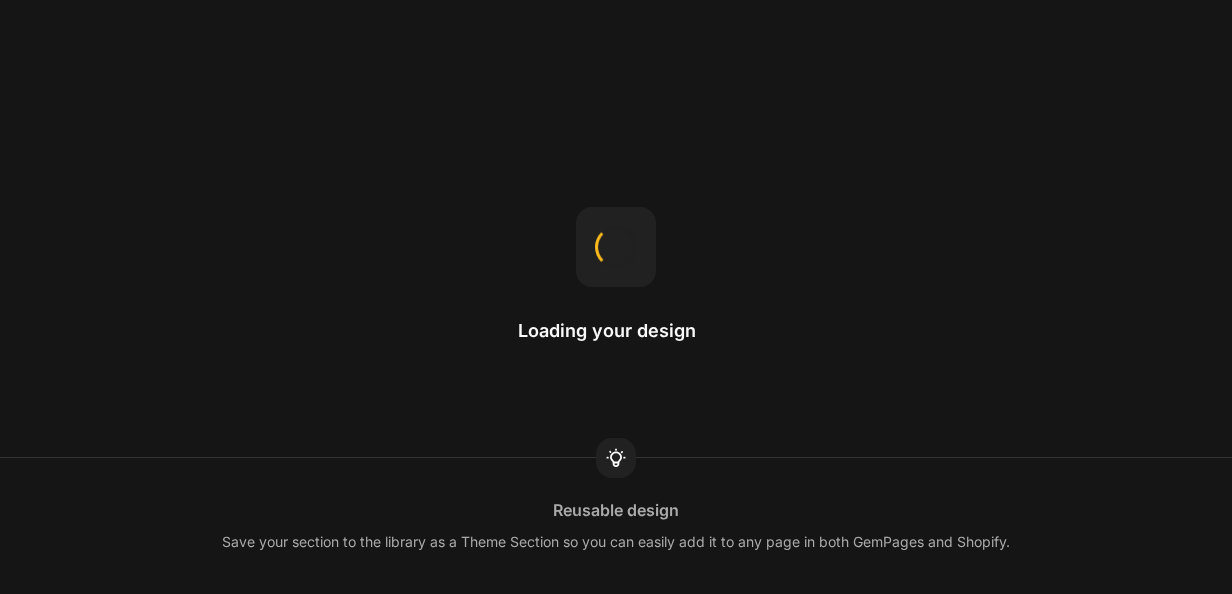 scroll, scrollTop: 0, scrollLeft: 0, axis: both 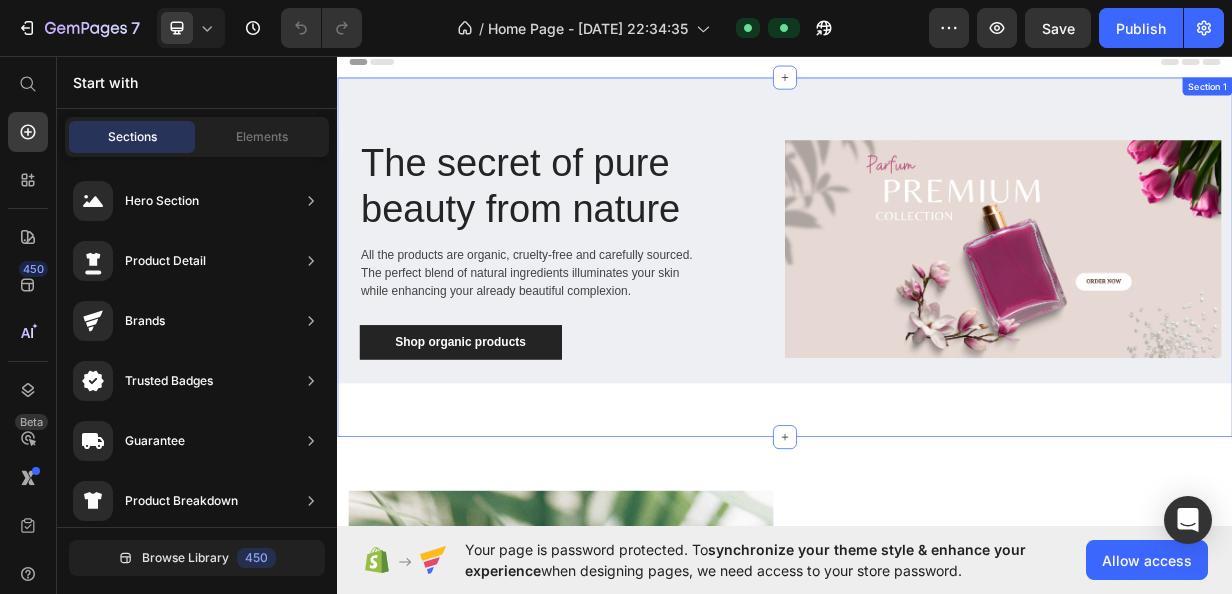 click on "The secret of pure beauty from nature Heading All the products are organic, cruelty-free and carefully sourced. The perfect blend of natural ingredients illuminates your skin while enhancing your already beautiful complexion. Text block Shop organic products Button Row Image Row Row Section 1" at bounding box center [937, 329] 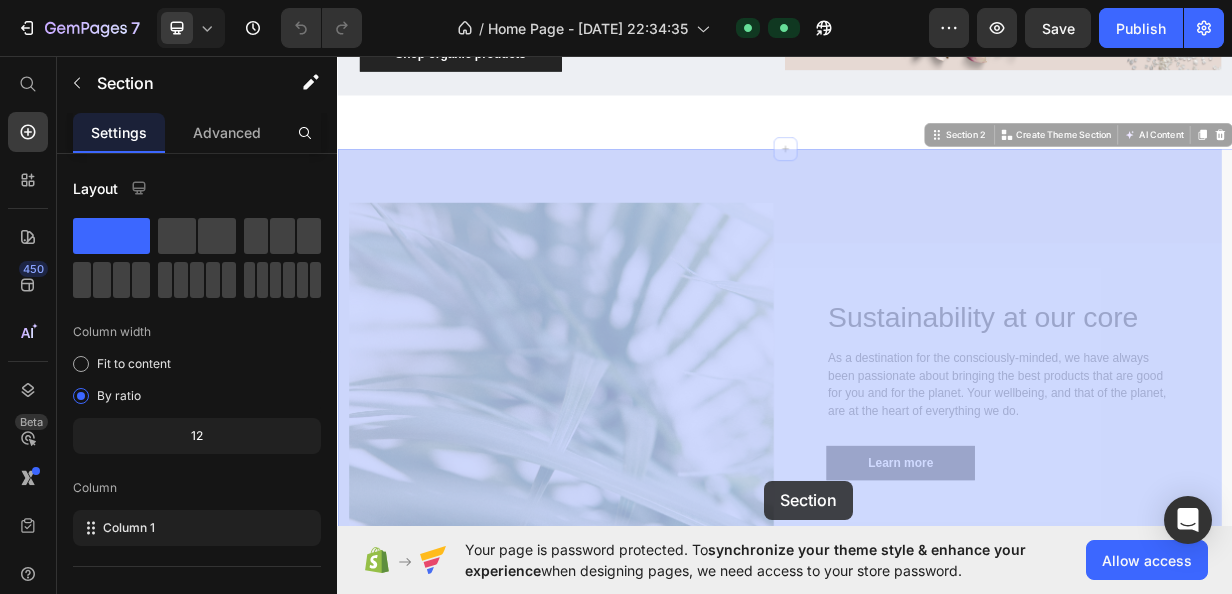 drag, startPoint x: 905, startPoint y: 572, endPoint x: 886, endPoint y: 457, distance: 116.559 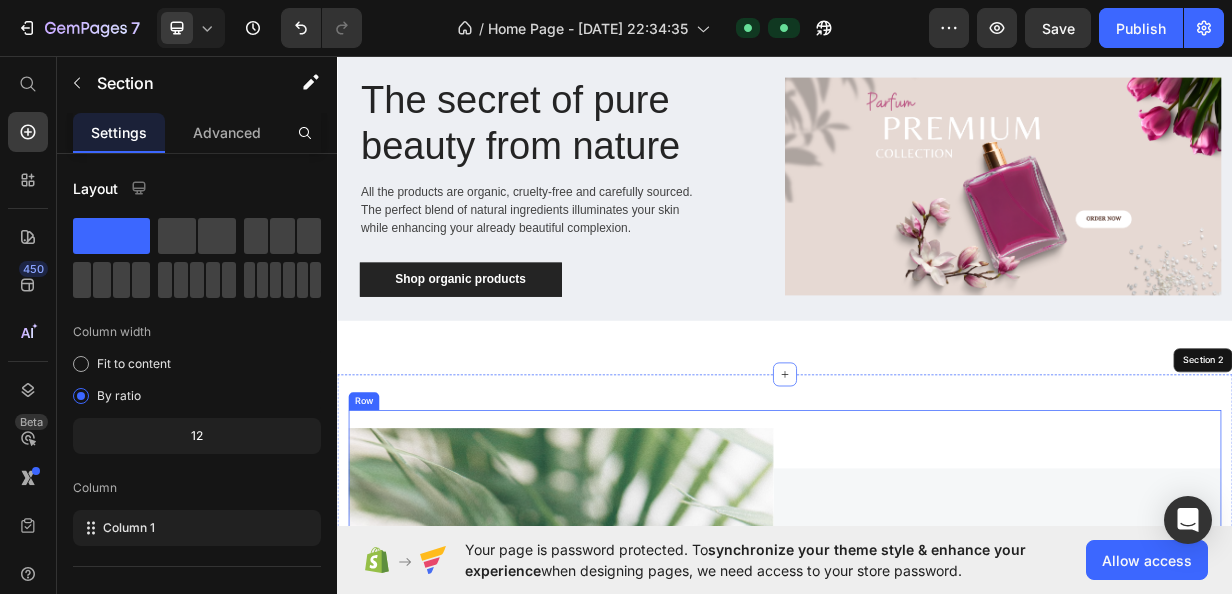 scroll, scrollTop: 0, scrollLeft: 0, axis: both 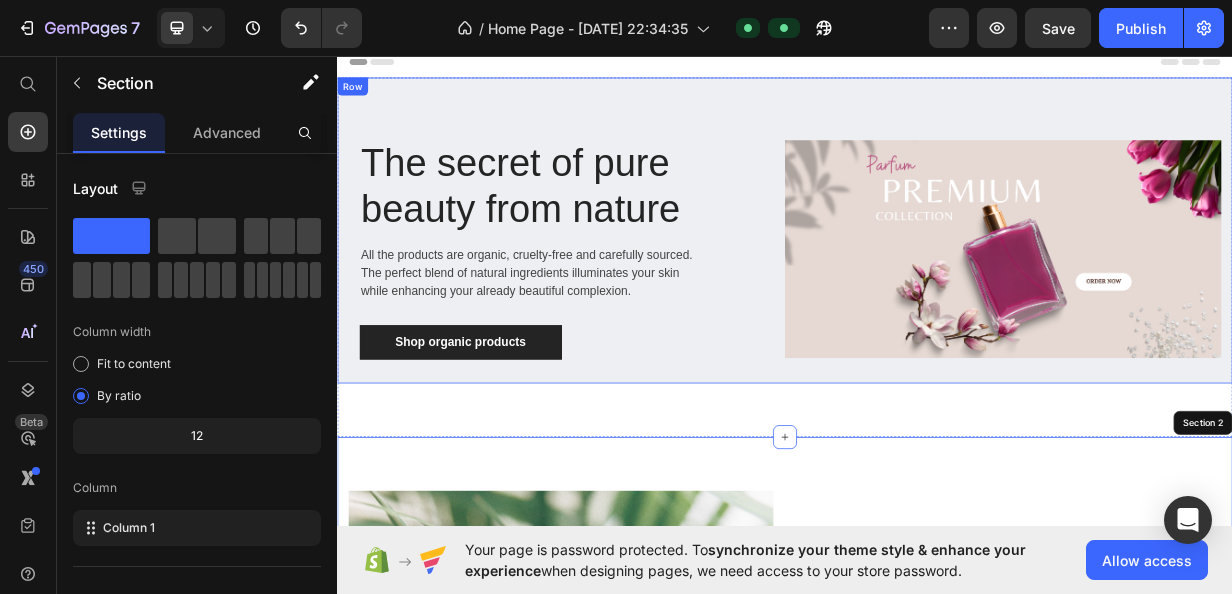 click on "The secret of pure beauty from nature Heading All the products are organic, cruelty-free and carefully sourced. The perfect blend of natural ingredients illuminates your skin while enhancing your already beautiful complexion. Text block Shop organic products Button Row Image Row Row" at bounding box center [937, 293] 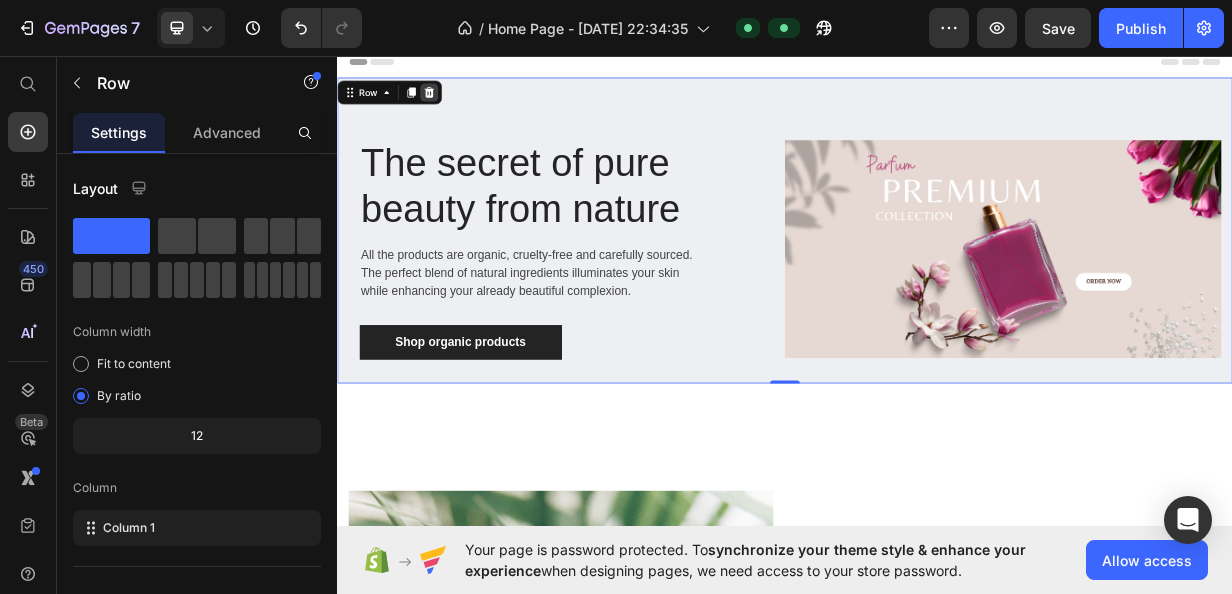 click 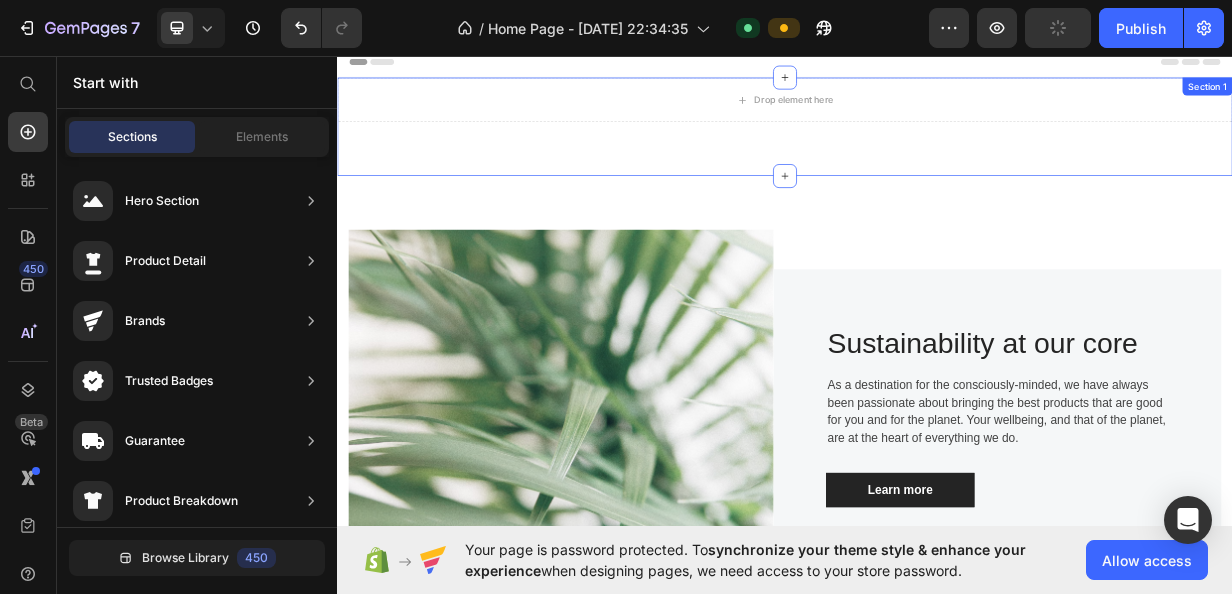 click on "Drop element here Section 1" at bounding box center [937, 154] 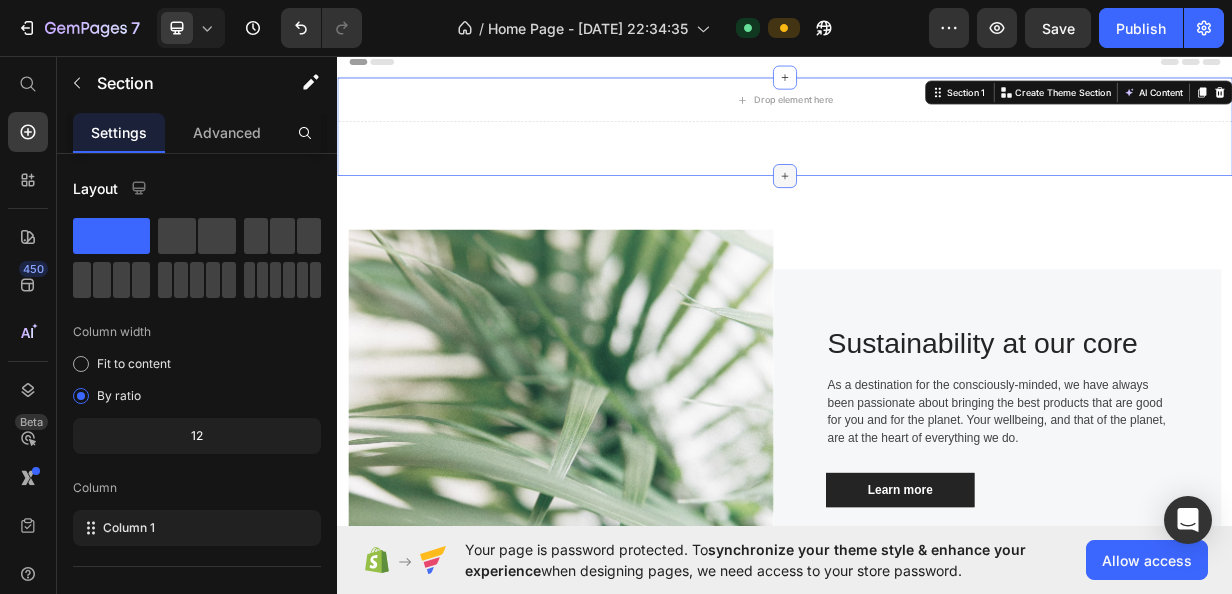 click 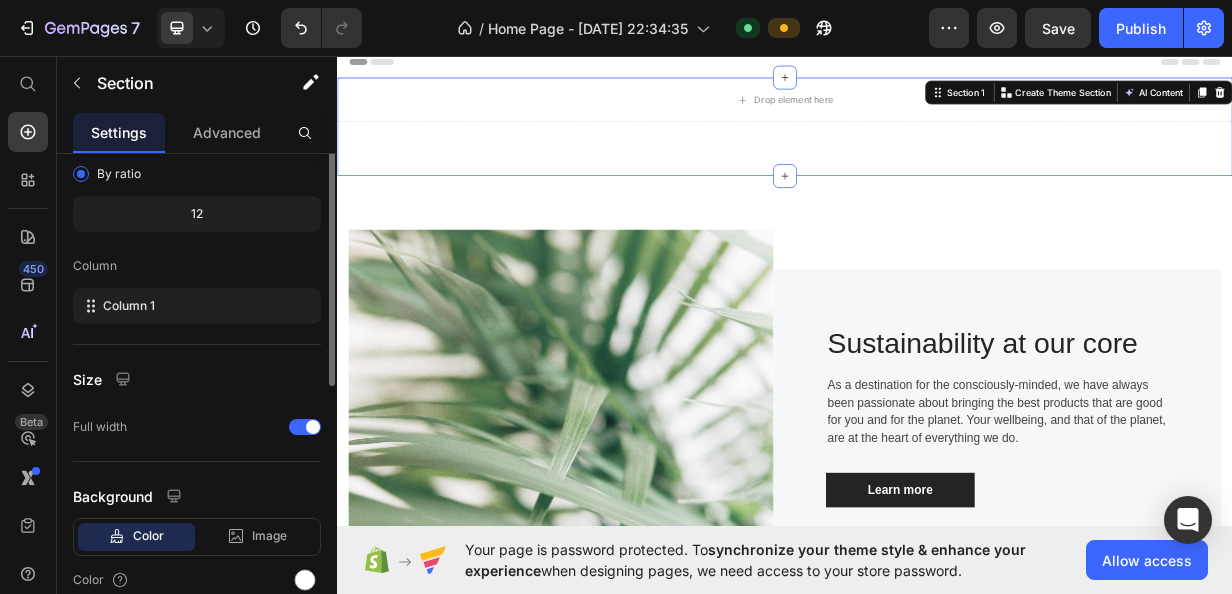 scroll, scrollTop: 0, scrollLeft: 0, axis: both 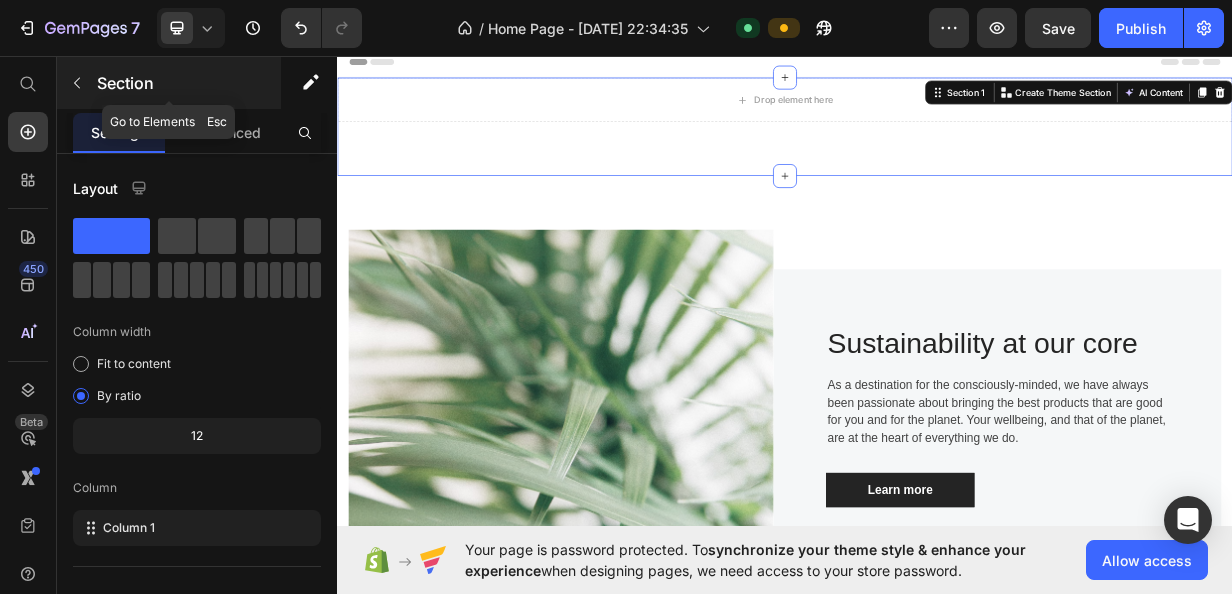 click 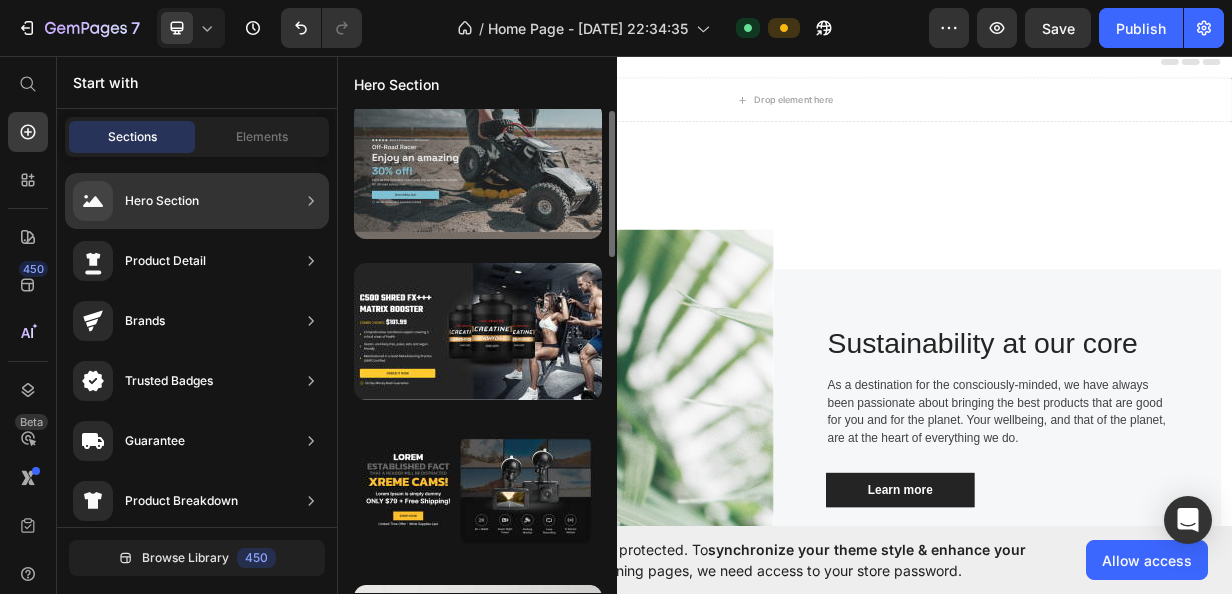 scroll, scrollTop: 12, scrollLeft: 0, axis: vertical 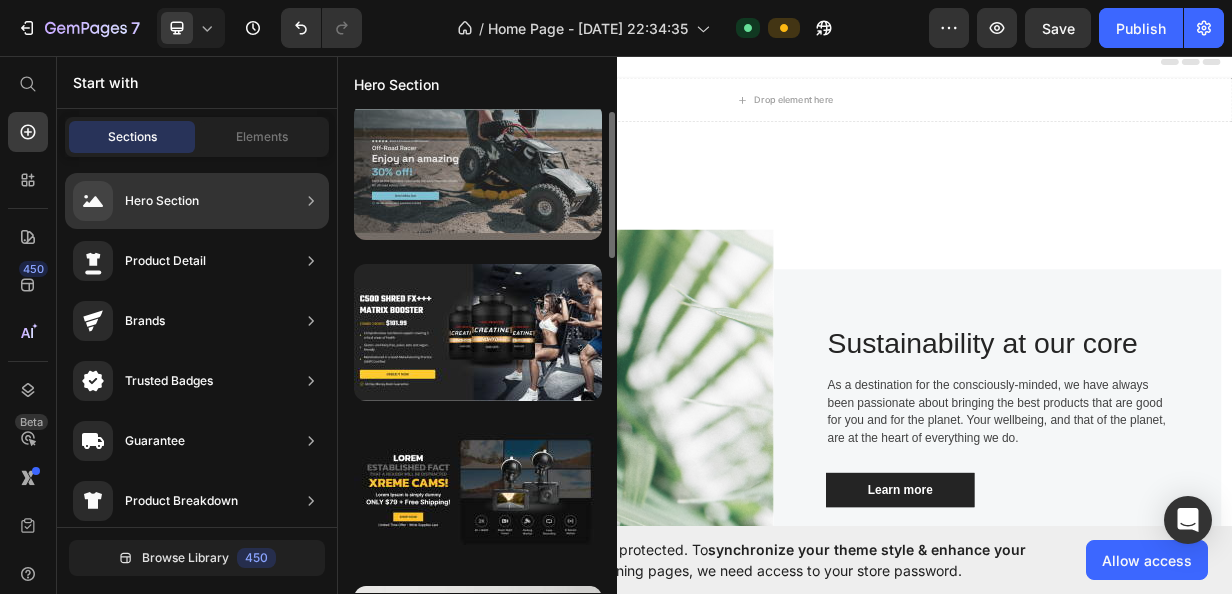click at bounding box center (478, 171) 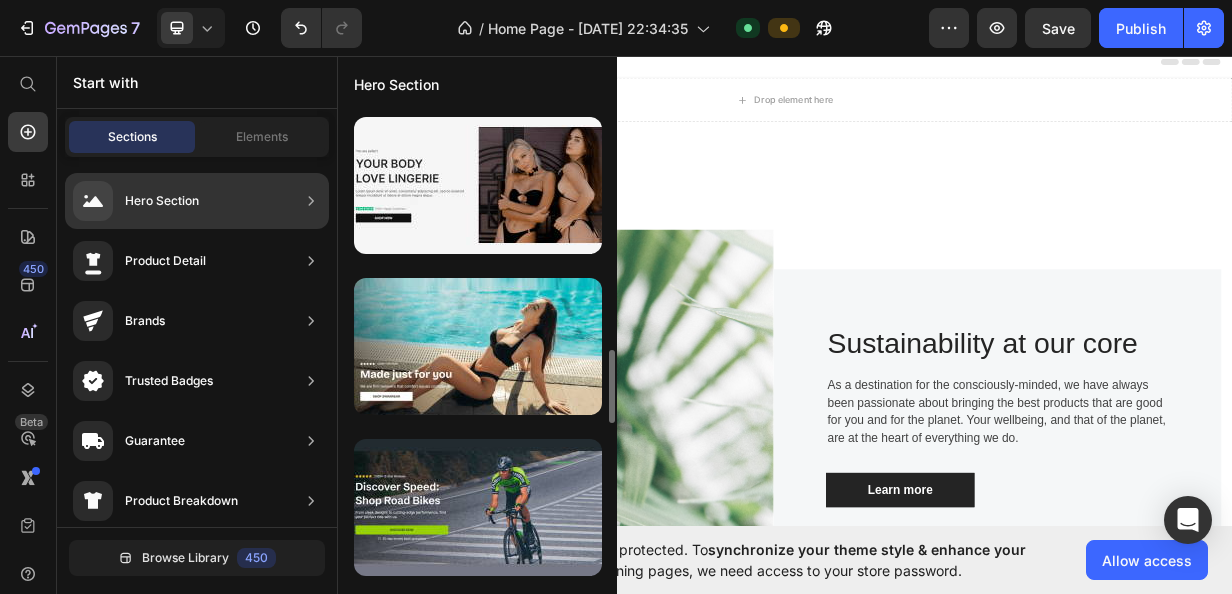 scroll, scrollTop: 1611, scrollLeft: 0, axis: vertical 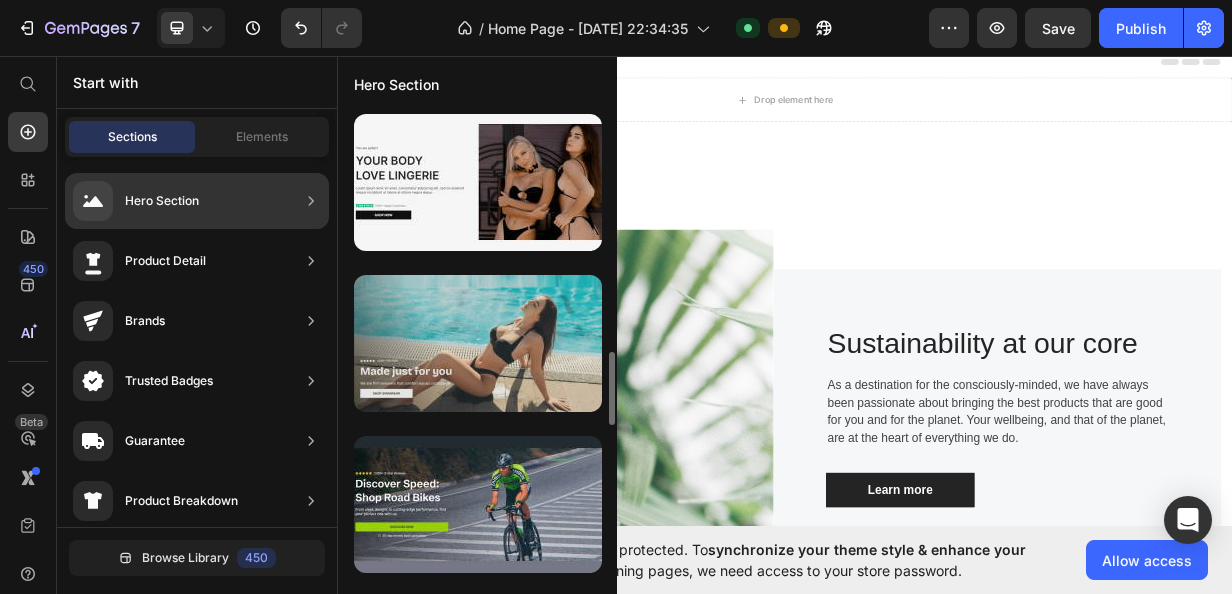 click at bounding box center [478, 343] 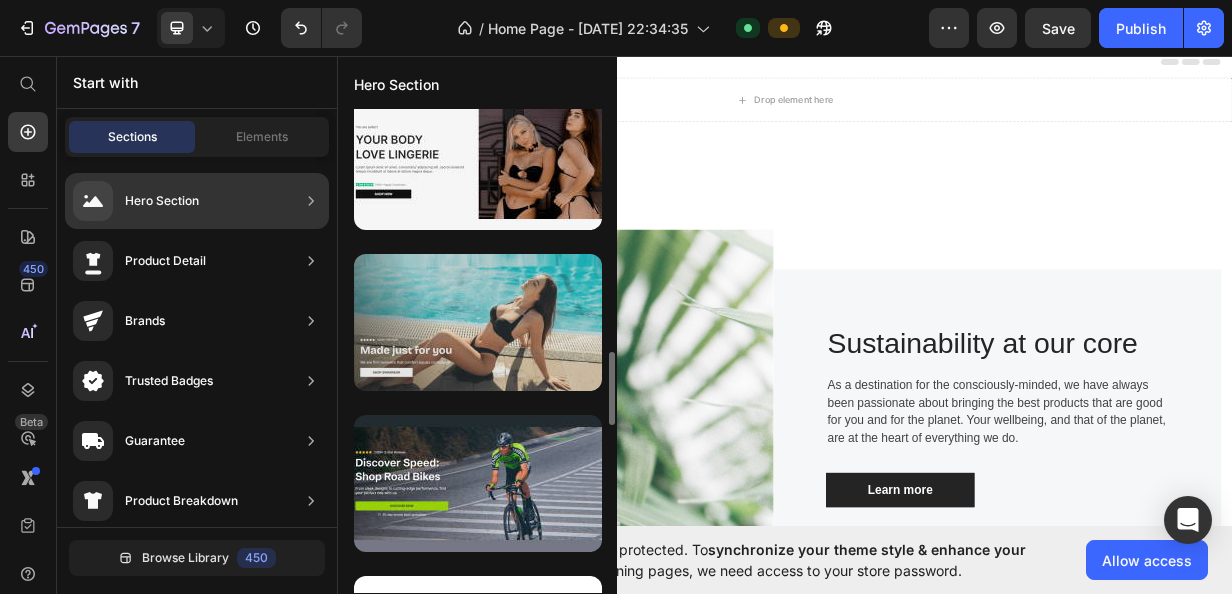 scroll, scrollTop: 1622, scrollLeft: 0, axis: vertical 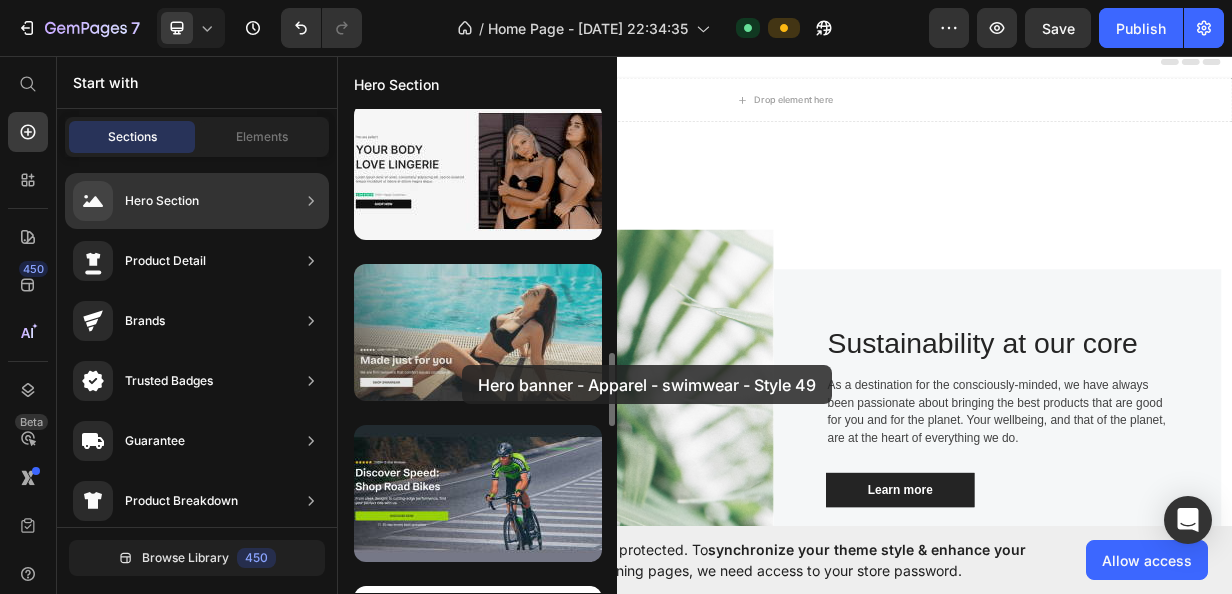 click at bounding box center [478, 332] 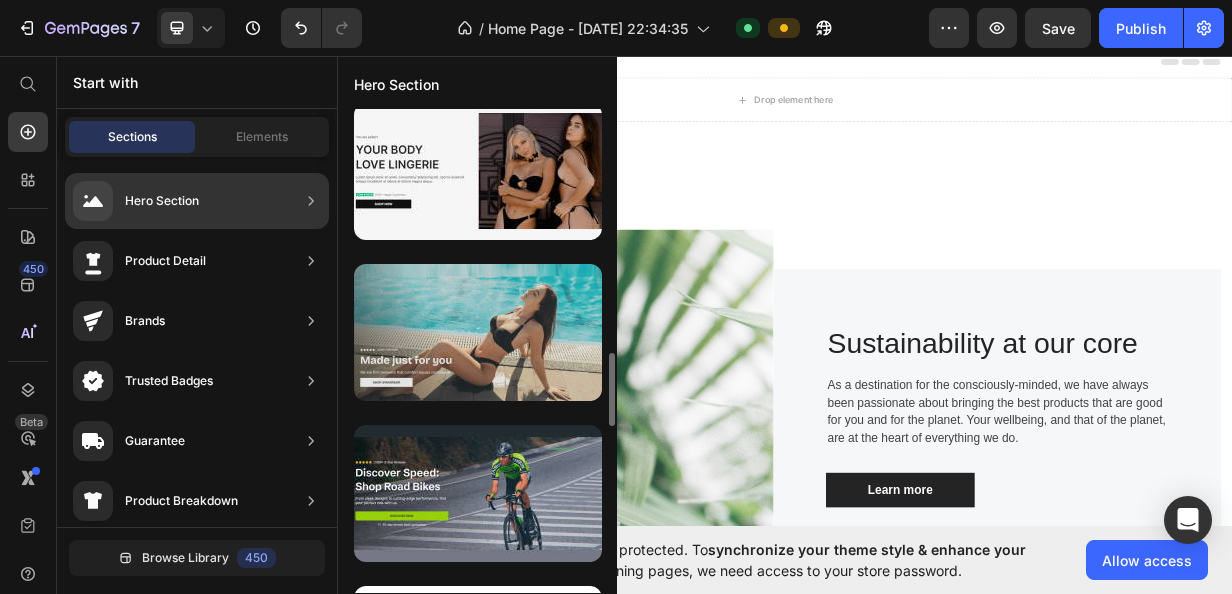 click at bounding box center (478, 332) 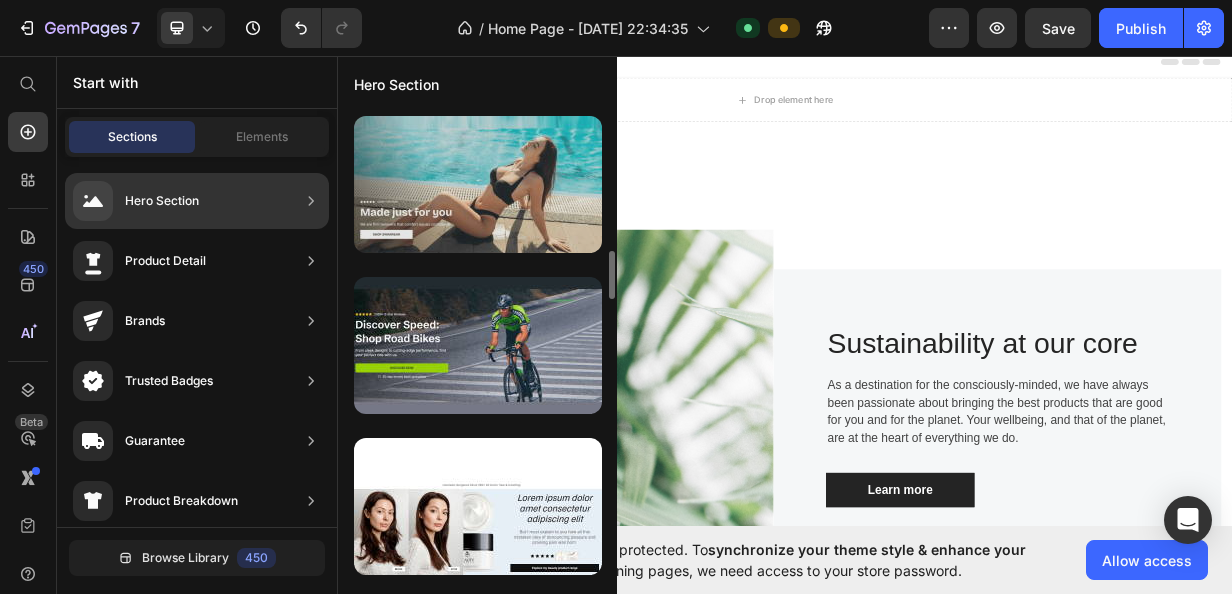 scroll, scrollTop: 1612, scrollLeft: 0, axis: vertical 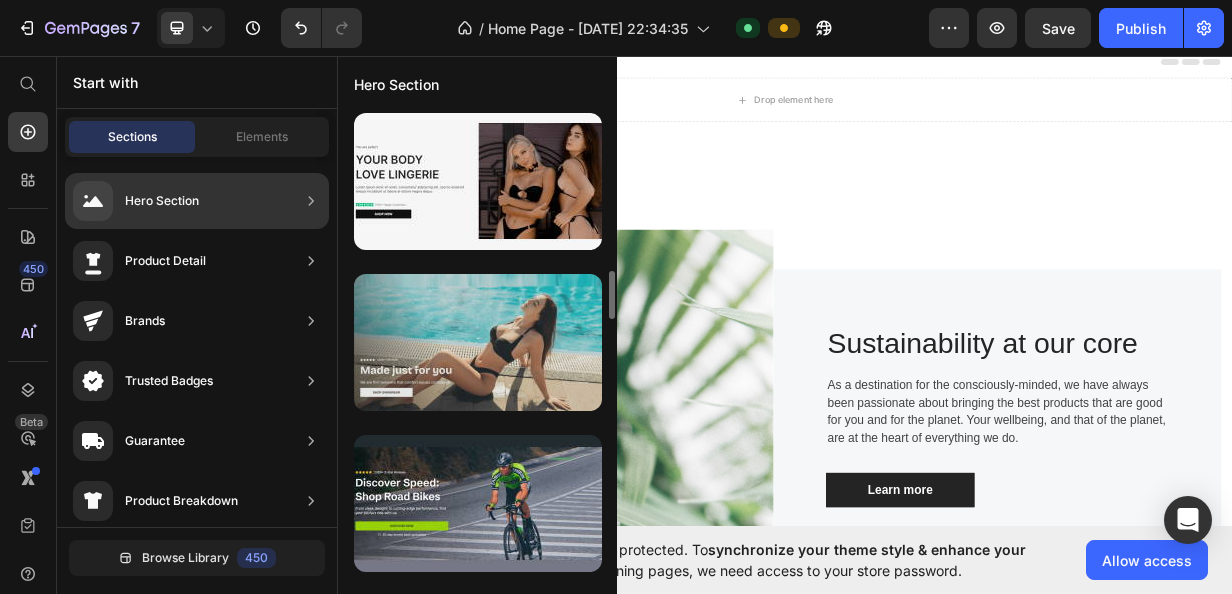 click at bounding box center (478, 342) 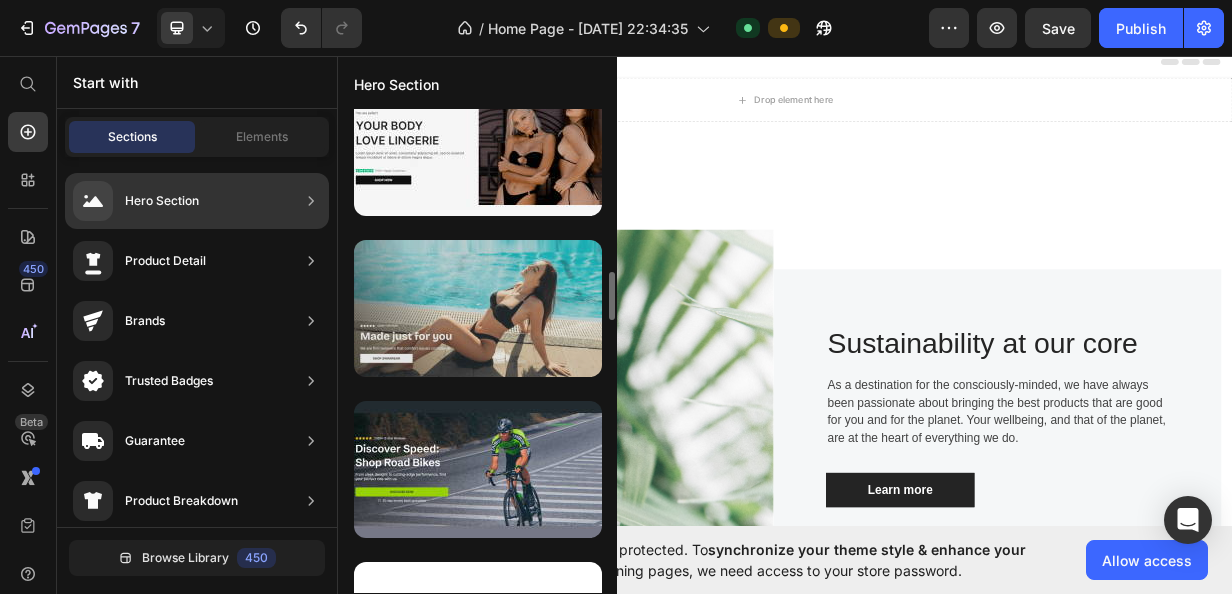 scroll, scrollTop: 1644, scrollLeft: 0, axis: vertical 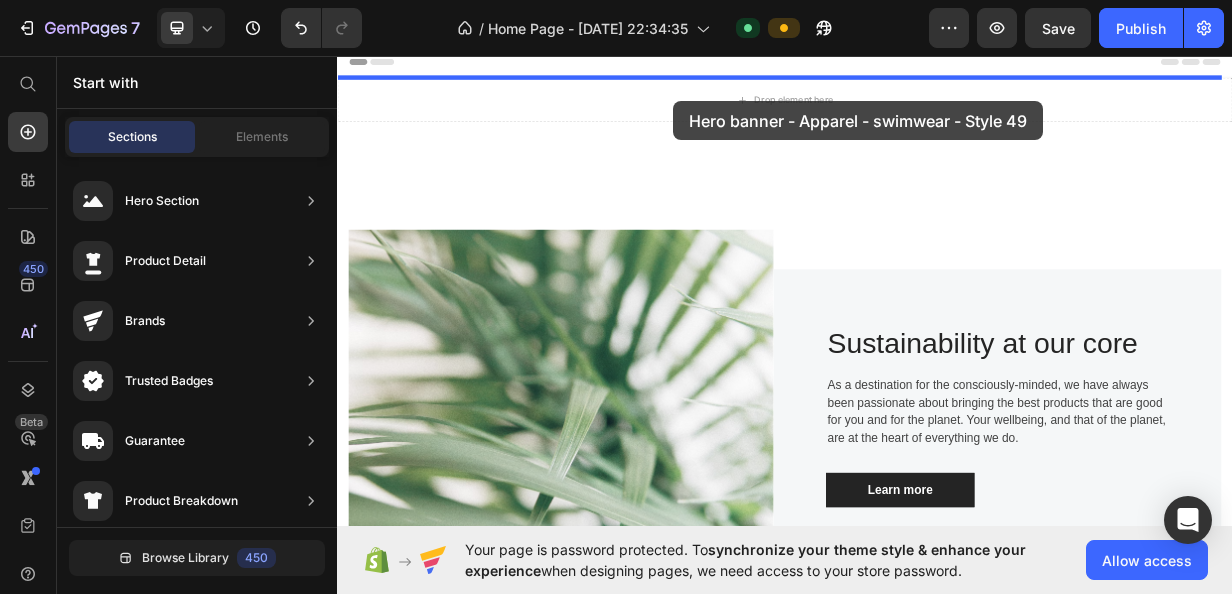 drag, startPoint x: 799, startPoint y: 412, endPoint x: 784, endPoint y: 125, distance: 287.39172 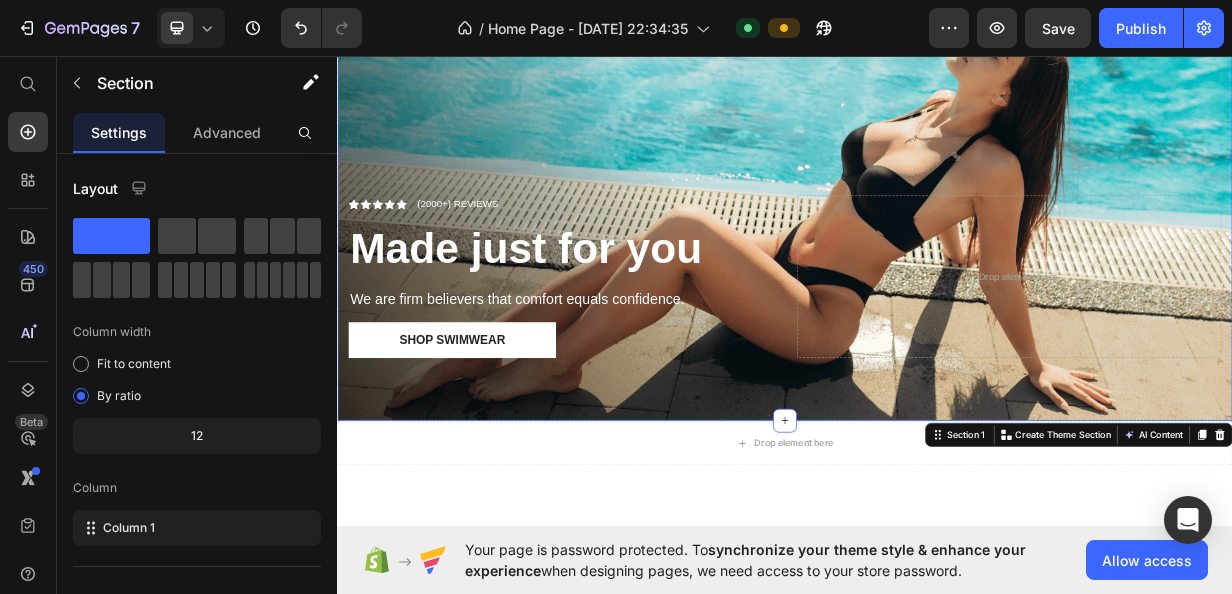 scroll, scrollTop: 0, scrollLeft: 0, axis: both 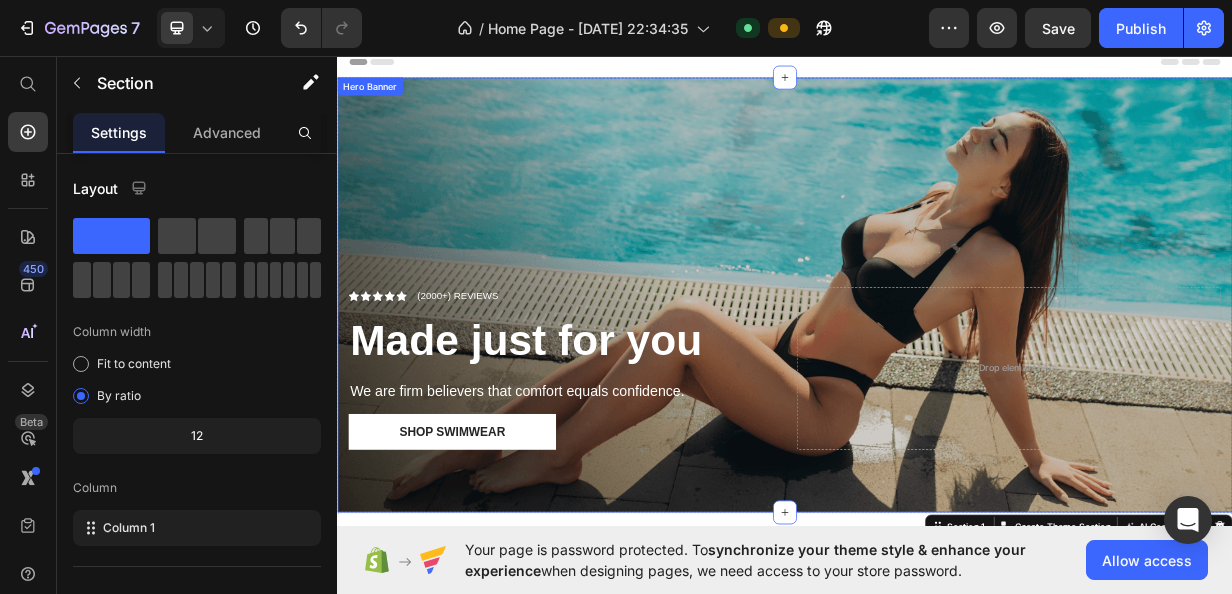 click at bounding box center [937, 379] 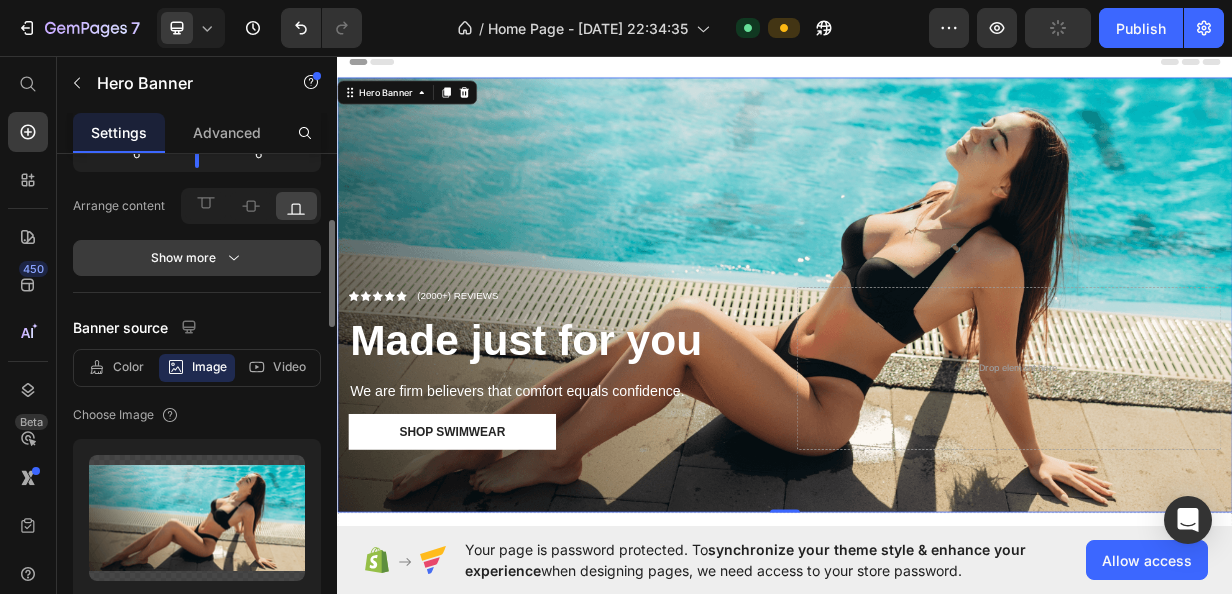 scroll, scrollTop: 206, scrollLeft: 0, axis: vertical 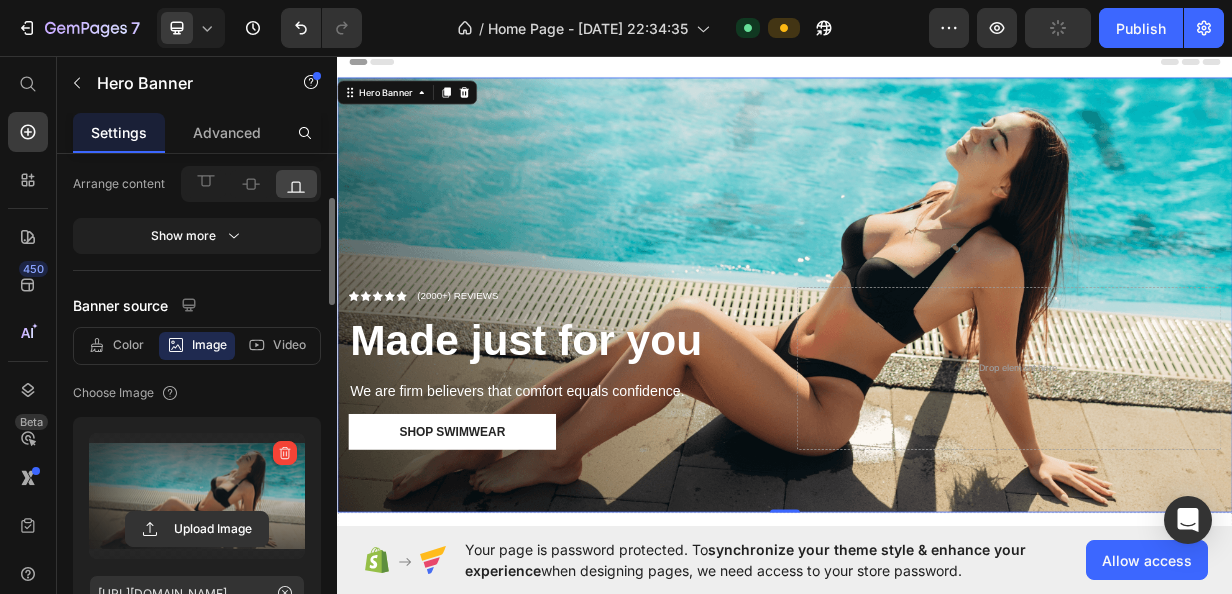 click at bounding box center [197, 496] 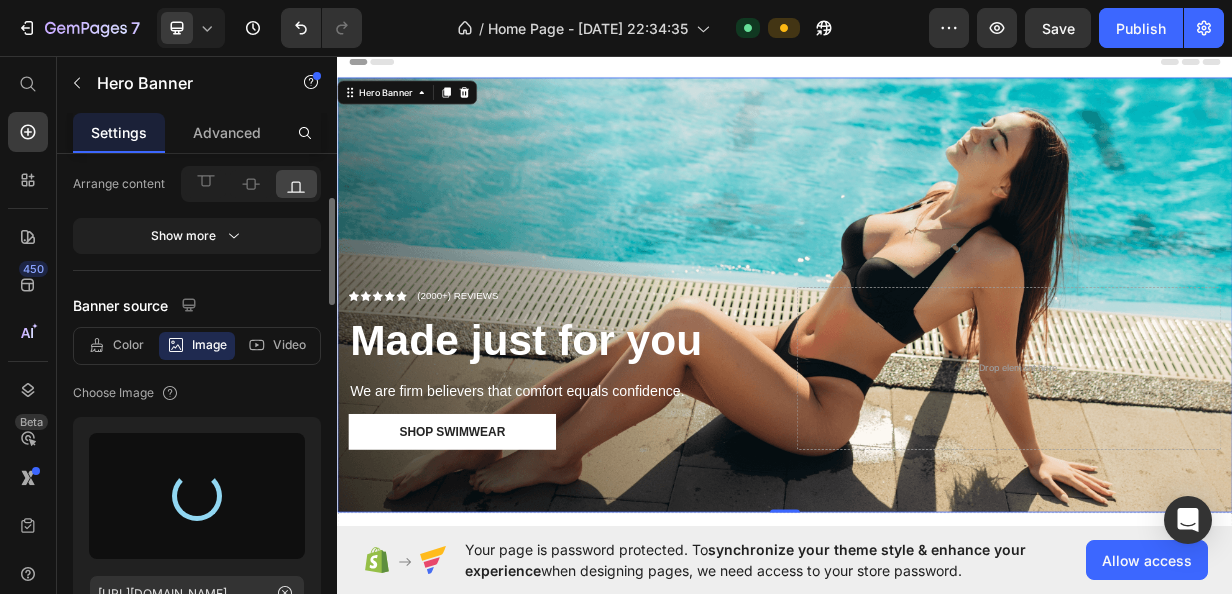 type on "[URL][DOMAIN_NAME]" 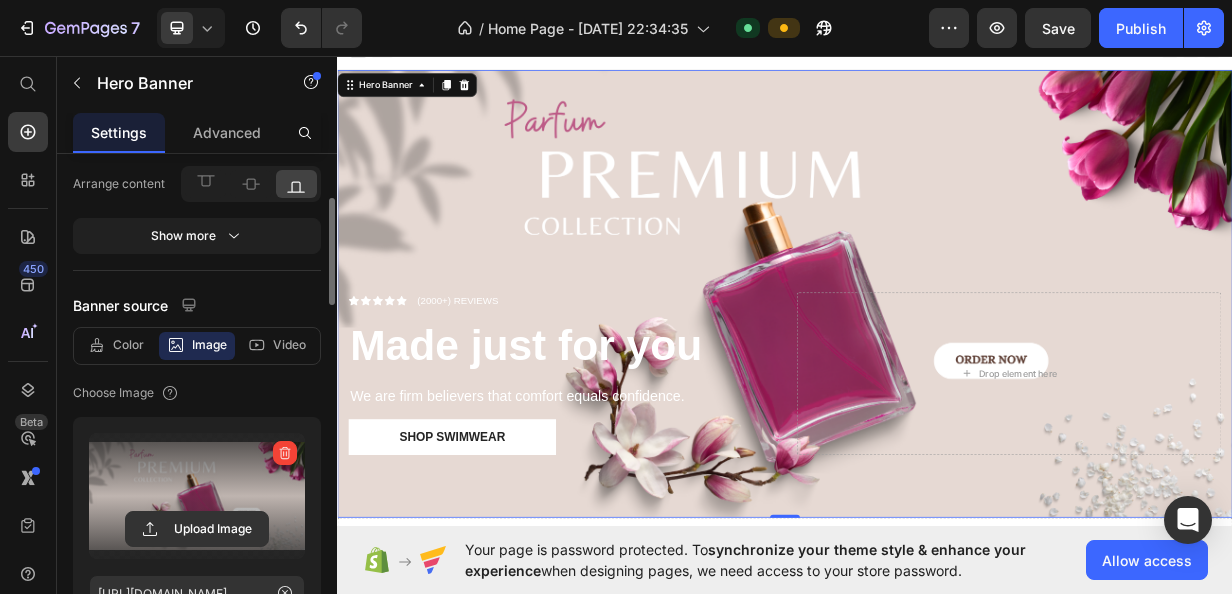 scroll, scrollTop: 0, scrollLeft: 0, axis: both 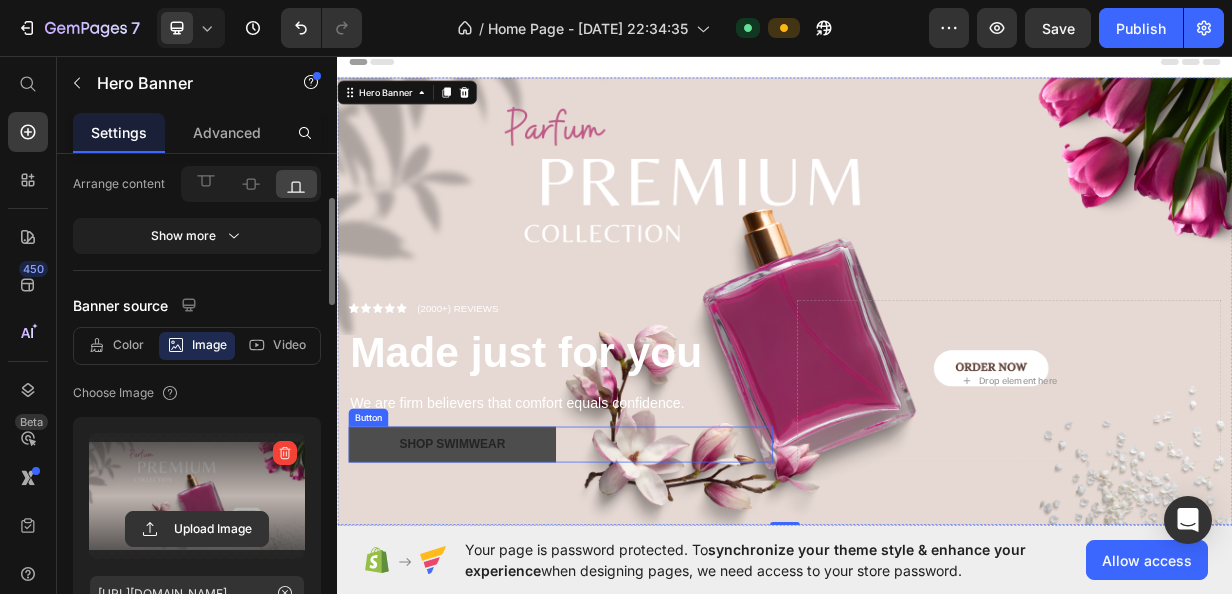 click on "Shop Swimwear" at bounding box center (491, 580) 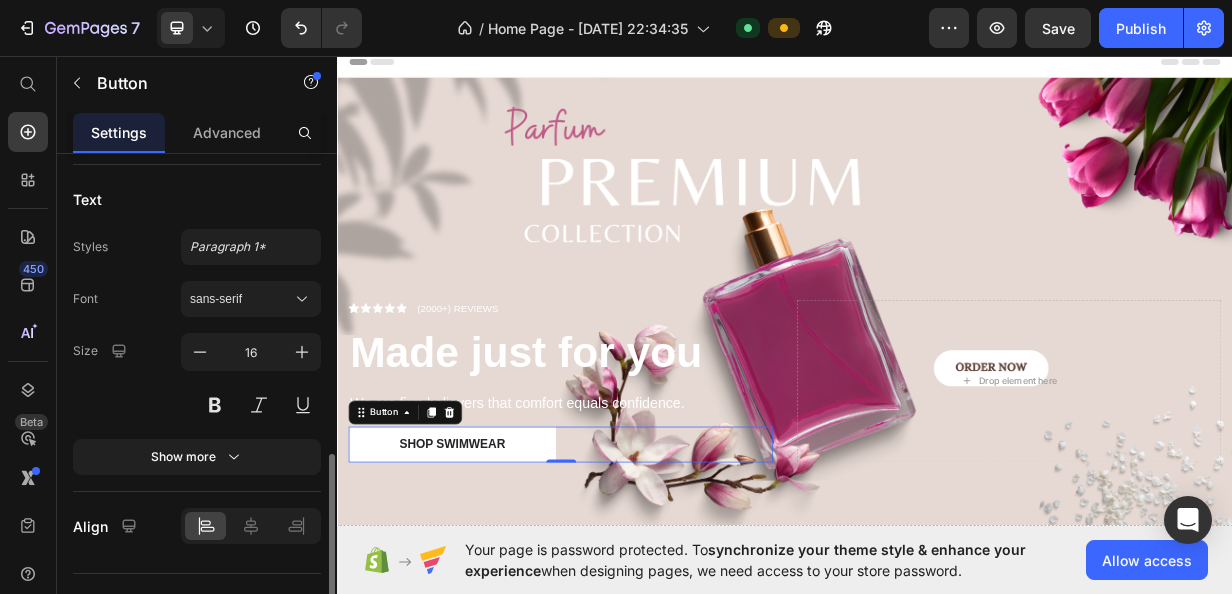 scroll, scrollTop: 840, scrollLeft: 0, axis: vertical 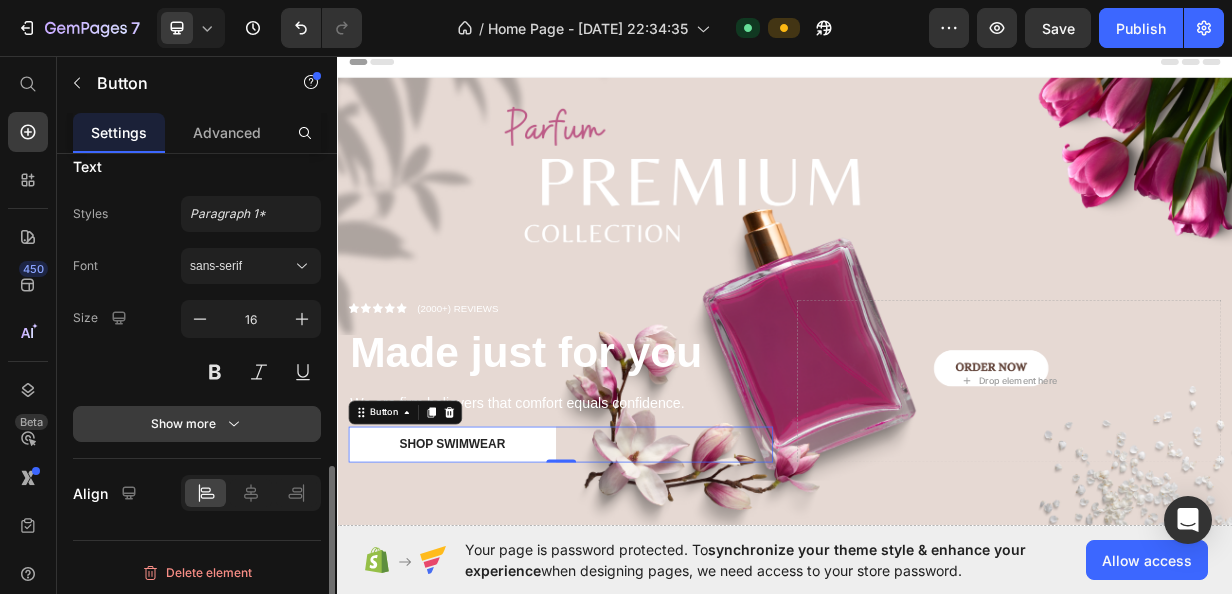 click on "Show more" at bounding box center [197, 424] 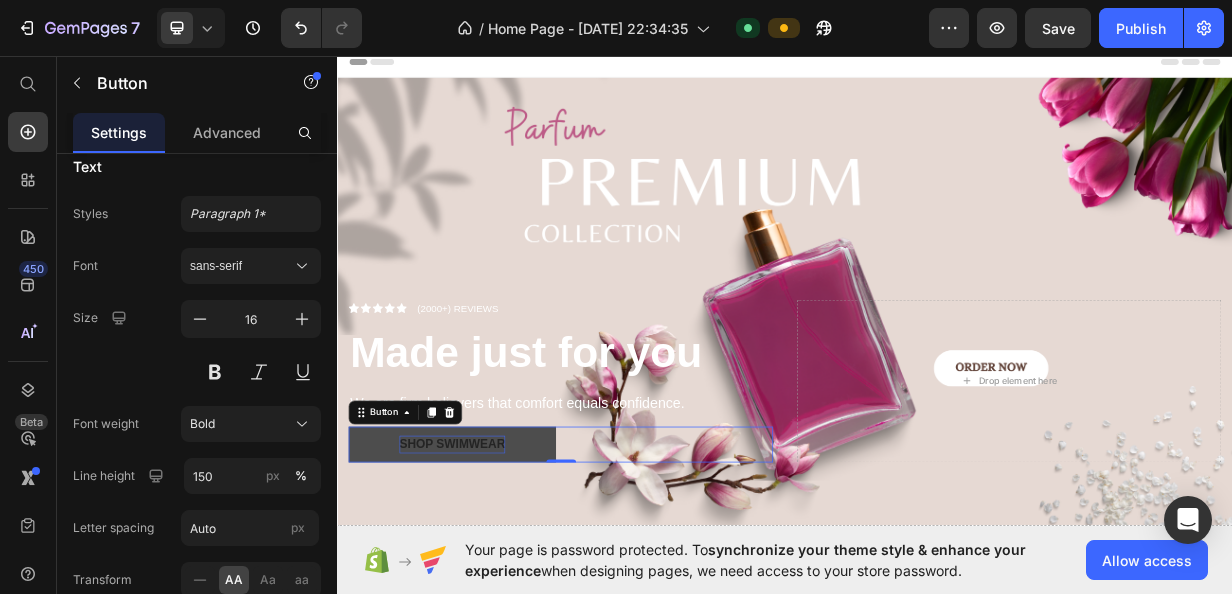 click on "Shop Swimwear" at bounding box center (491, 580) 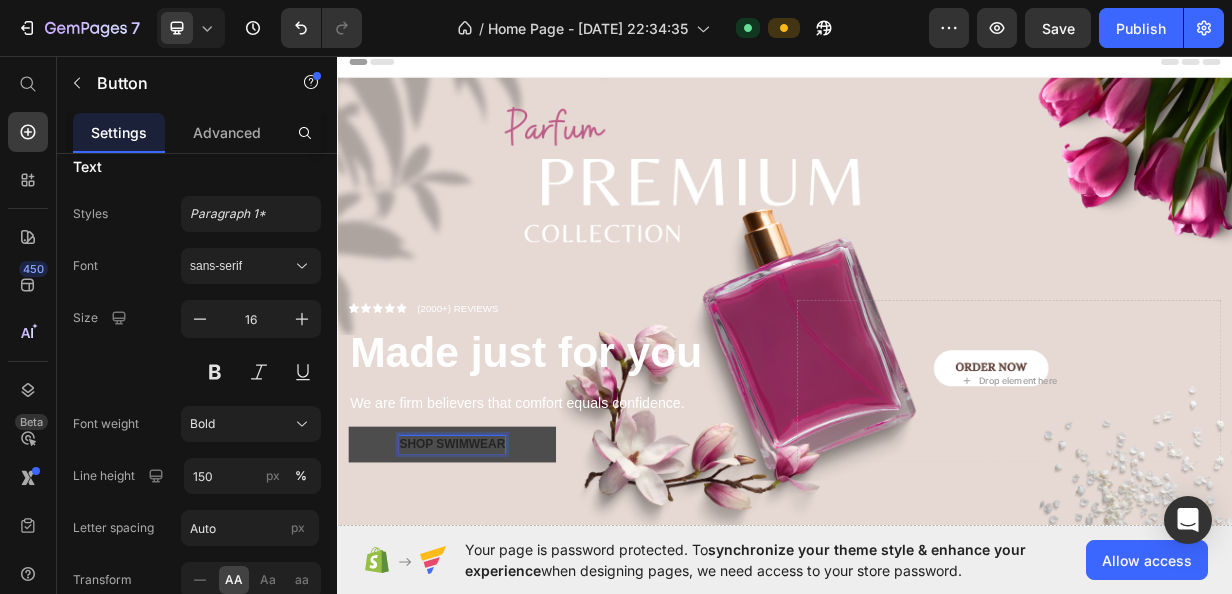 click on "Shop Swimwear" at bounding box center (491, 580) 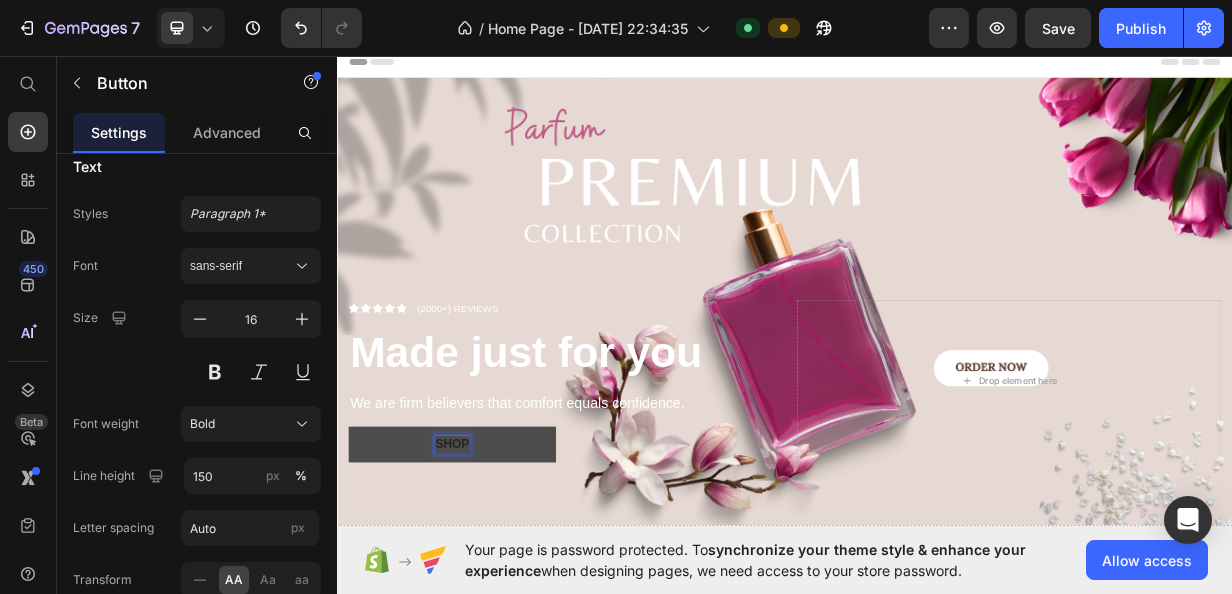 scroll, scrollTop: 66, scrollLeft: 0, axis: vertical 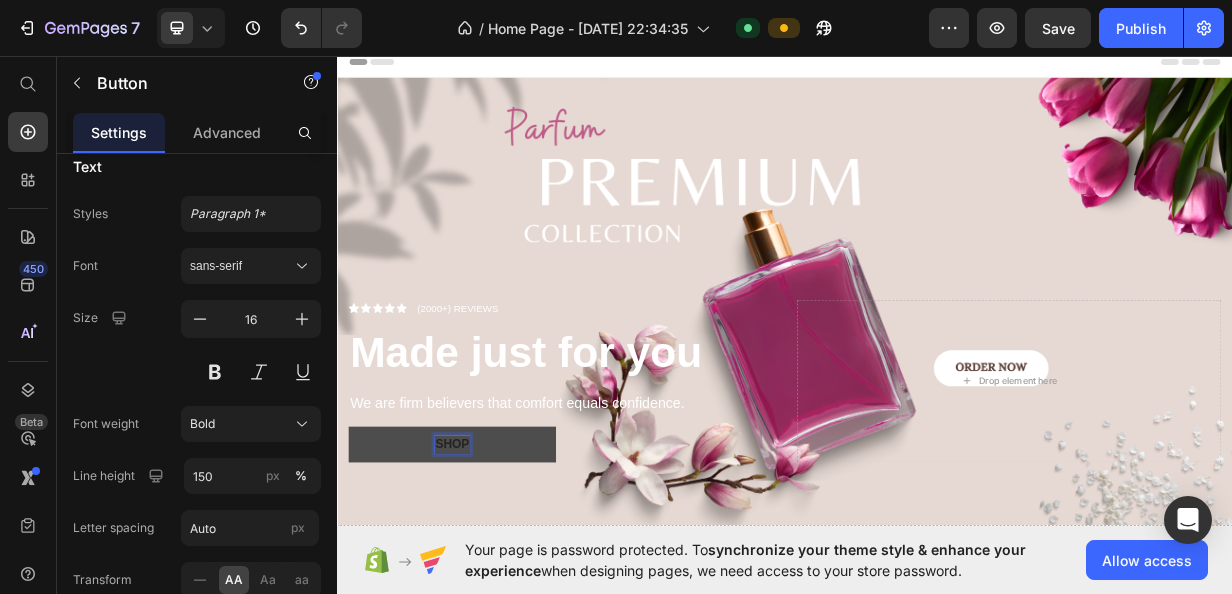 click on "Shop" at bounding box center [491, 580] 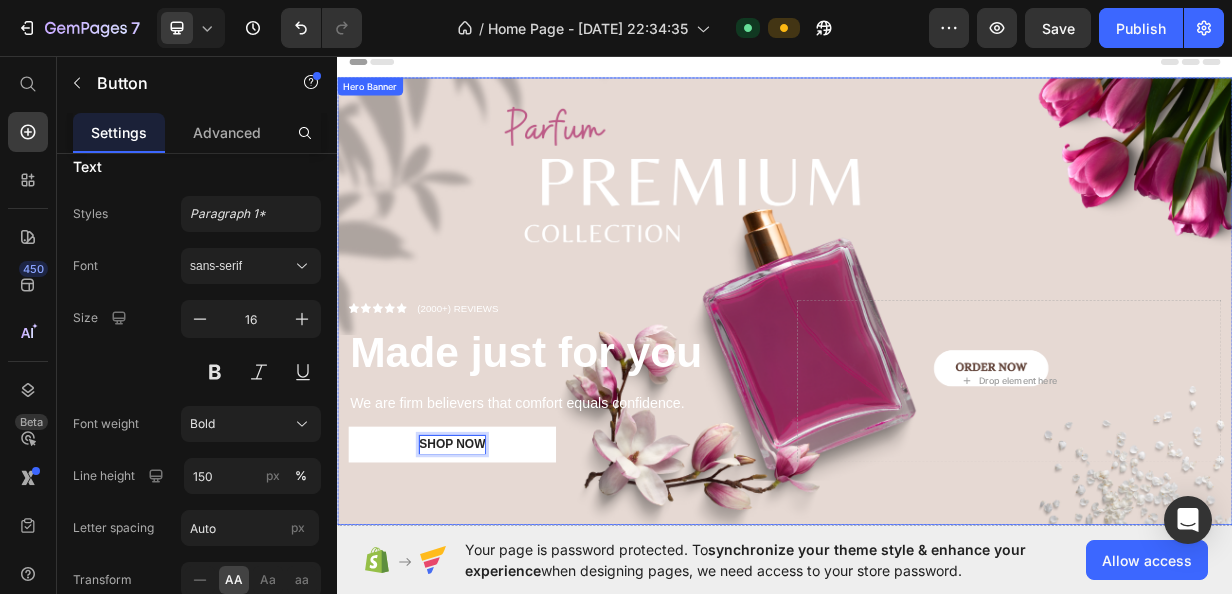click on "Icon Icon Icon Icon Icon Icon List (2000+) REVIEWS Text Block Row Made just for you Heading We are firm believers that comfort equals confidence. Text Block Shop NOW Button   0
Drop element here" at bounding box center (937, 521) 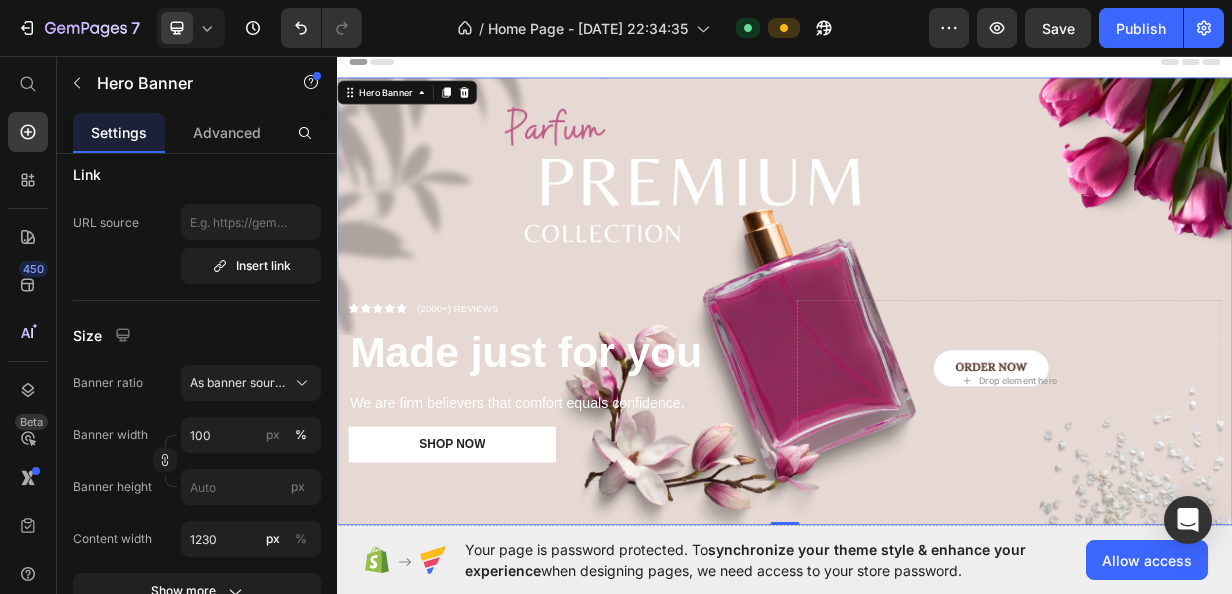 scroll, scrollTop: 0, scrollLeft: 0, axis: both 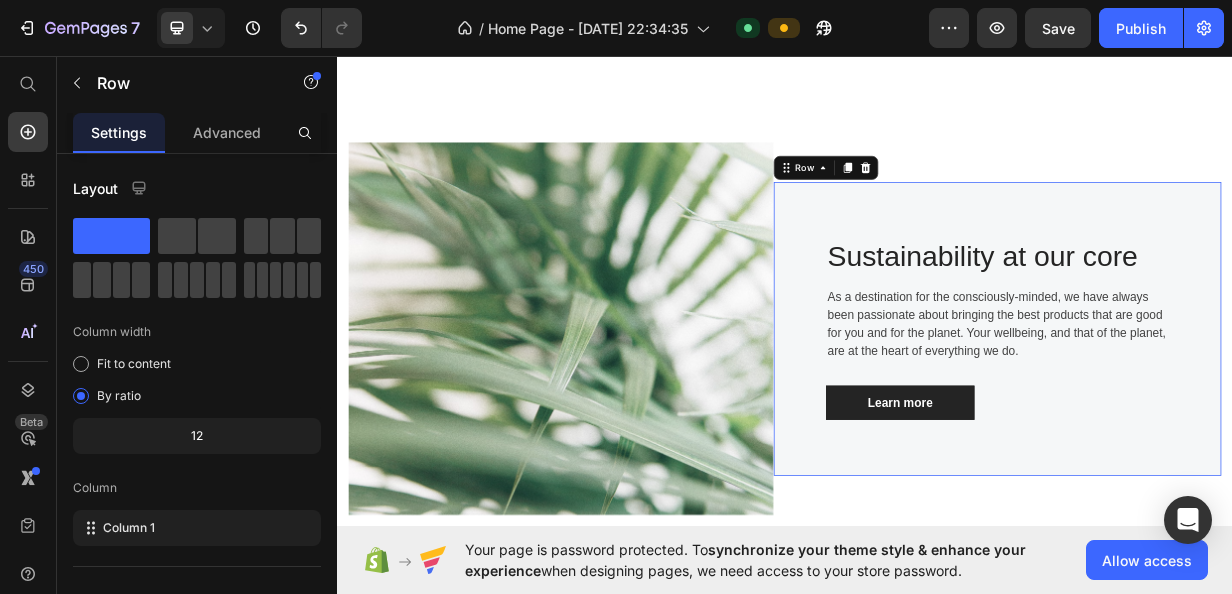 click on "Sustainability at our core Heading As a destination for the consciously-minded, we have always been passionate about bringing the best products that are good for you and for the planet. Your wellbeing, and that of the planet, are at the heart of everything we do. Text block Learn more Button Row   0" at bounding box center (1222, 425) 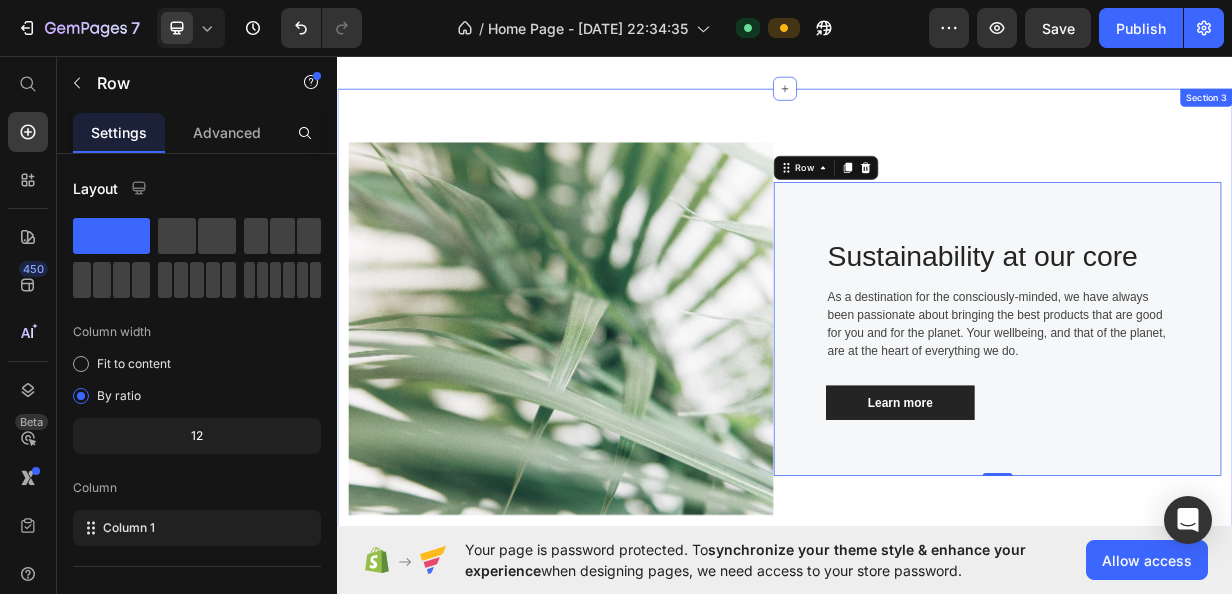 click on "Image Sustainability at our core Heading As a destination for the consciously-minded, we have always been passionate about bringing the best products that are good for you and for the planet. Your wellbeing, and that of the planet, are at the heart of everything we do. Text block Learn more Button Row   0 Row Section 3" at bounding box center [937, 425] 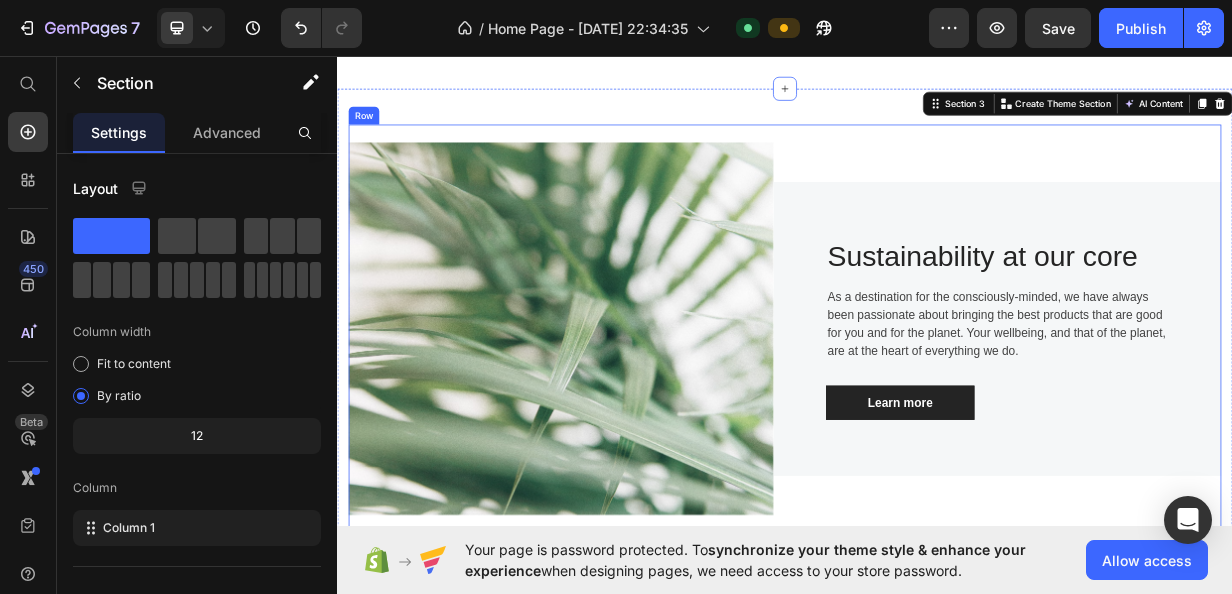 click on "Image Sustainability at our core Heading As a destination for the consciously-minded, we have always been passionate about bringing the best products that are good for you and for the planet. Your wellbeing, and that of the planet, are at the heart of everything we do. Text block Learn more Button Row Row" at bounding box center (937, 425) 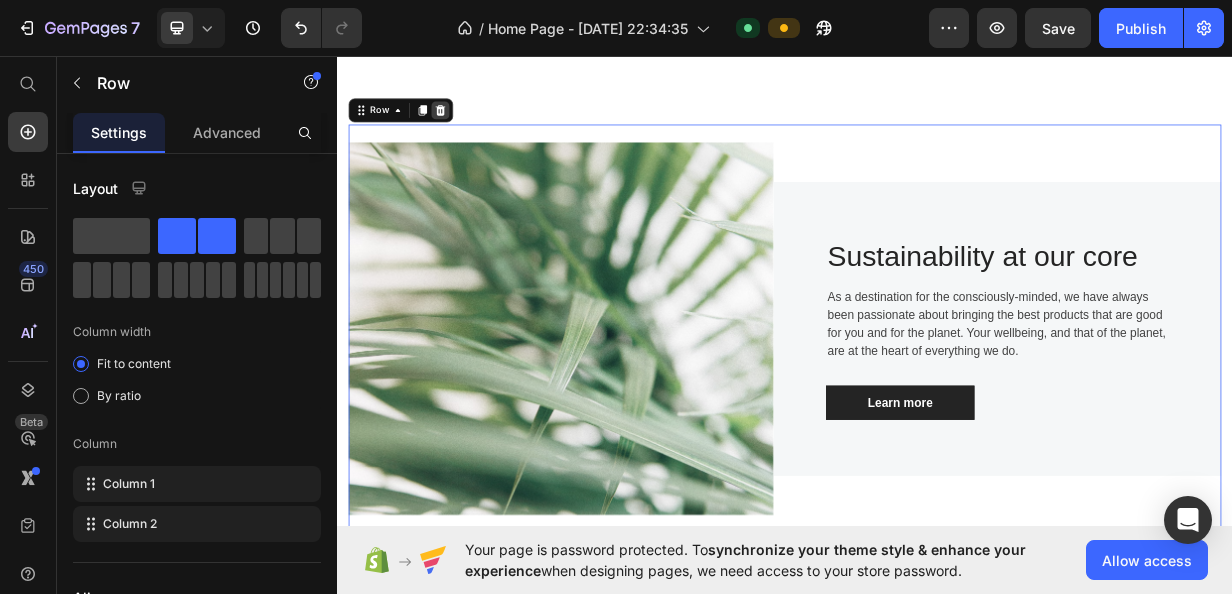 click at bounding box center (475, 132) 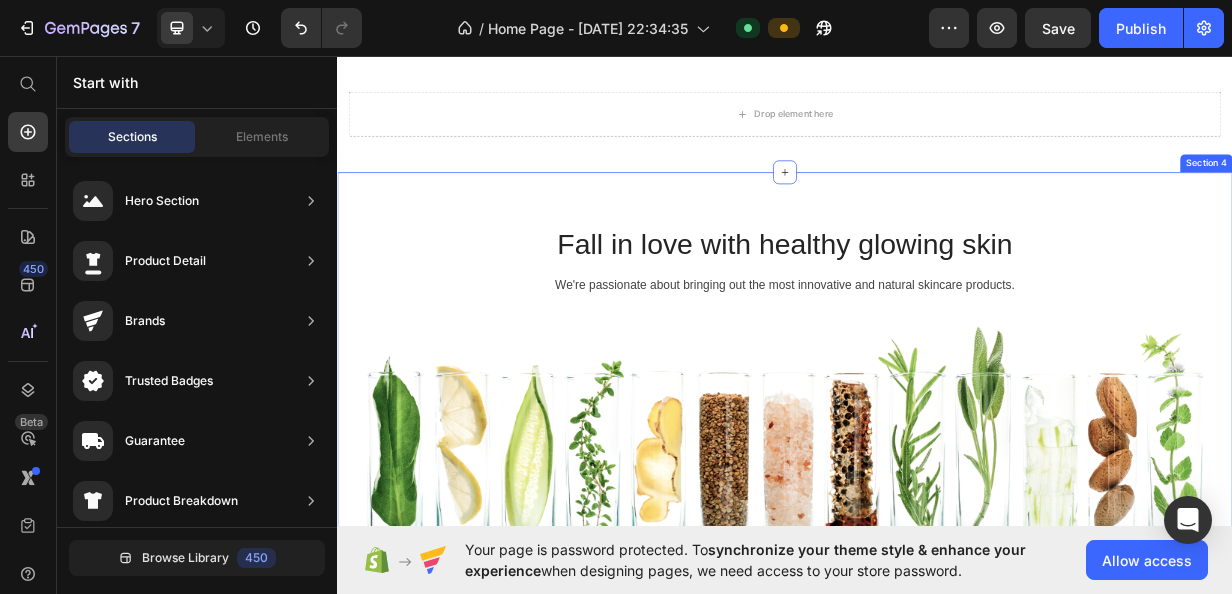 scroll, scrollTop: 760, scrollLeft: 0, axis: vertical 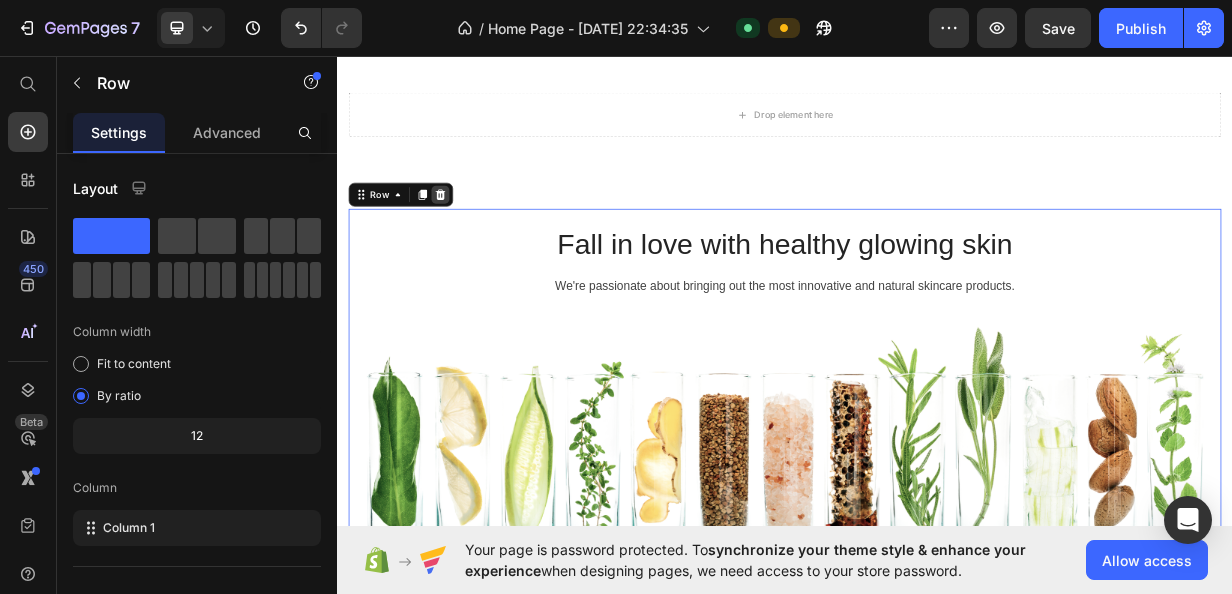 click 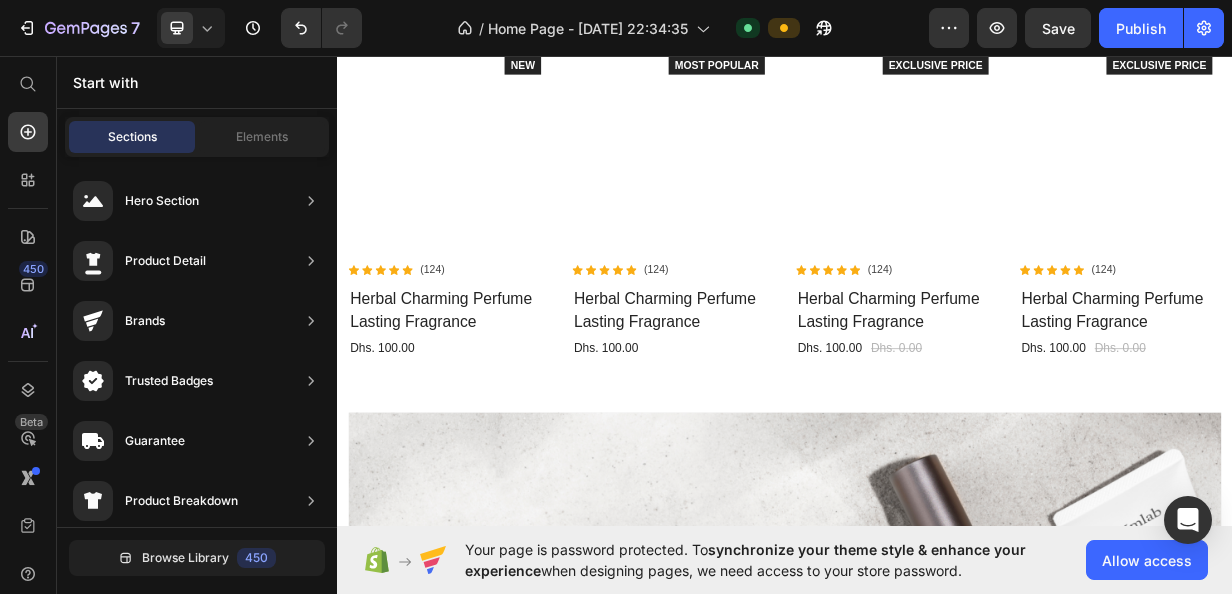 scroll, scrollTop: 1804, scrollLeft: 0, axis: vertical 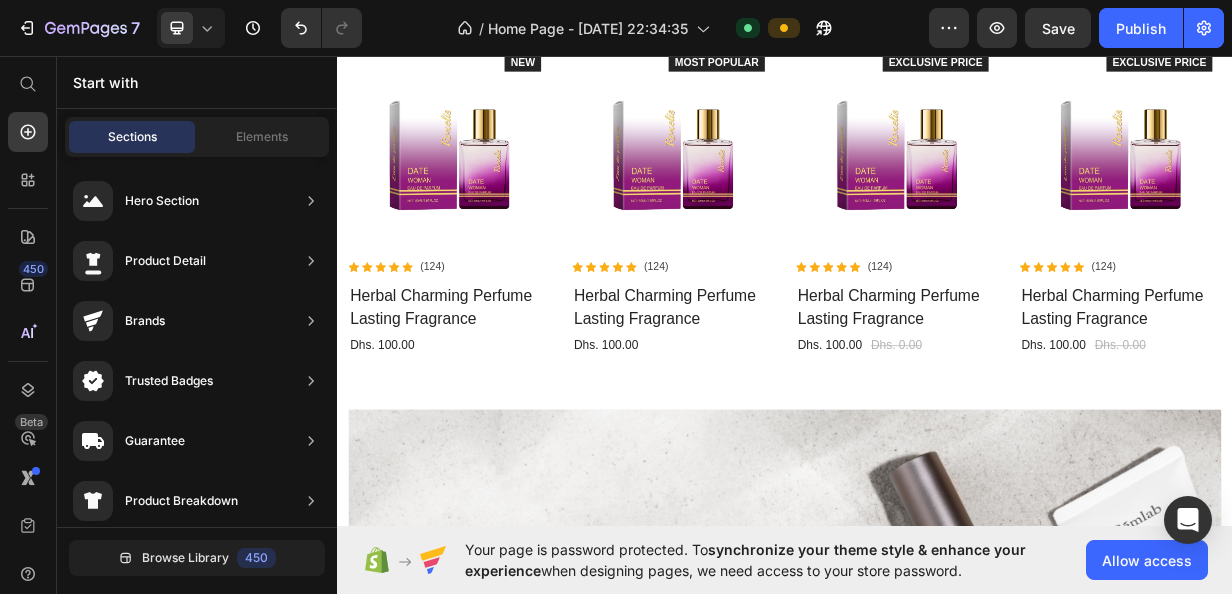 click at bounding box center [487, 178] 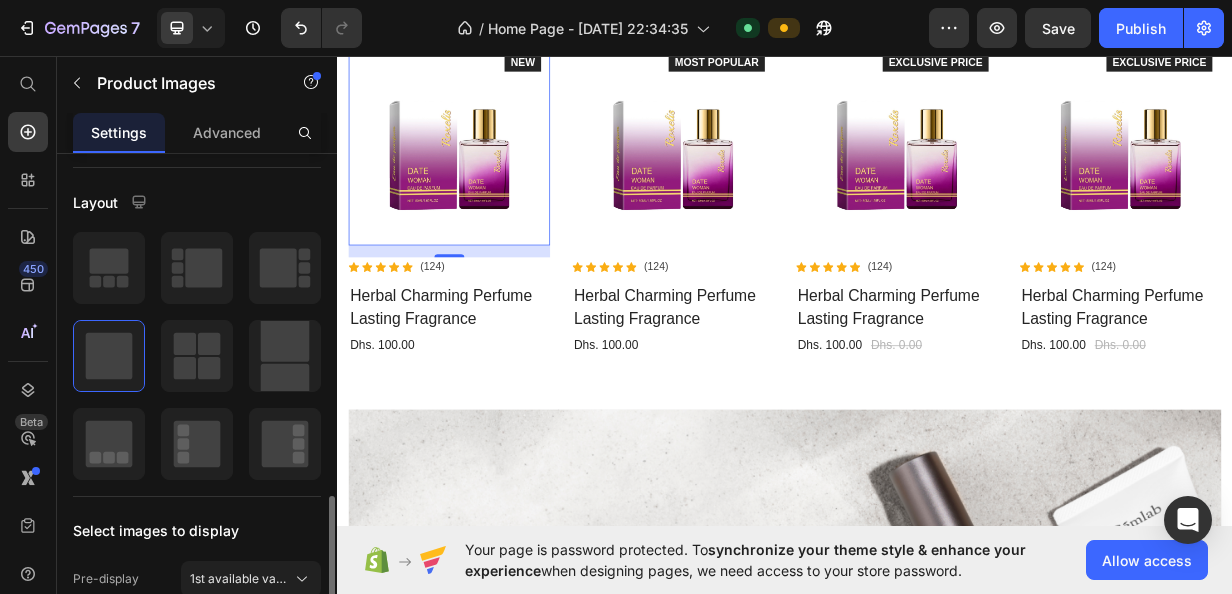 scroll, scrollTop: 0, scrollLeft: 0, axis: both 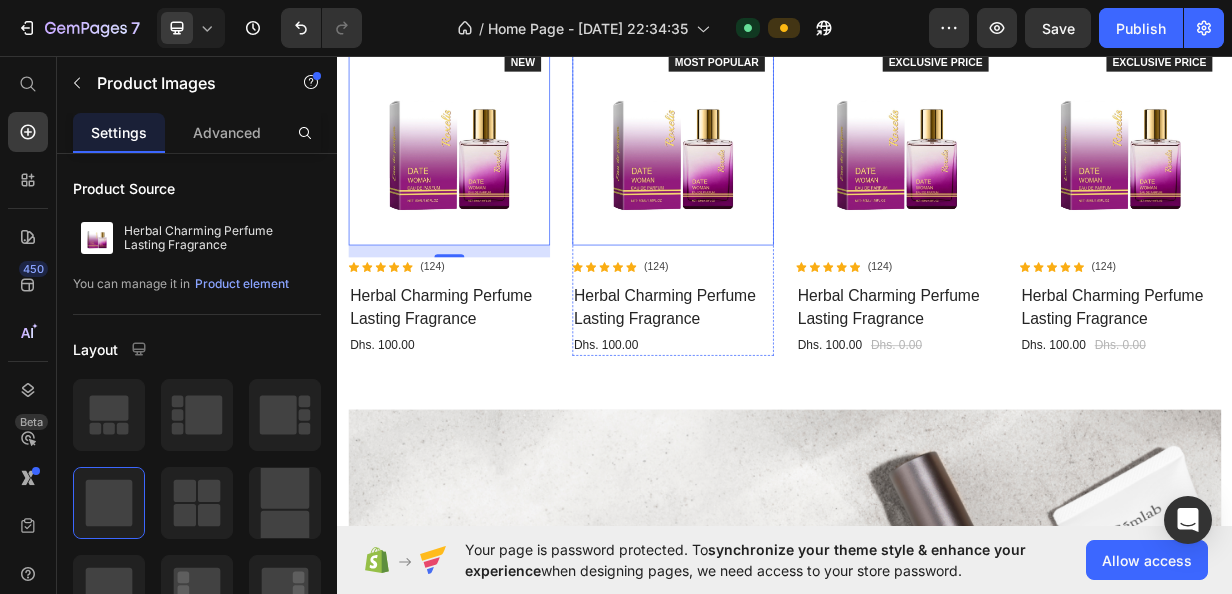 click at bounding box center (787, 178) 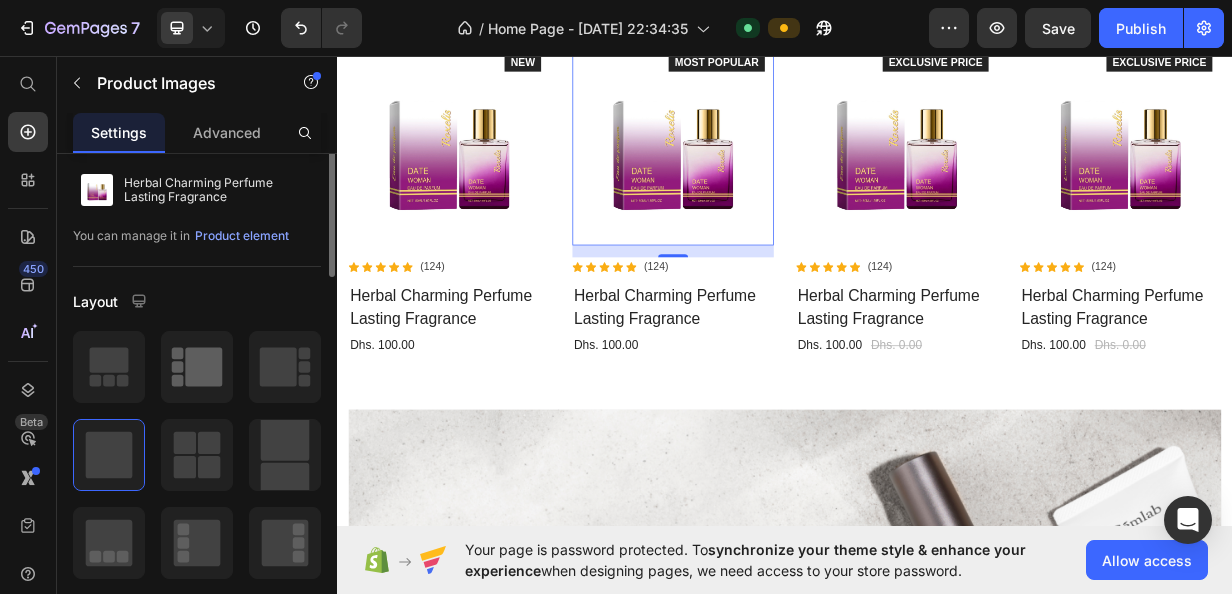 scroll, scrollTop: 0, scrollLeft: 0, axis: both 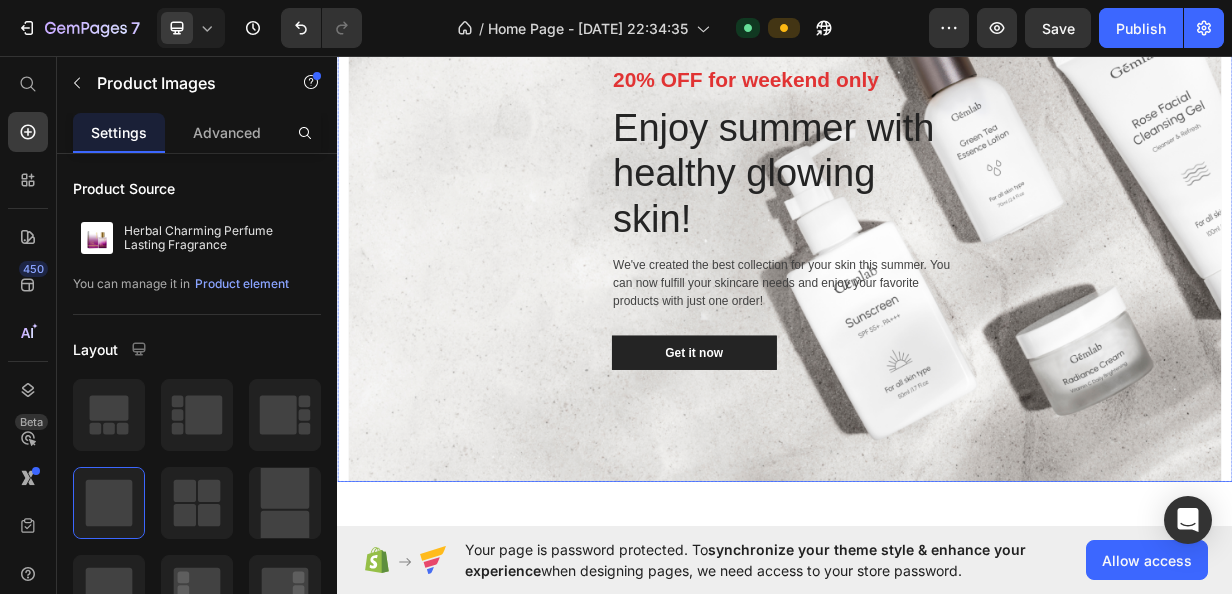 click on "20% OFF for weekend only Text block Enjoy summer with healthy glowing skin! Heading We've created the best collection for your skin this summer. You can now fulfill your skincare needs and enjoy your favorite products with just one order! Text block Get it now Button Row" at bounding box center [937, 275] 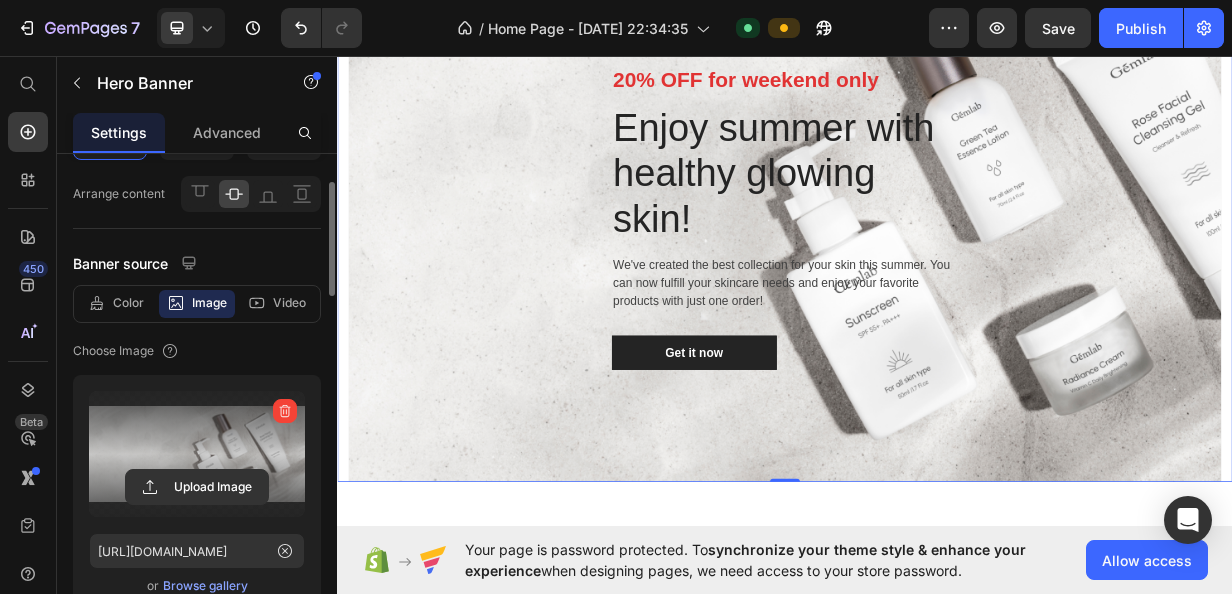 scroll, scrollTop: 117, scrollLeft: 0, axis: vertical 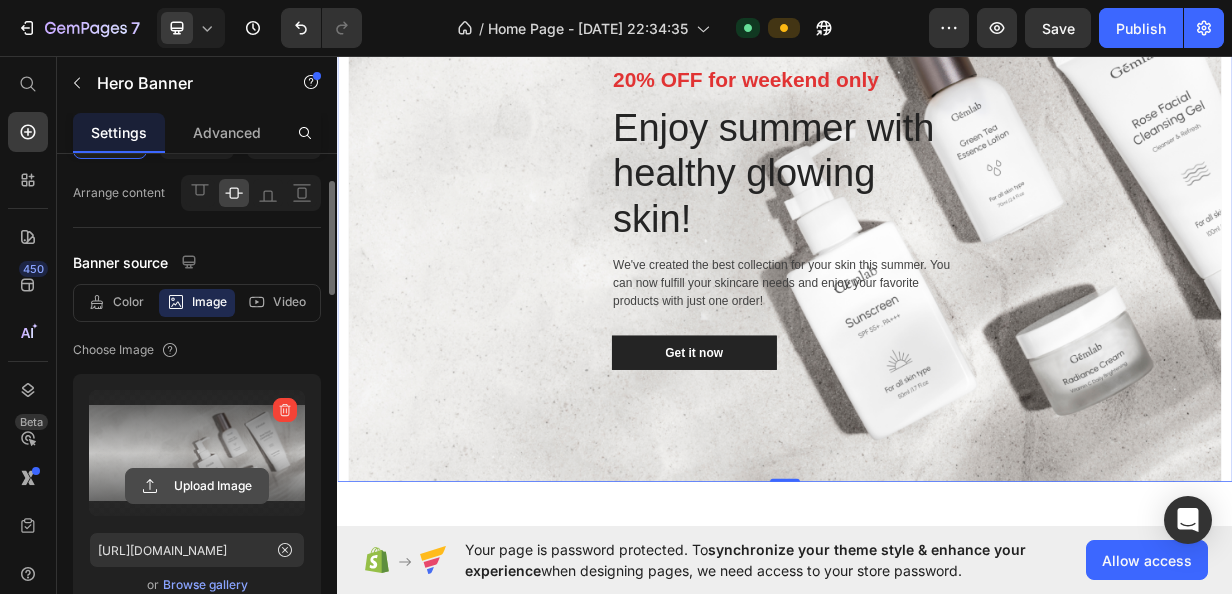 click 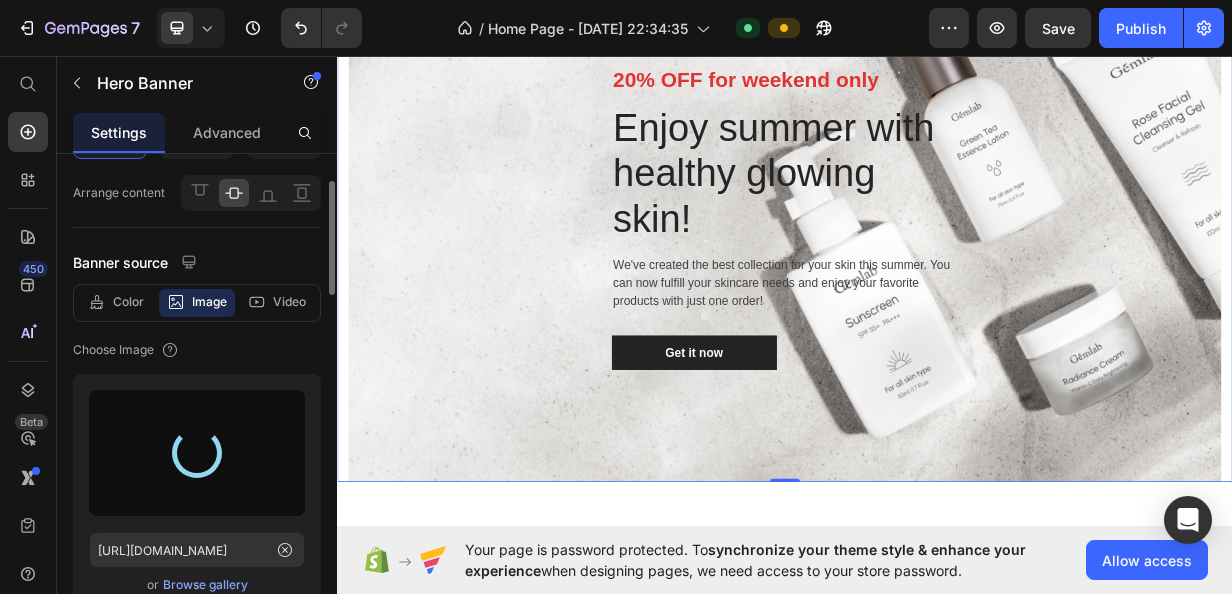 type on "[URL][DOMAIN_NAME]" 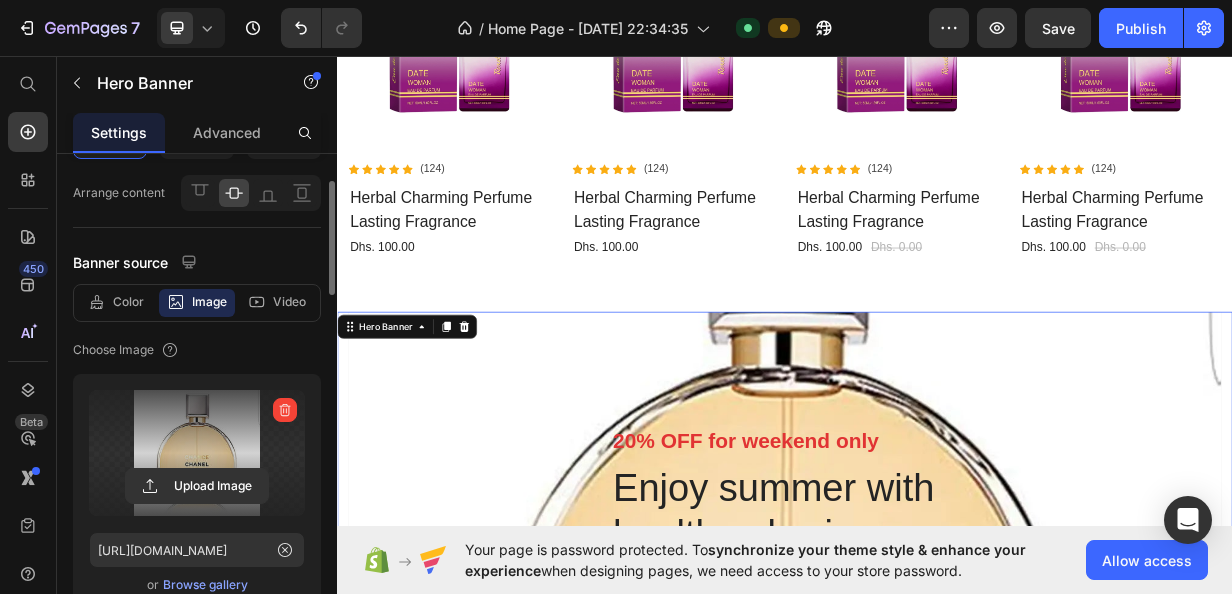 scroll, scrollTop: 2132, scrollLeft: 0, axis: vertical 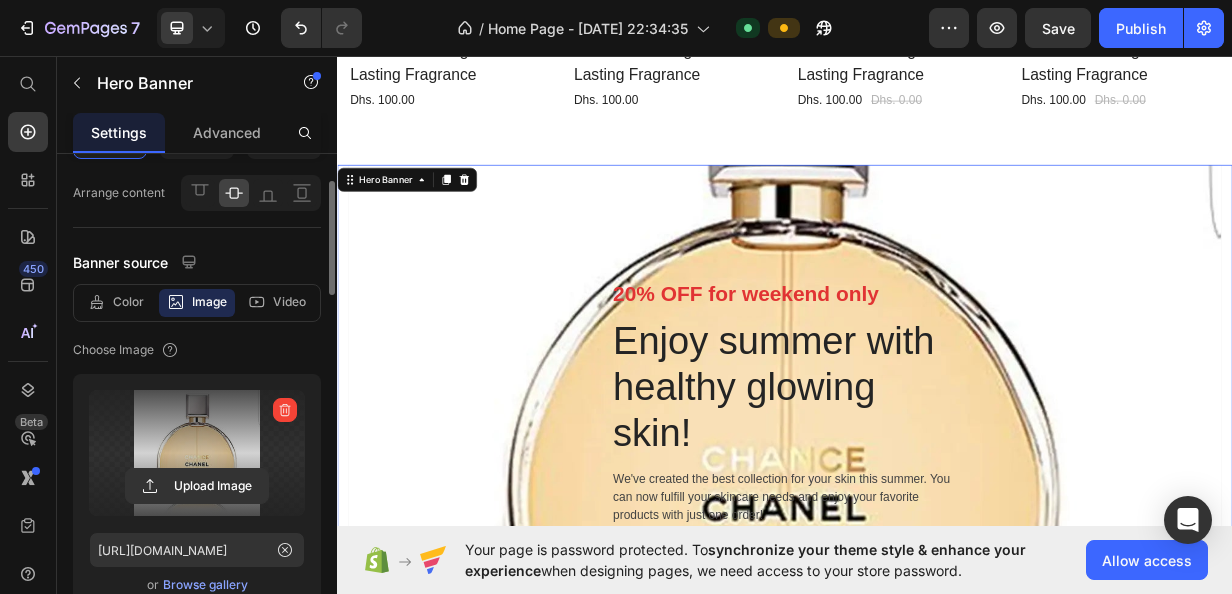 click at bounding box center (197, 453) 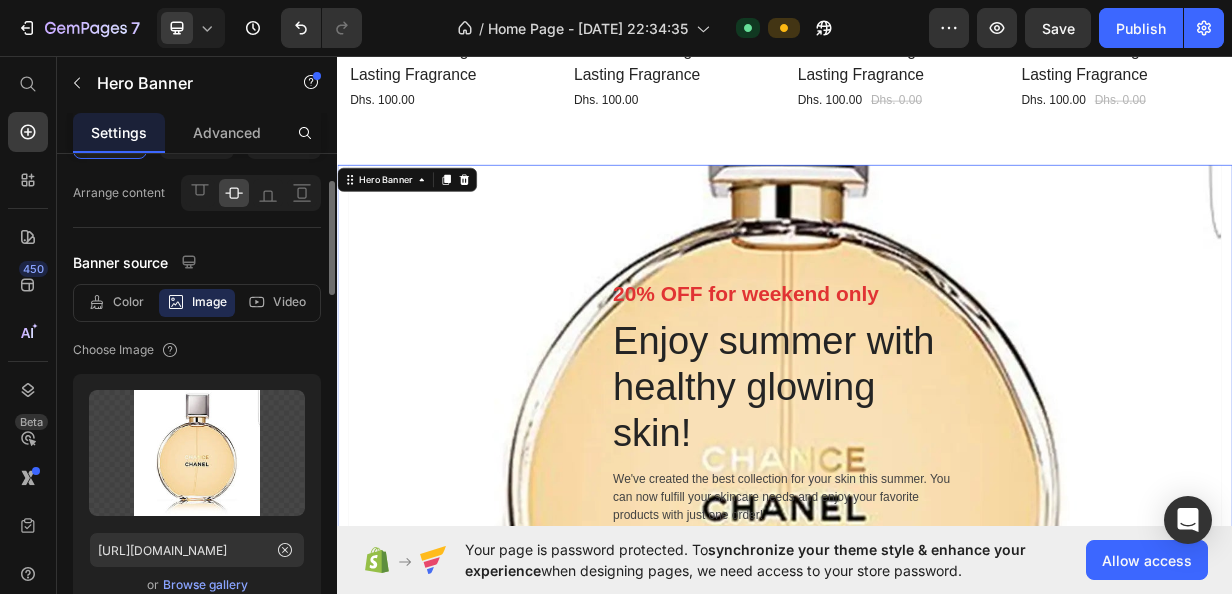 click on "Browse gallery" at bounding box center (205, 585) 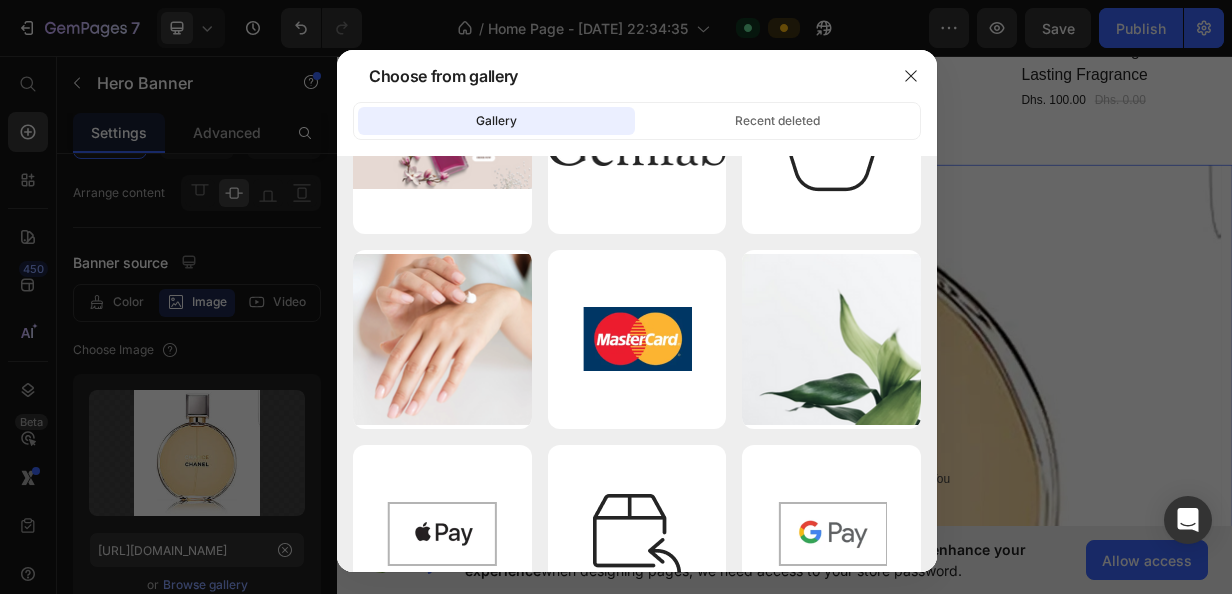 scroll, scrollTop: 0, scrollLeft: 0, axis: both 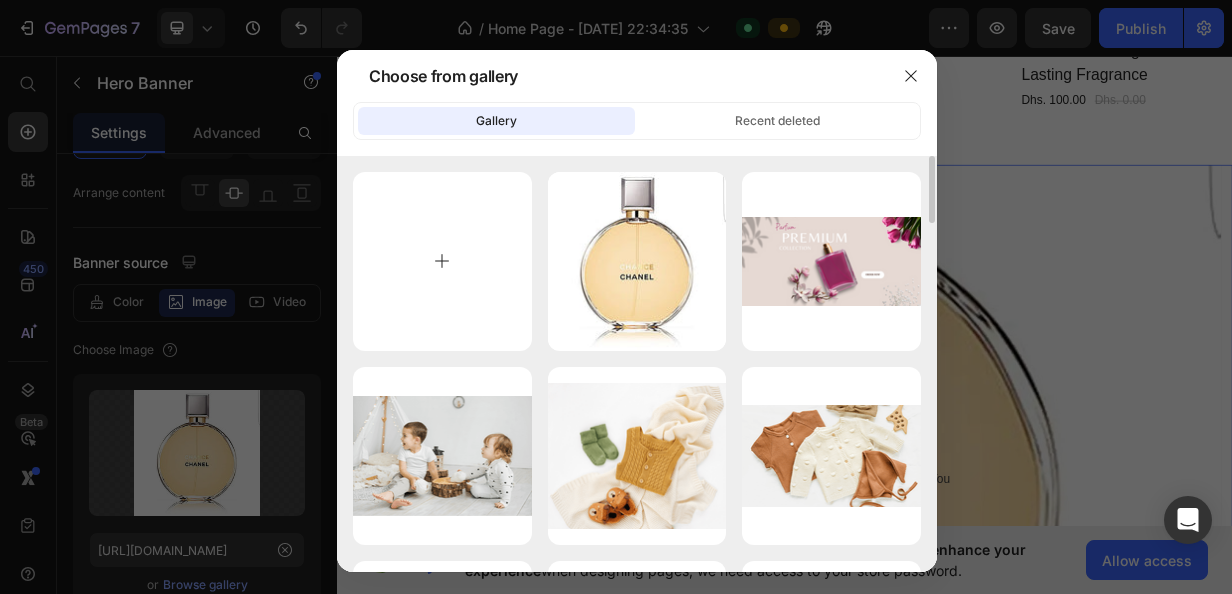 click at bounding box center (442, 261) 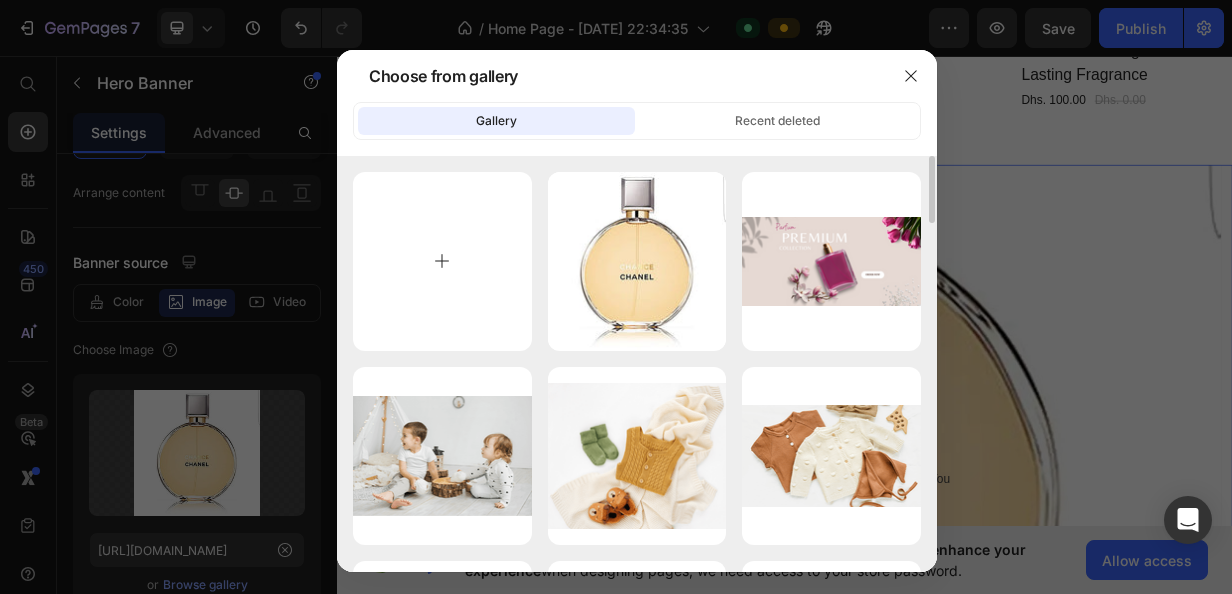 type on "C:\fakepath\o.hsvpRDb14pB.jpg" 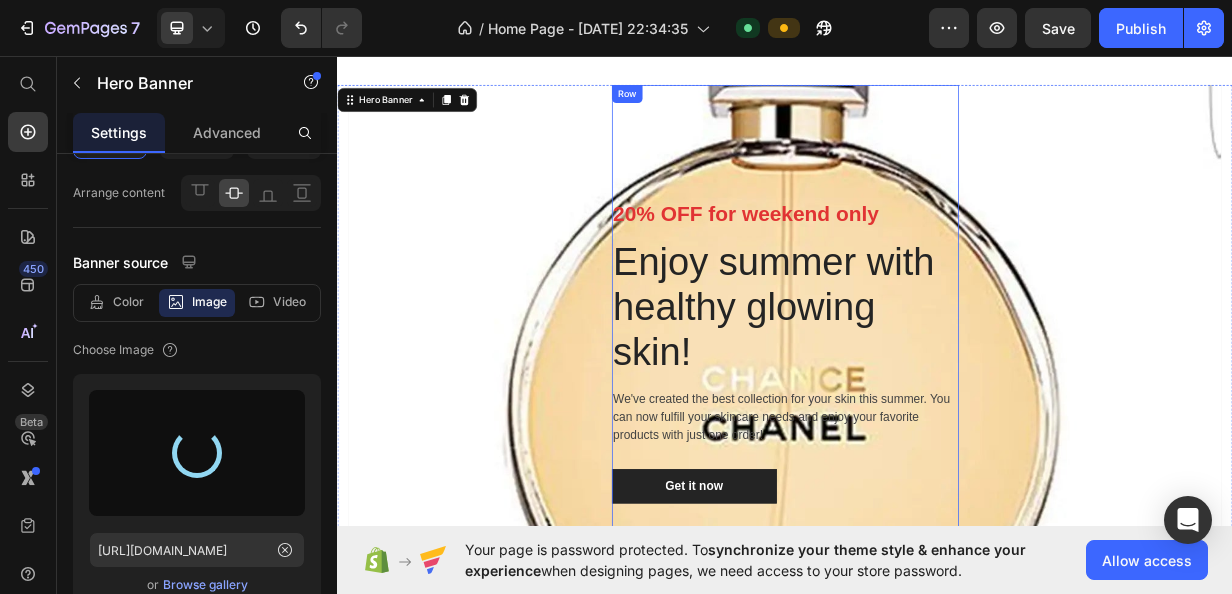 scroll, scrollTop: 2330, scrollLeft: 0, axis: vertical 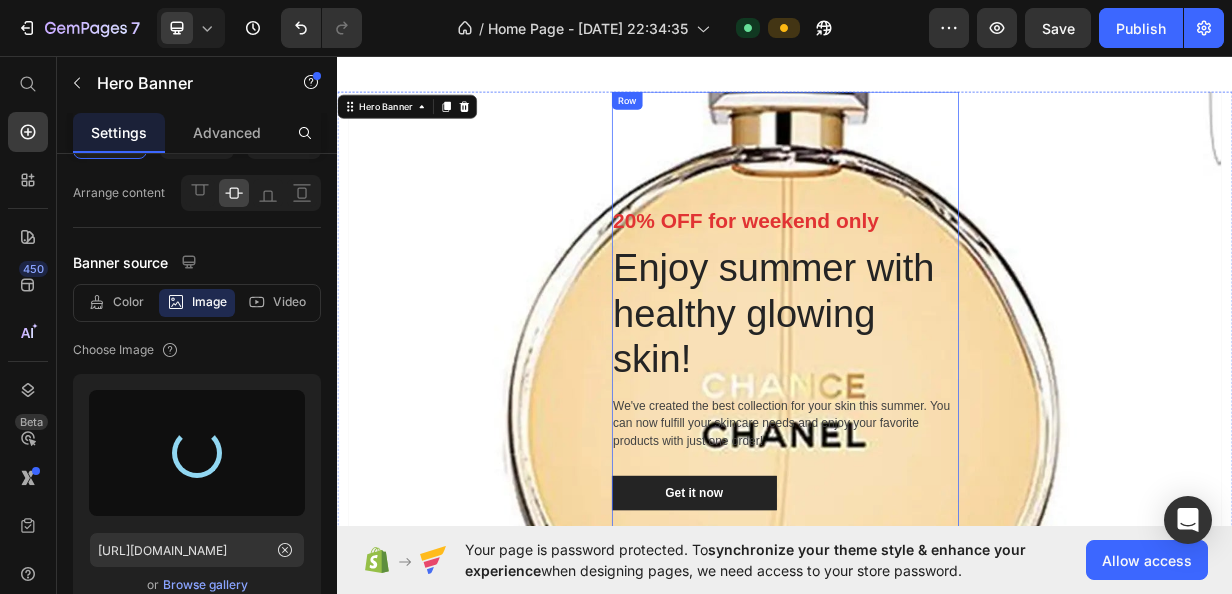 type on "[URL][DOMAIN_NAME]" 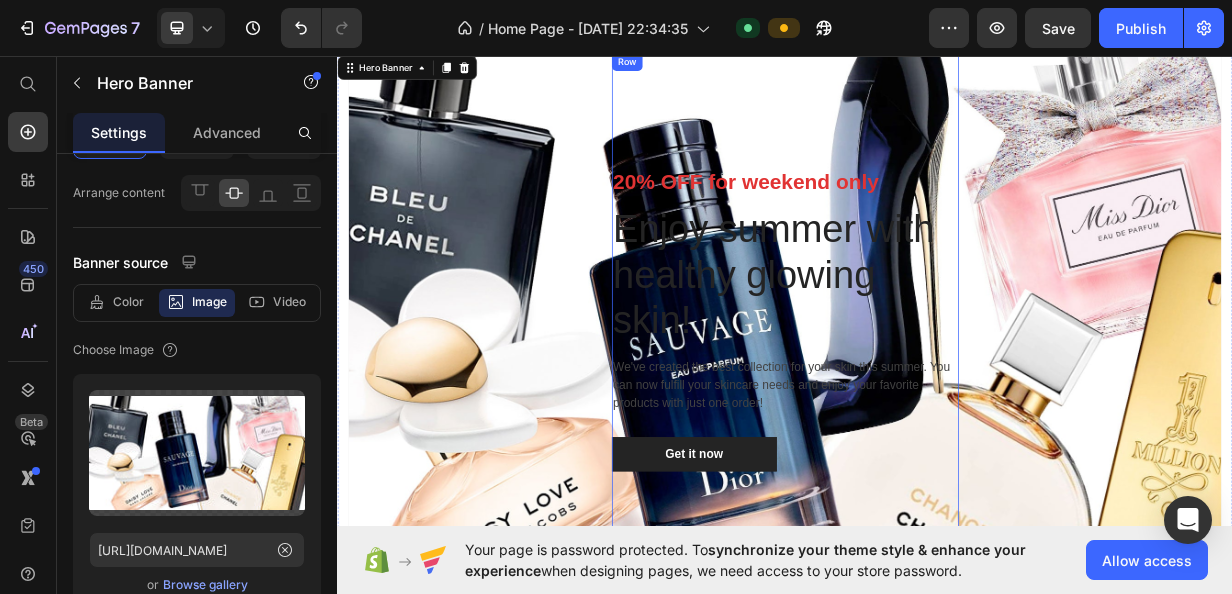 scroll, scrollTop: 2378, scrollLeft: 0, axis: vertical 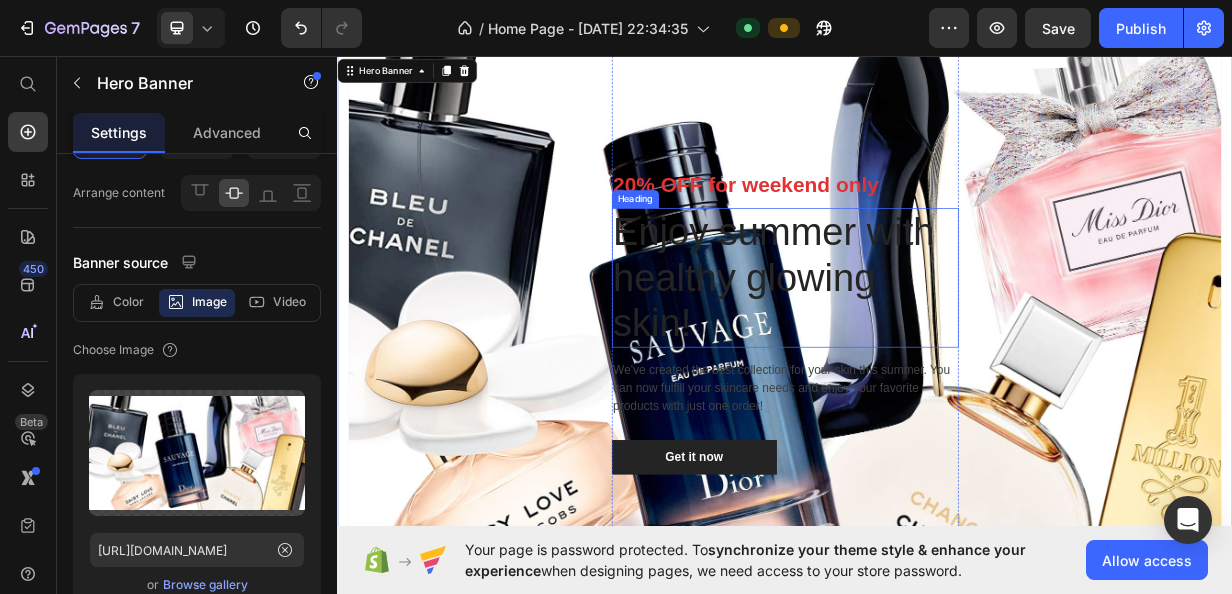 click on "Enjoy summer with healthy glowing skin!" at bounding box center [937, 357] 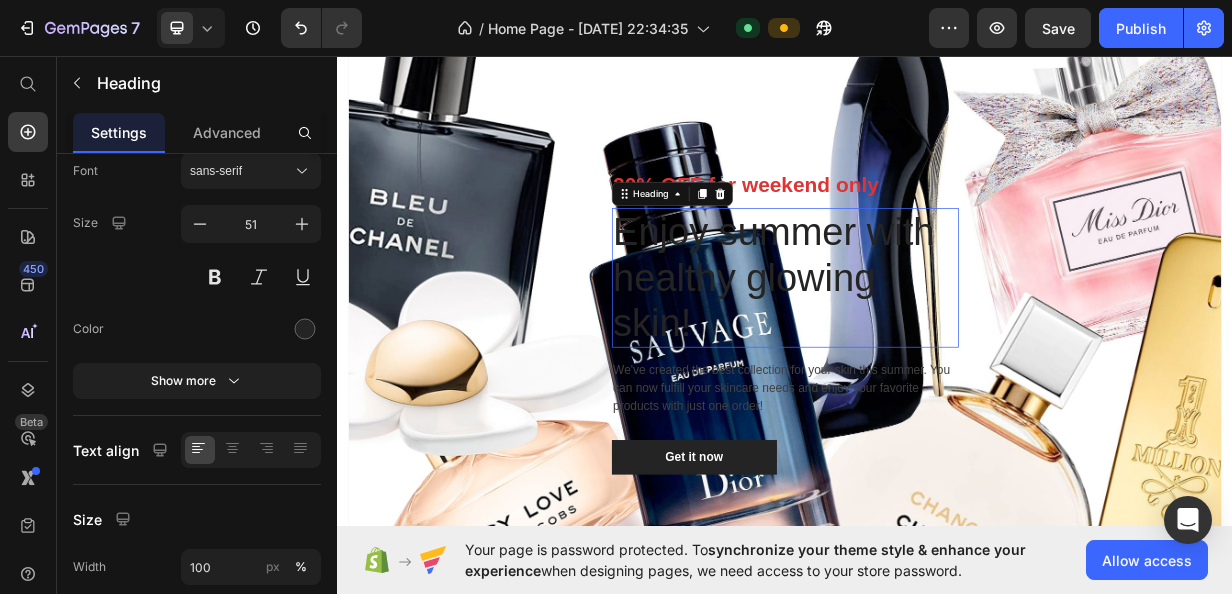 scroll, scrollTop: 0, scrollLeft: 0, axis: both 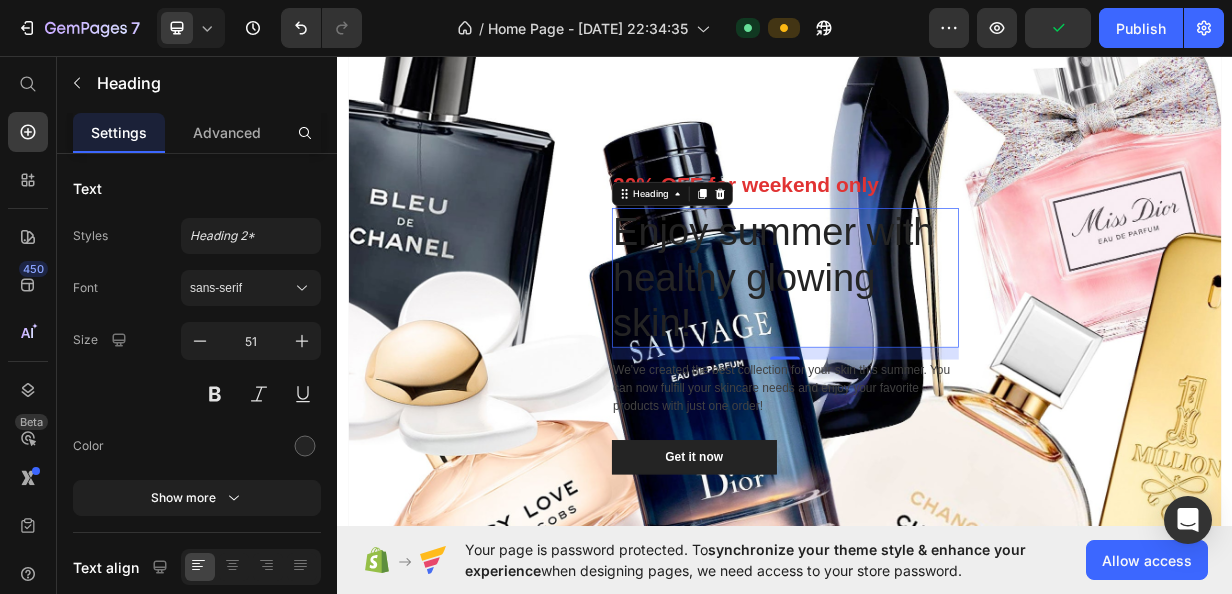 click on "Enjoy summer with healthy glowing skin!" at bounding box center (937, 357) 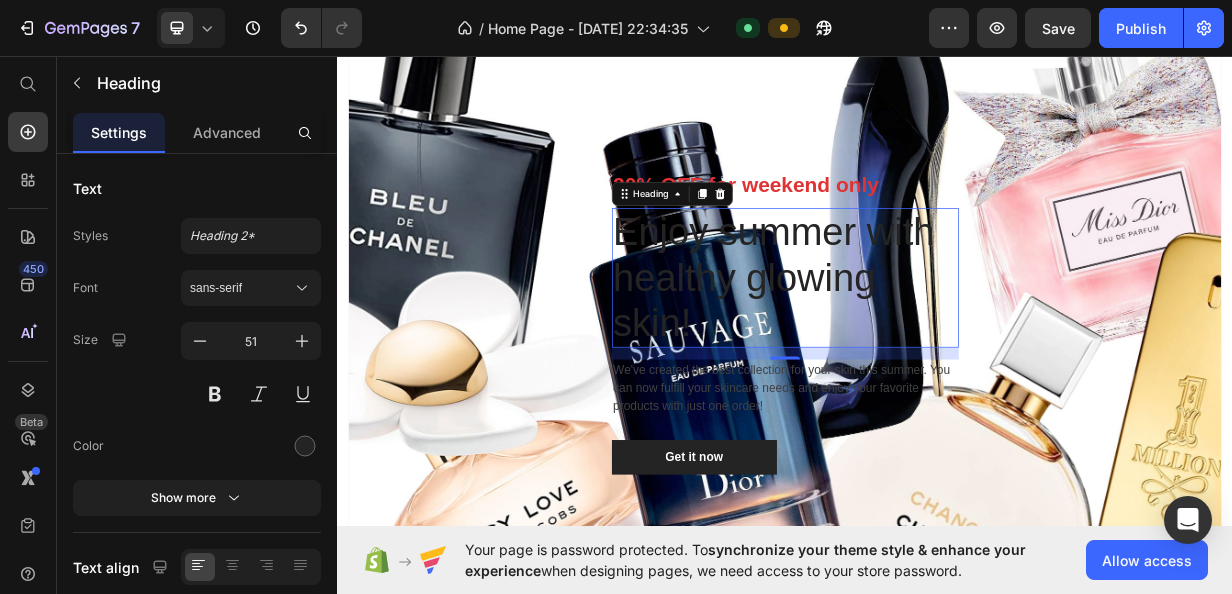 click on "Enjoy summer with healthy glowing skin!" at bounding box center [937, 357] 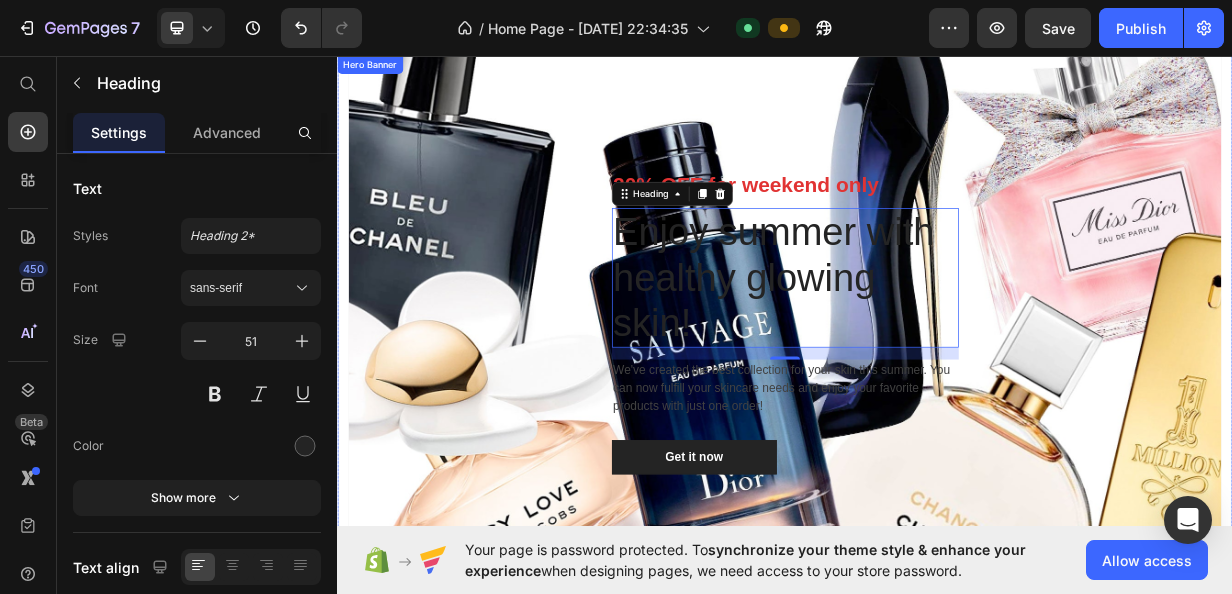 click on "20% OFF for weekend only Text block Enjoy summer with healthy glowing skin! Heading   16 We've created the best collection for your skin this summer. You can now fulfill your skincare needs and enjoy your favorite products with just one order! Text block Get it now Button Row" at bounding box center [937, 415] 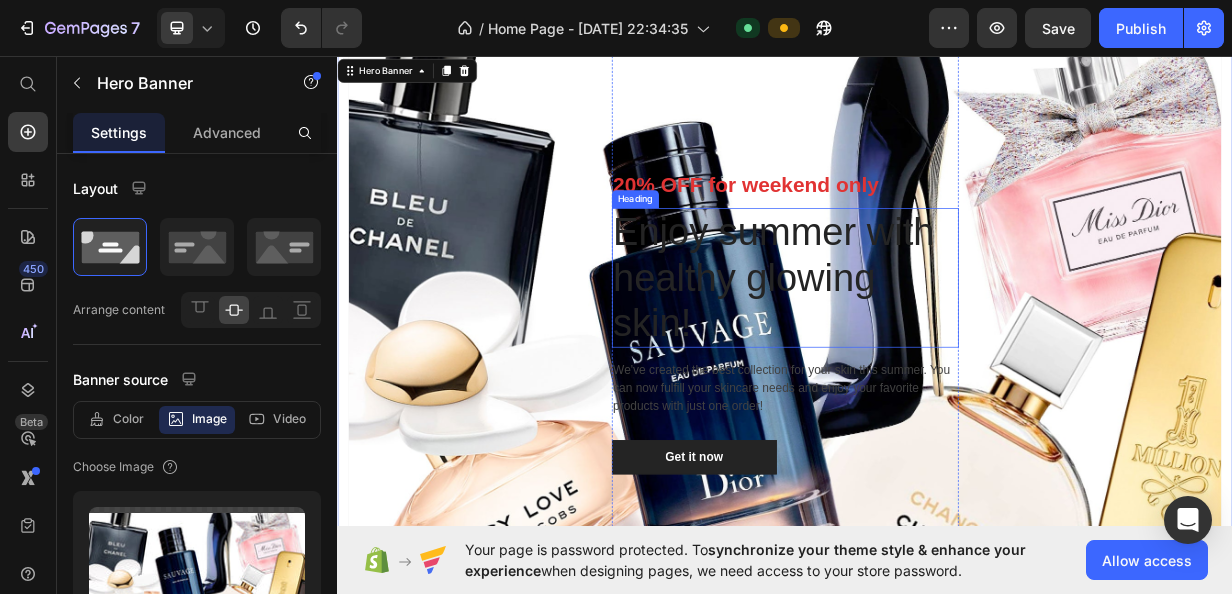 click on "Enjoy summer with healthy glowing skin!" at bounding box center (937, 357) 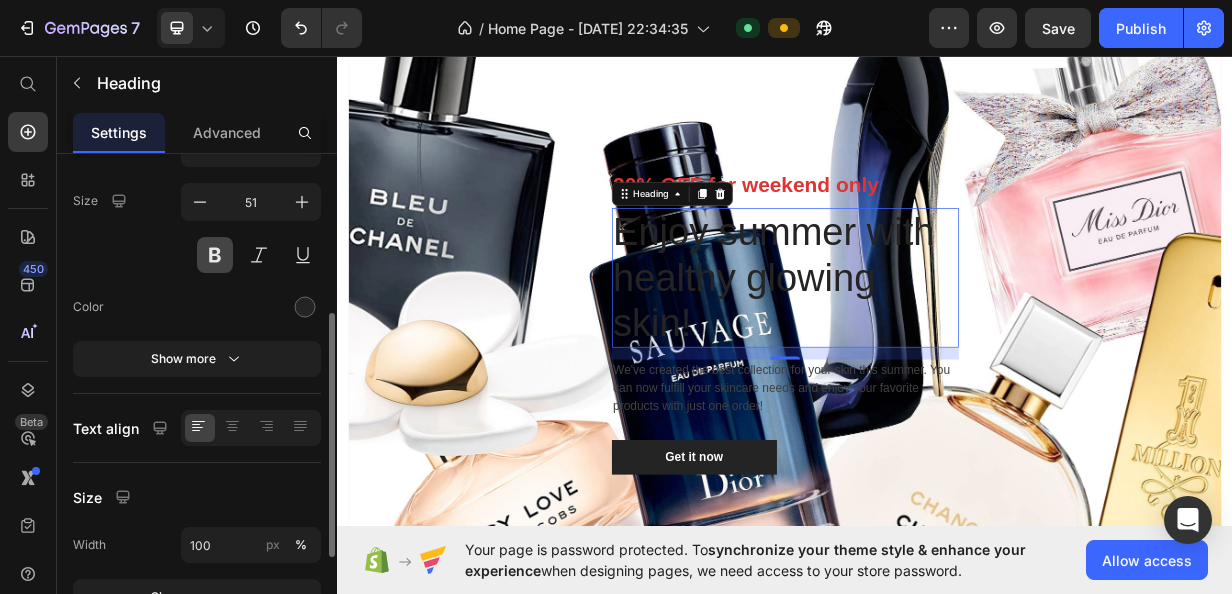 scroll, scrollTop: 213, scrollLeft: 0, axis: vertical 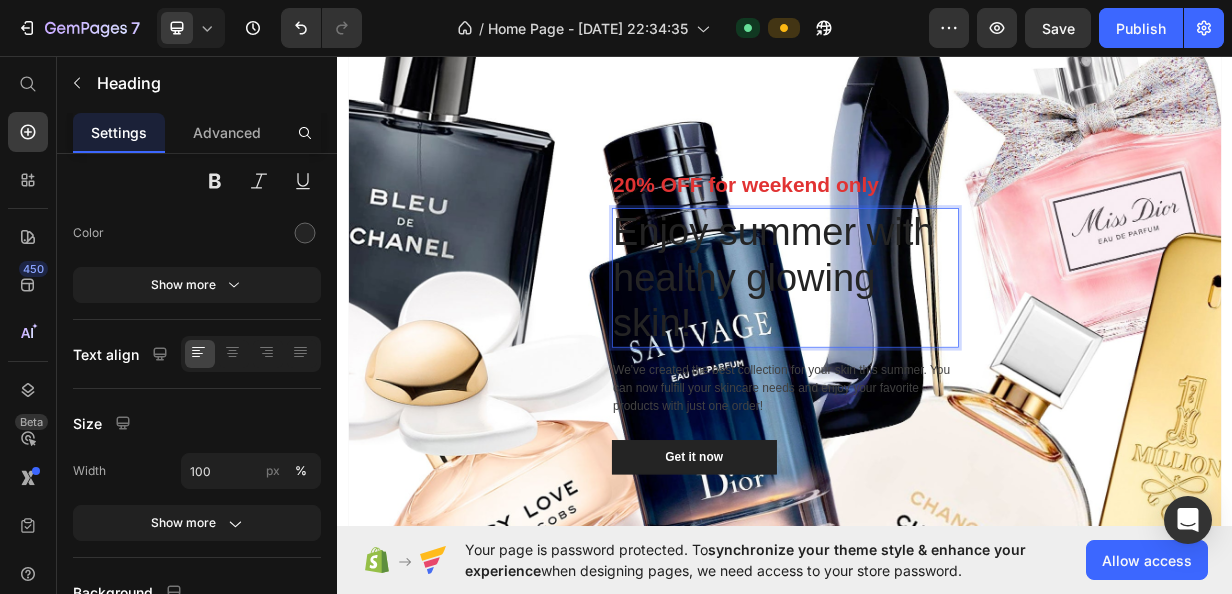 click on "Enjoy summer with healthy glowing skin!" at bounding box center [937, 357] 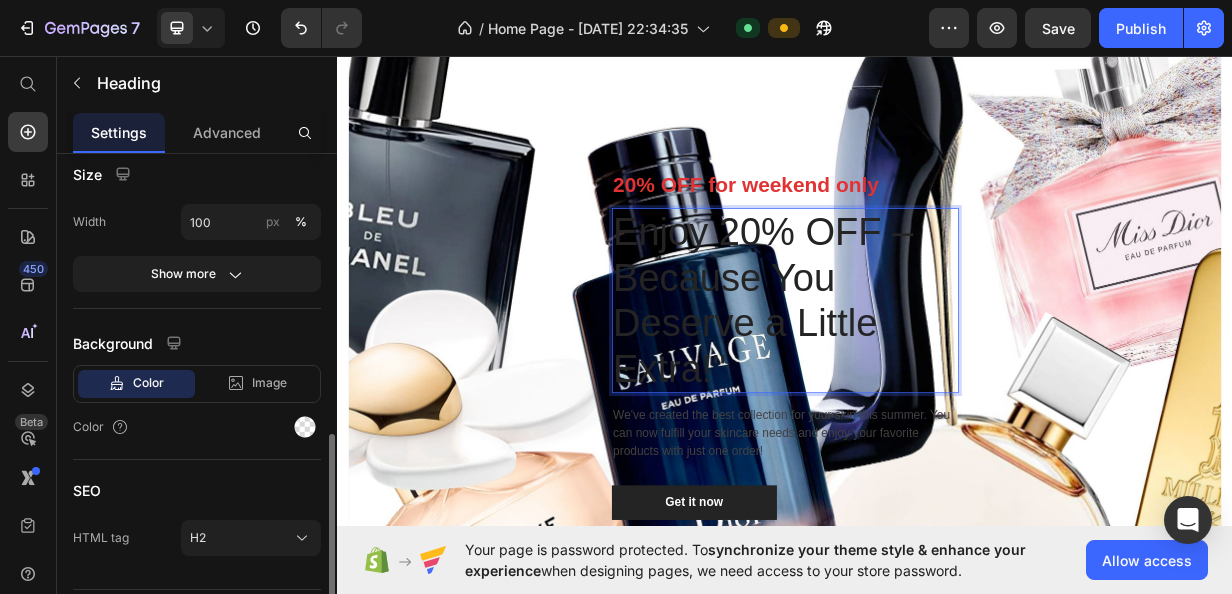 scroll, scrollTop: 497, scrollLeft: 0, axis: vertical 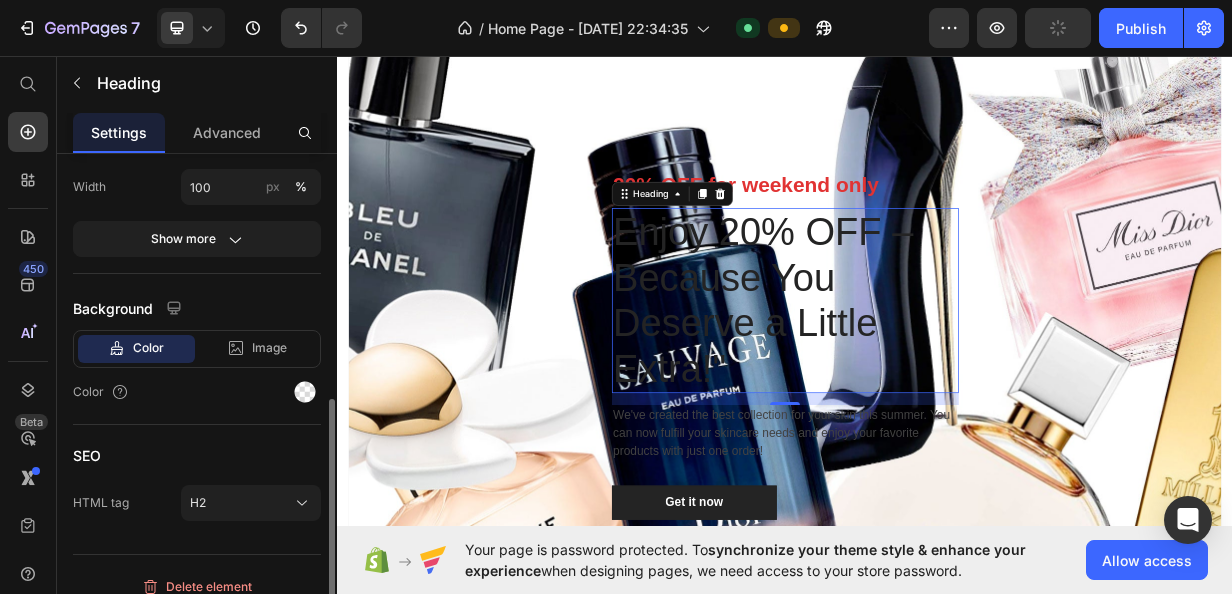 click on "Color" 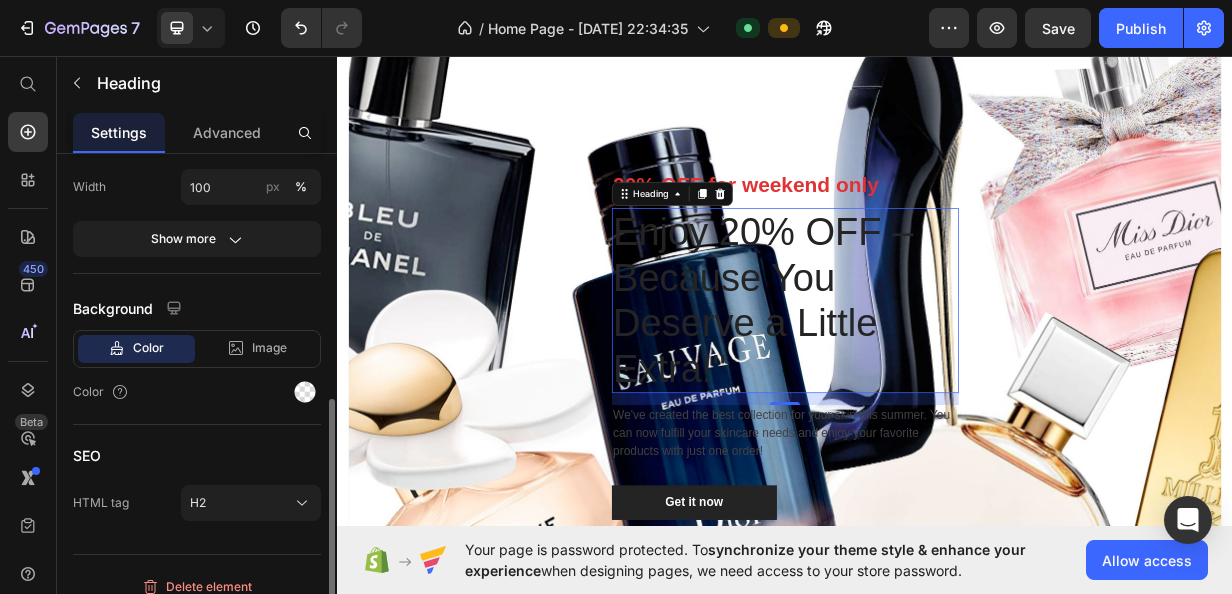 click on "Color" 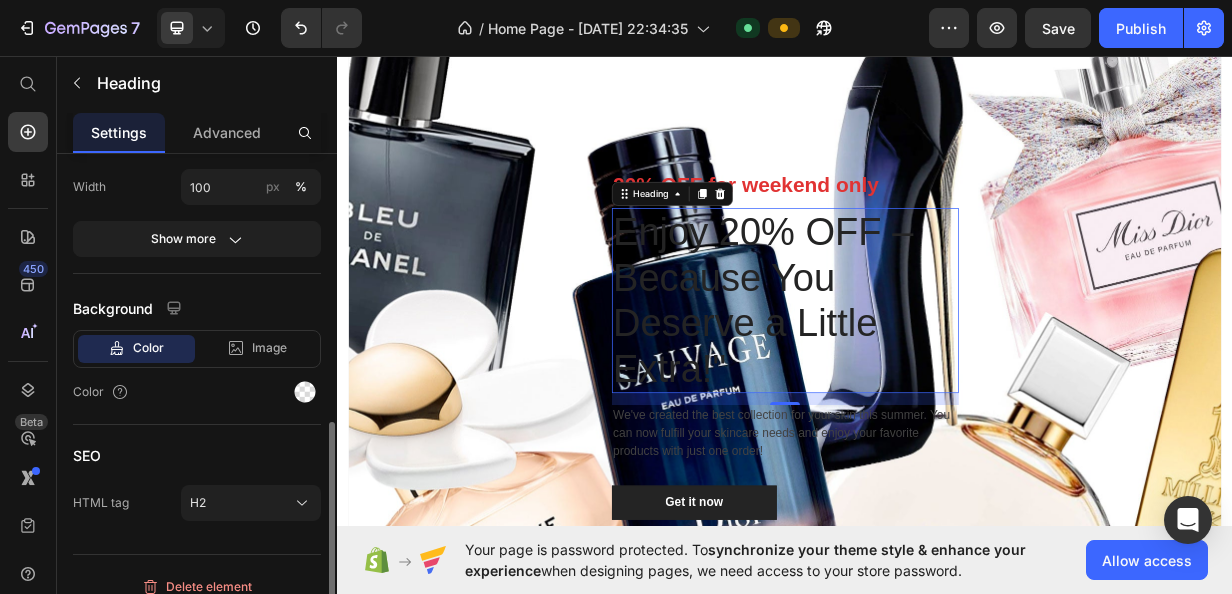 scroll, scrollTop: 512, scrollLeft: 0, axis: vertical 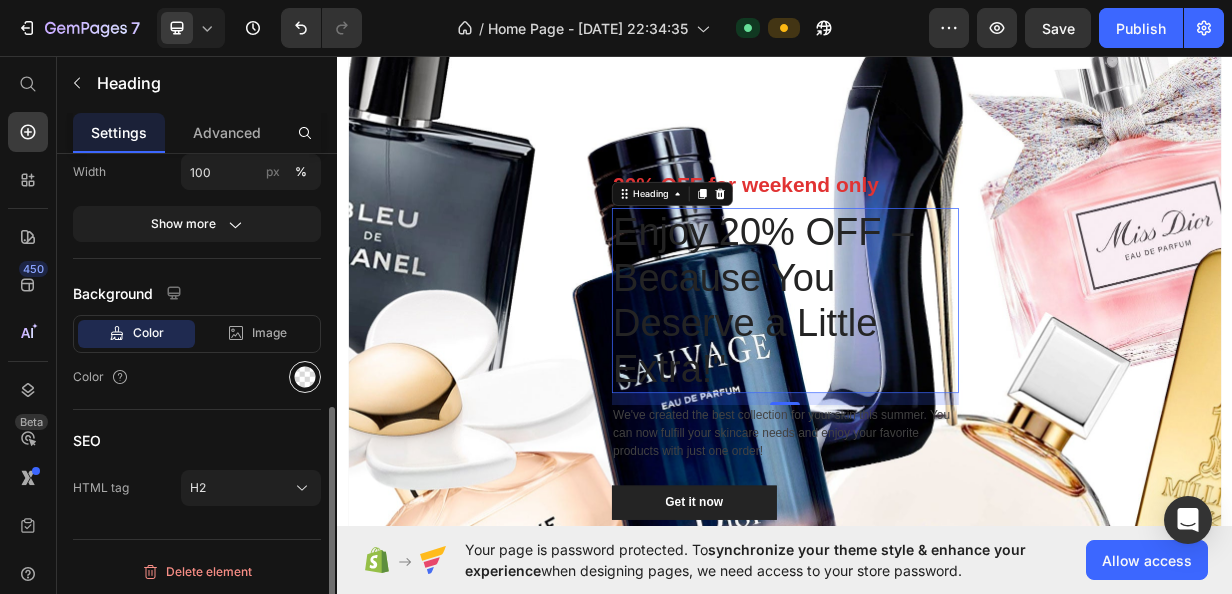 click at bounding box center [305, 377] 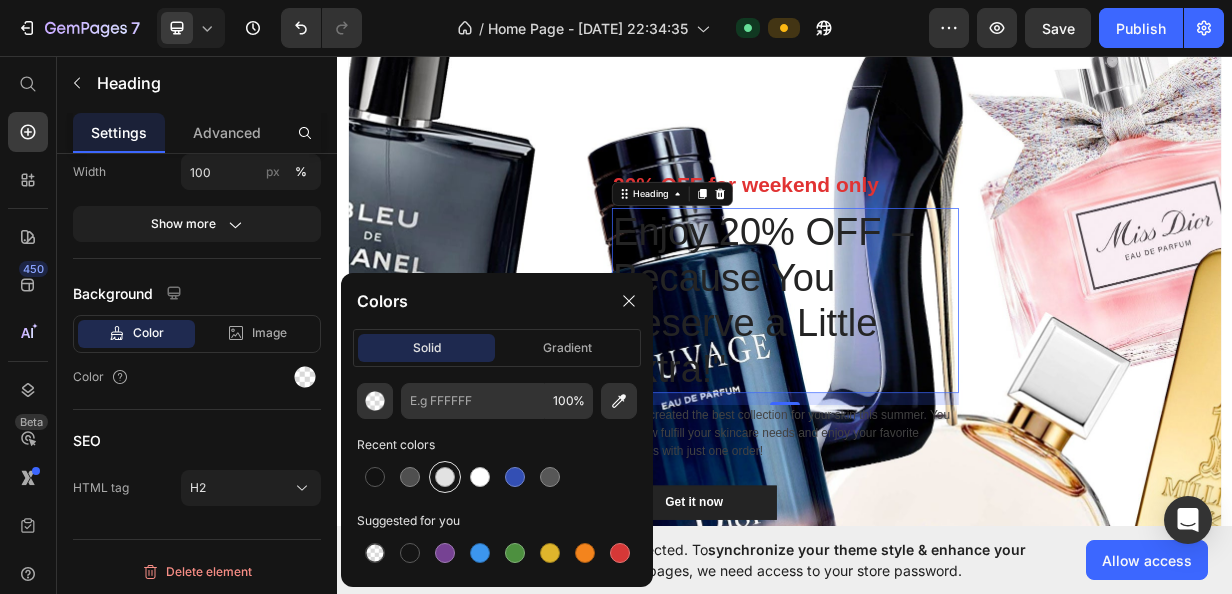 click at bounding box center (445, 477) 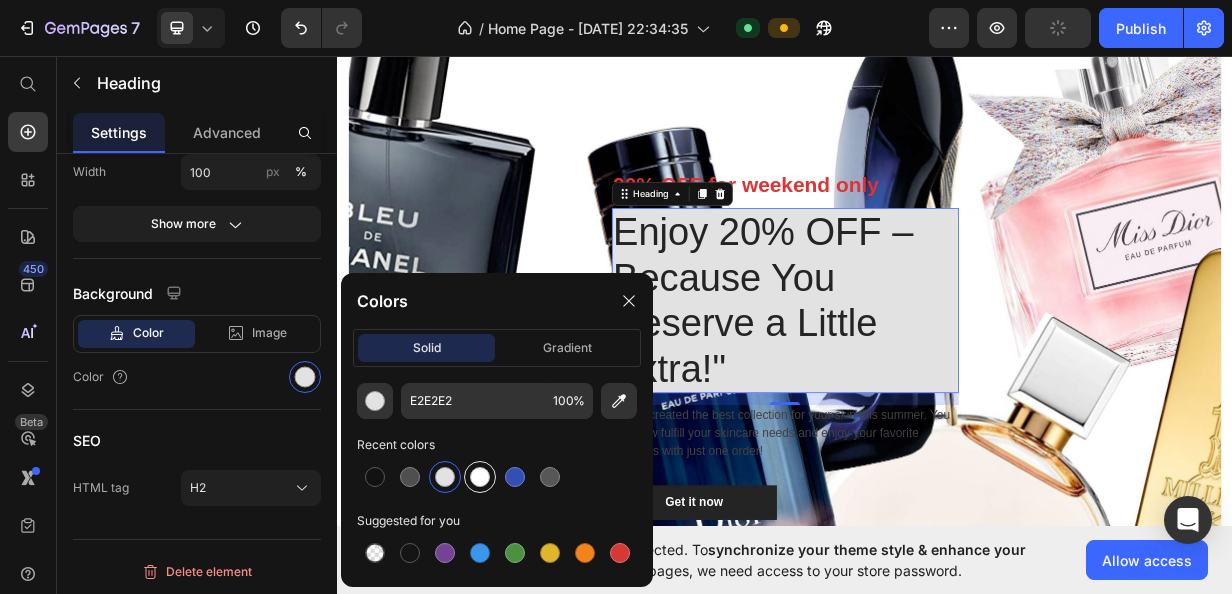 click at bounding box center [480, 477] 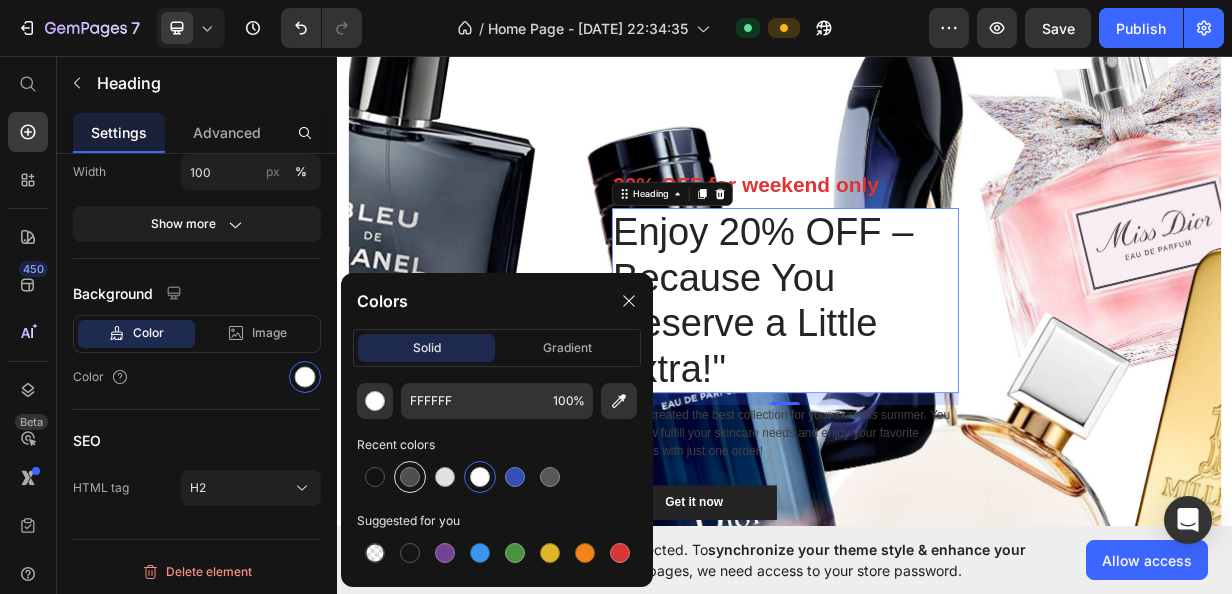 click at bounding box center (410, 477) 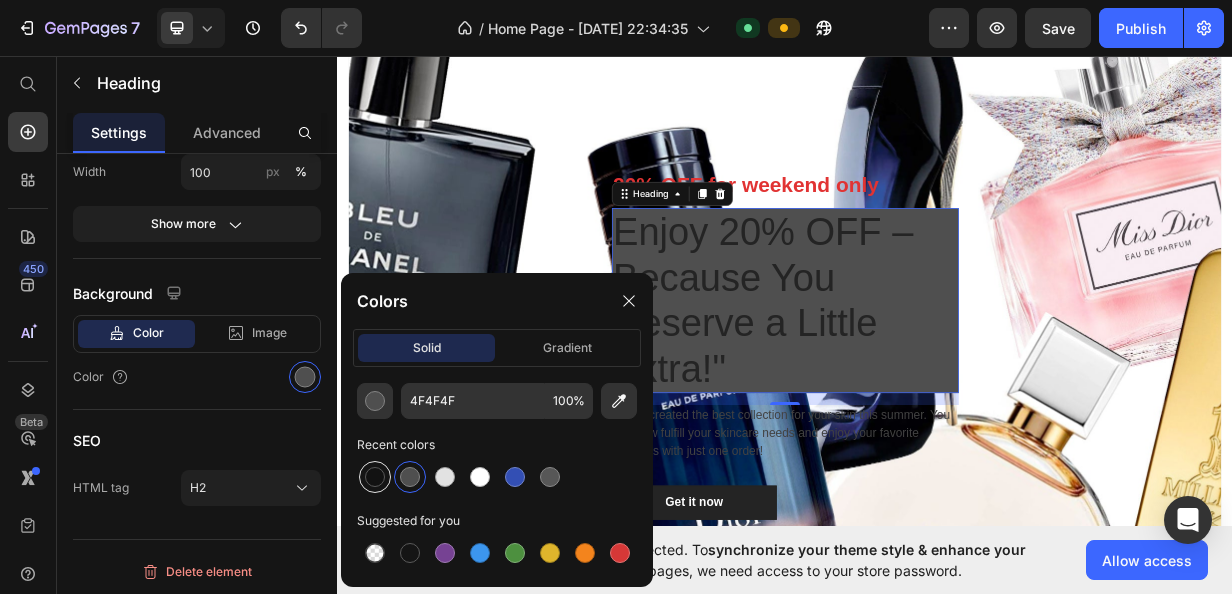 click at bounding box center [375, 477] 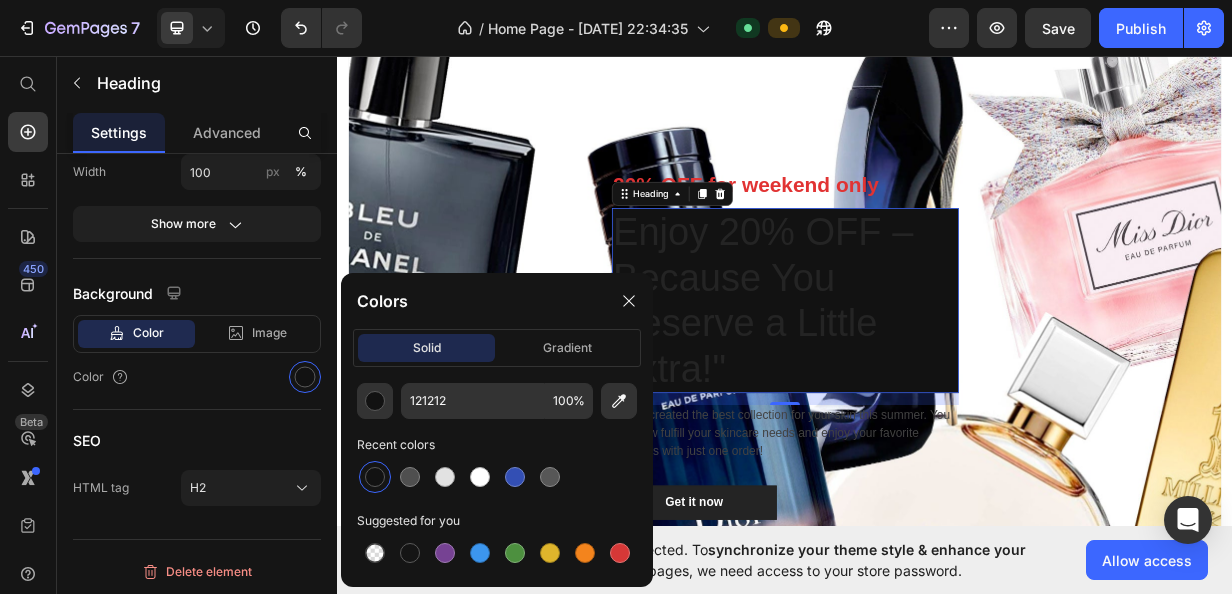 click at bounding box center (375, 477) 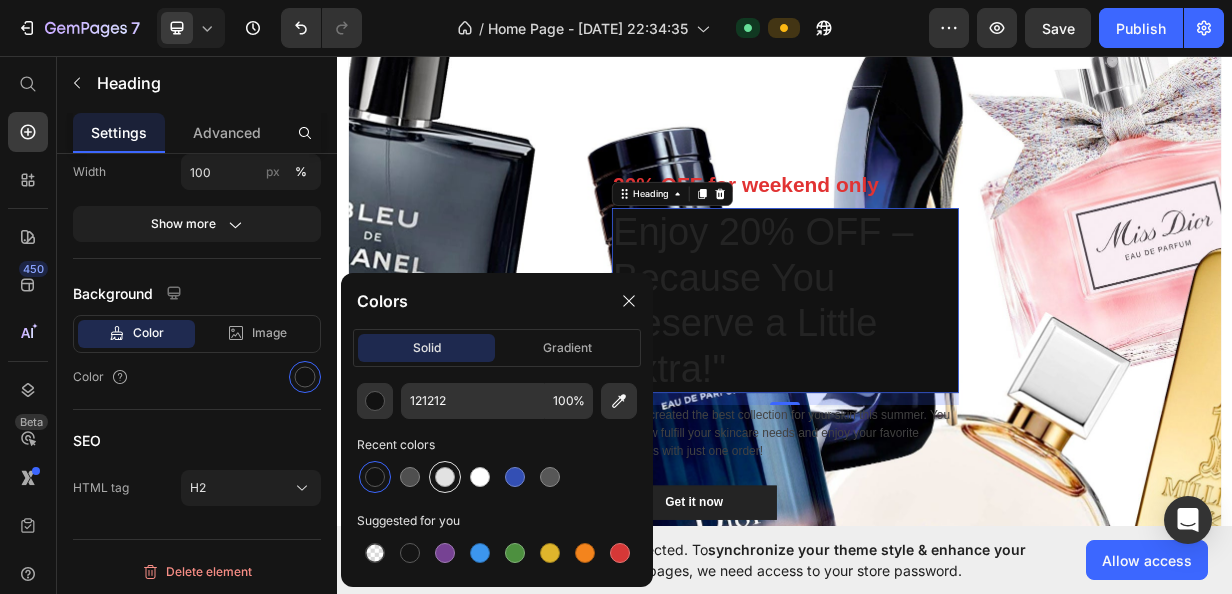 click at bounding box center [445, 477] 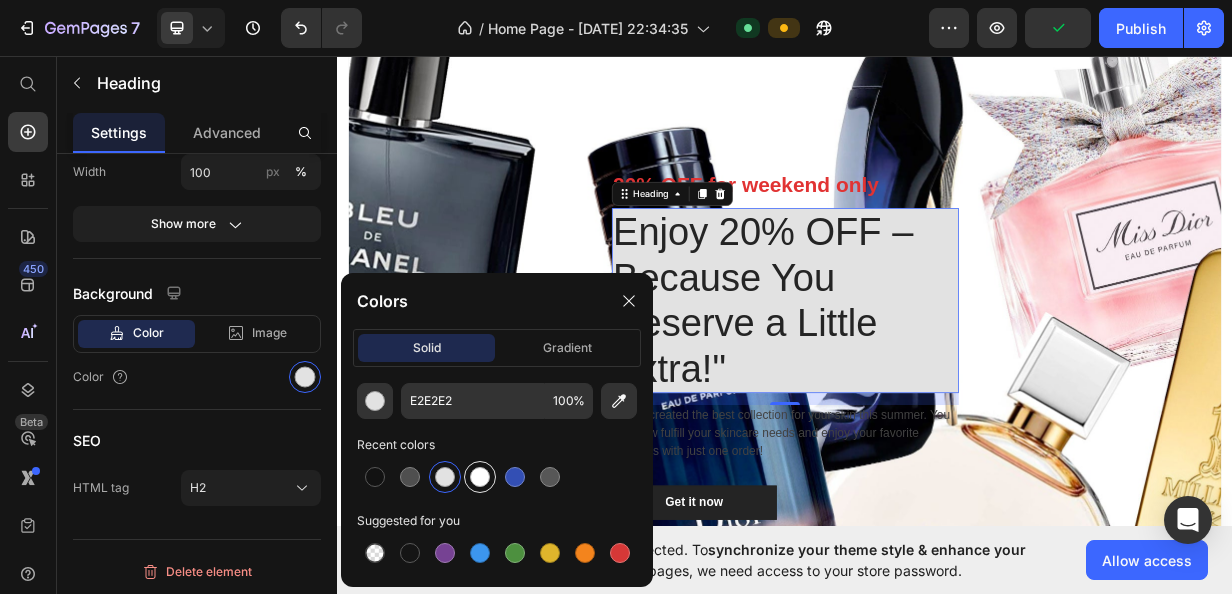 click at bounding box center [480, 477] 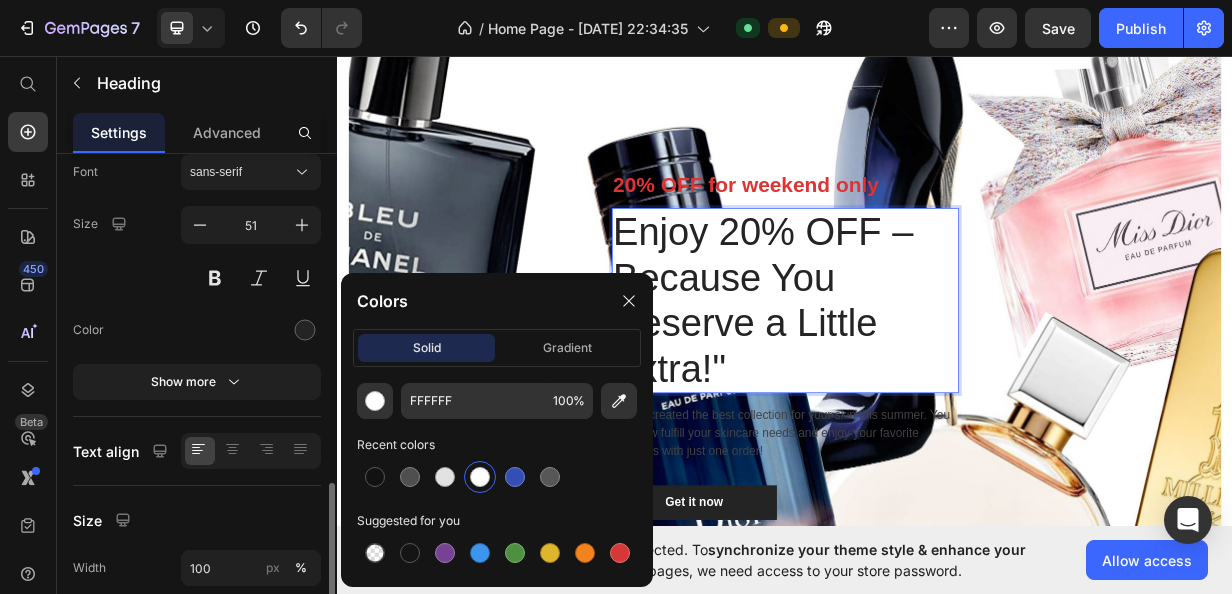 scroll, scrollTop: 0, scrollLeft: 0, axis: both 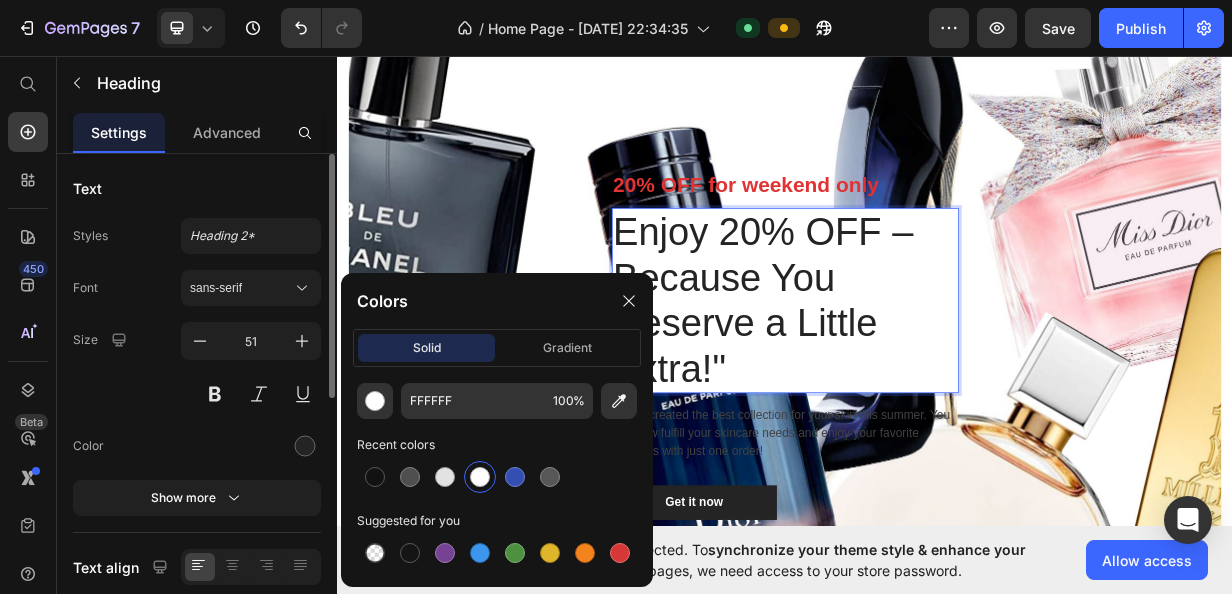 click on "sans-serif" at bounding box center (241, 288) 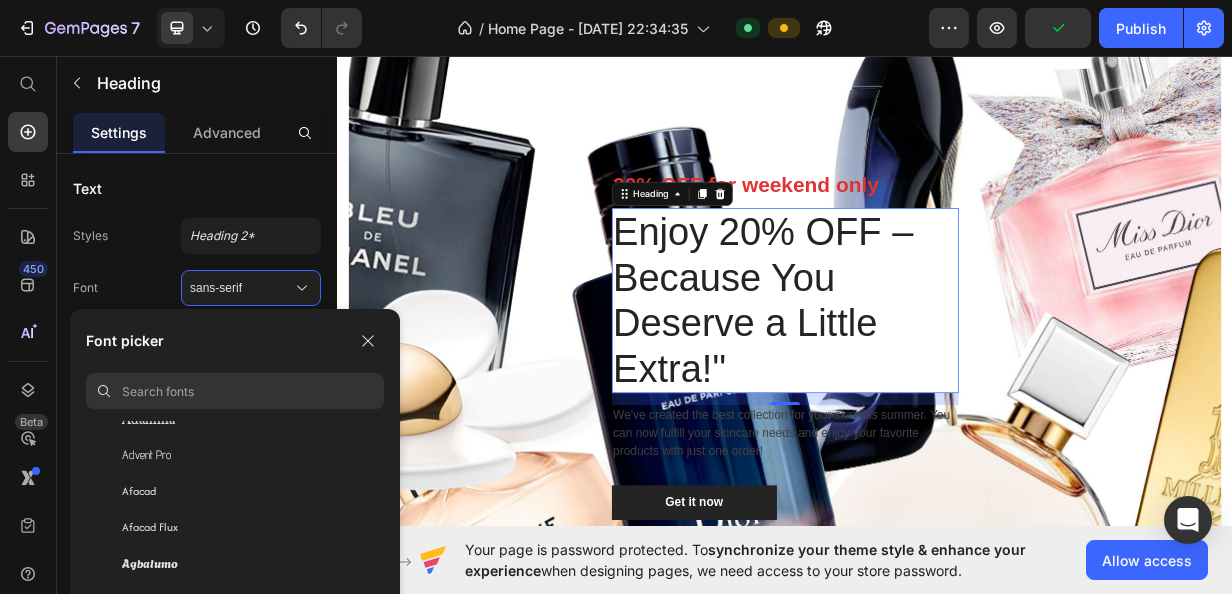 scroll, scrollTop: 504, scrollLeft: 0, axis: vertical 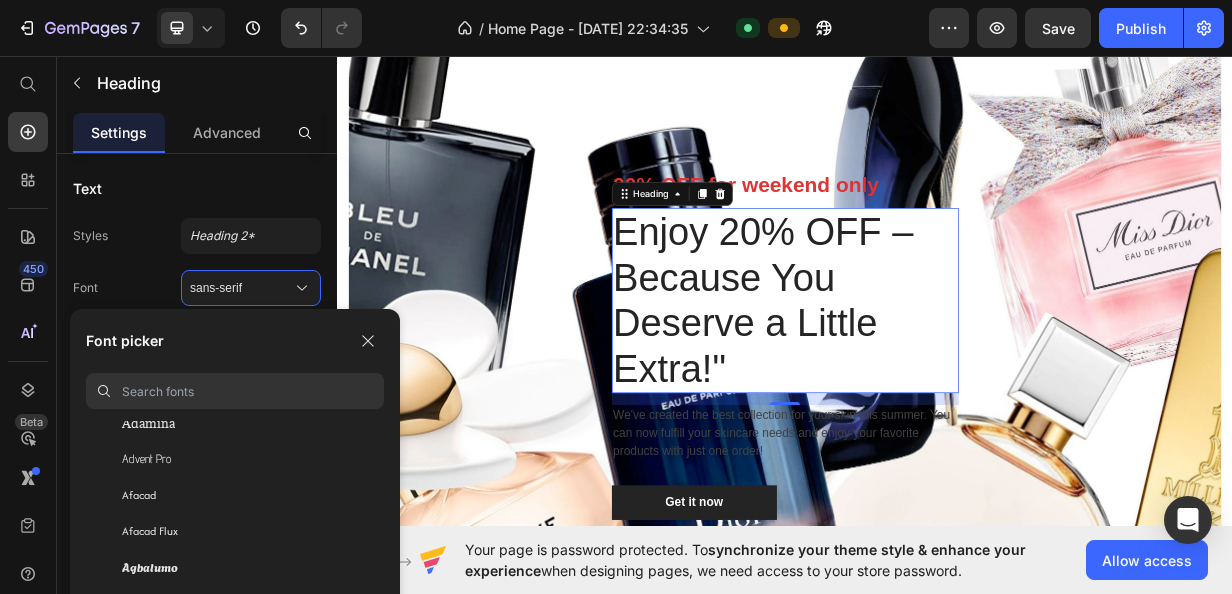 click at bounding box center (253, 391) 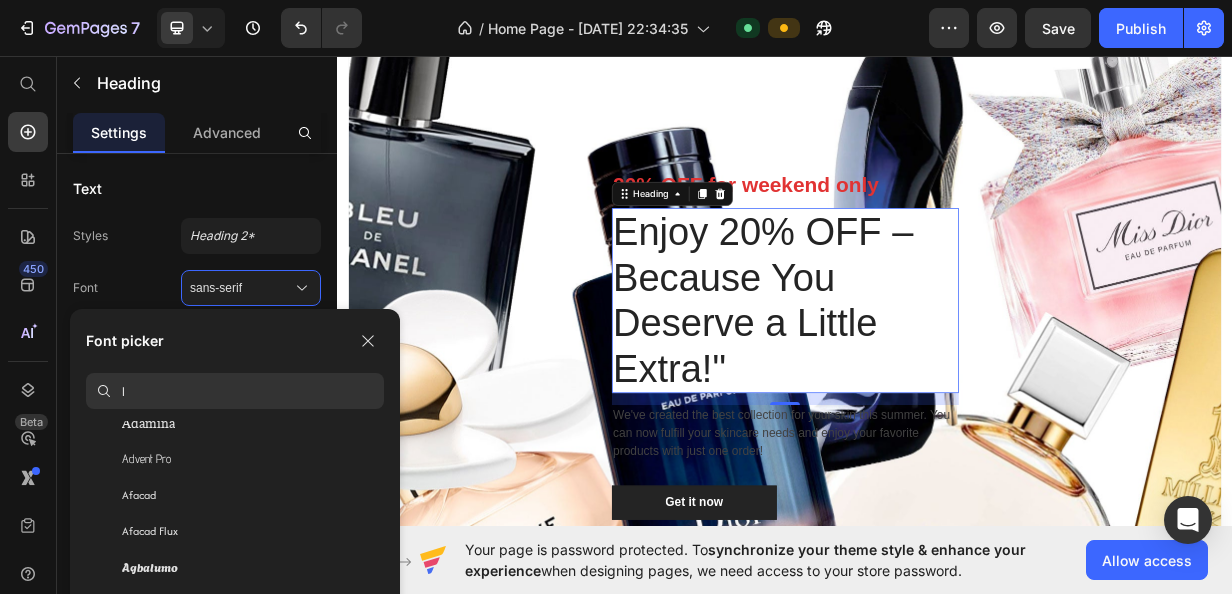scroll, scrollTop: 0, scrollLeft: 0, axis: both 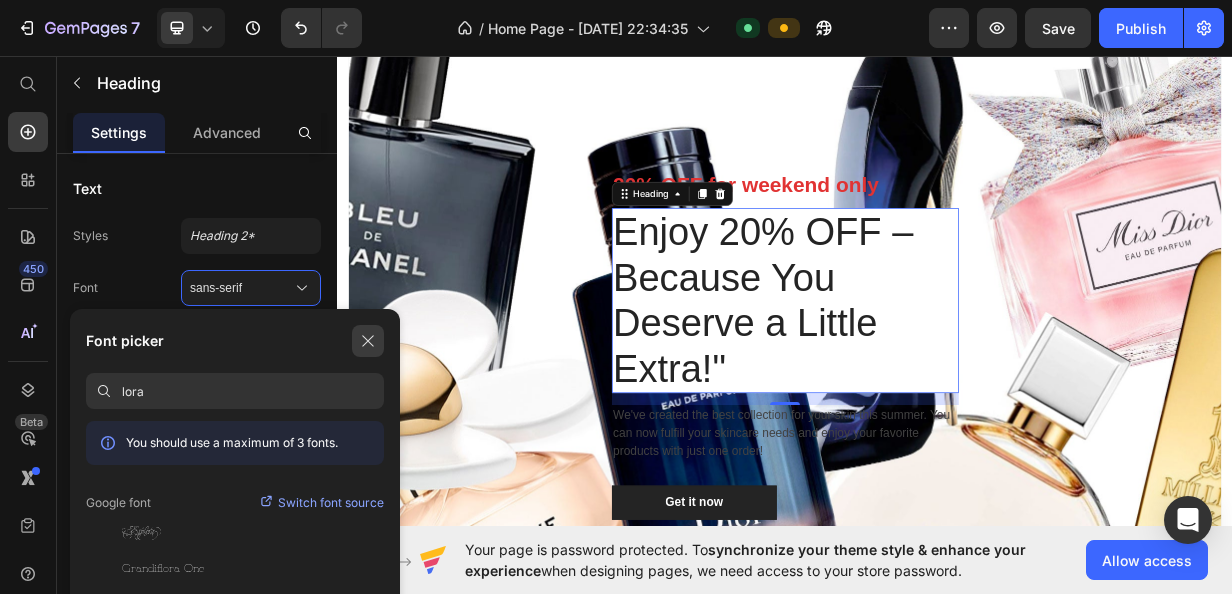 type on "lora" 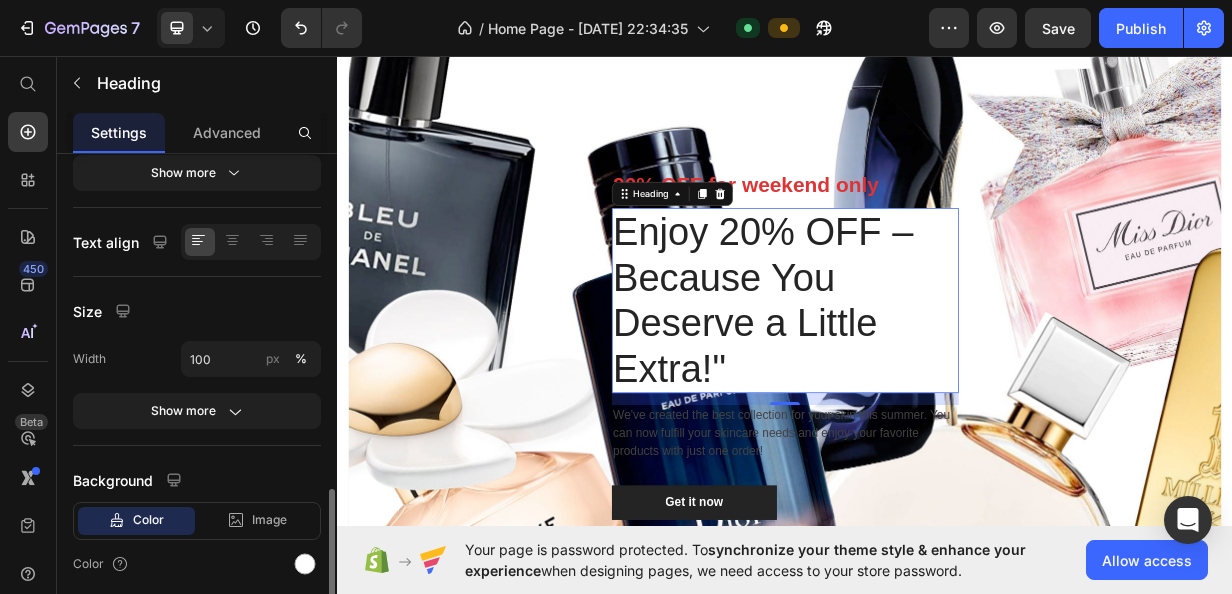 scroll, scrollTop: 444, scrollLeft: 0, axis: vertical 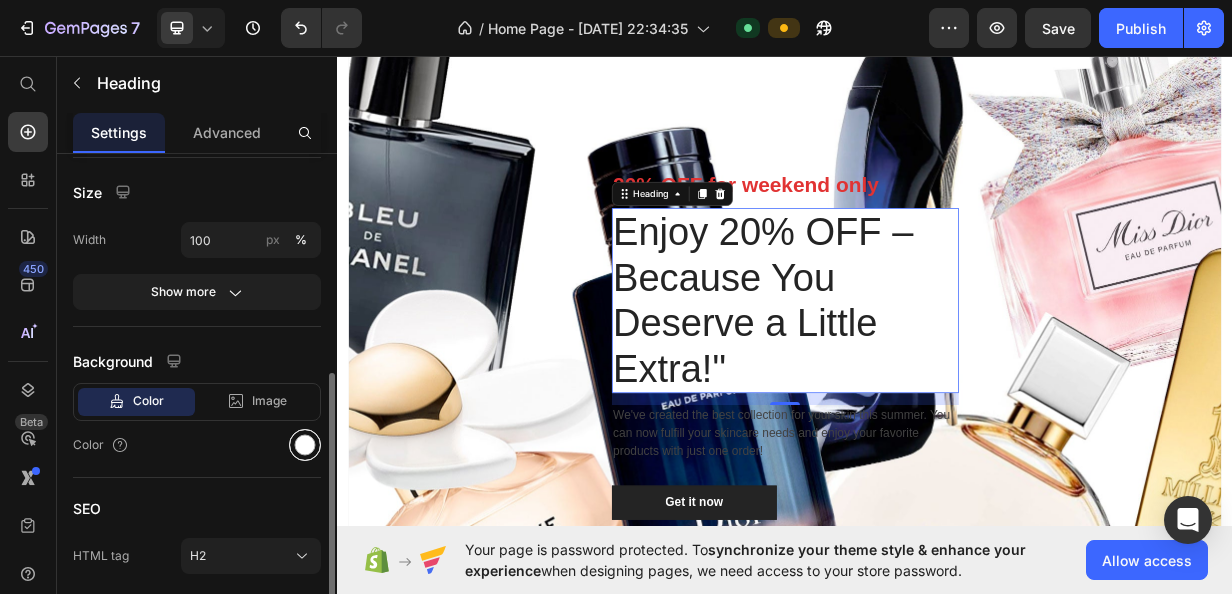 click at bounding box center [305, 445] 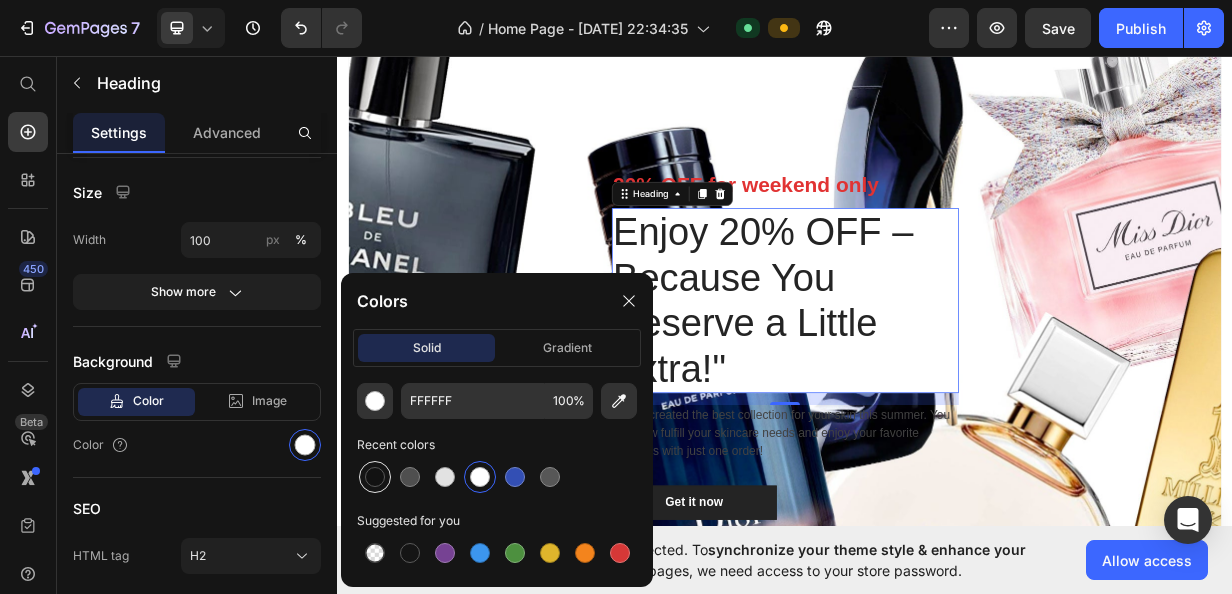 click at bounding box center (375, 477) 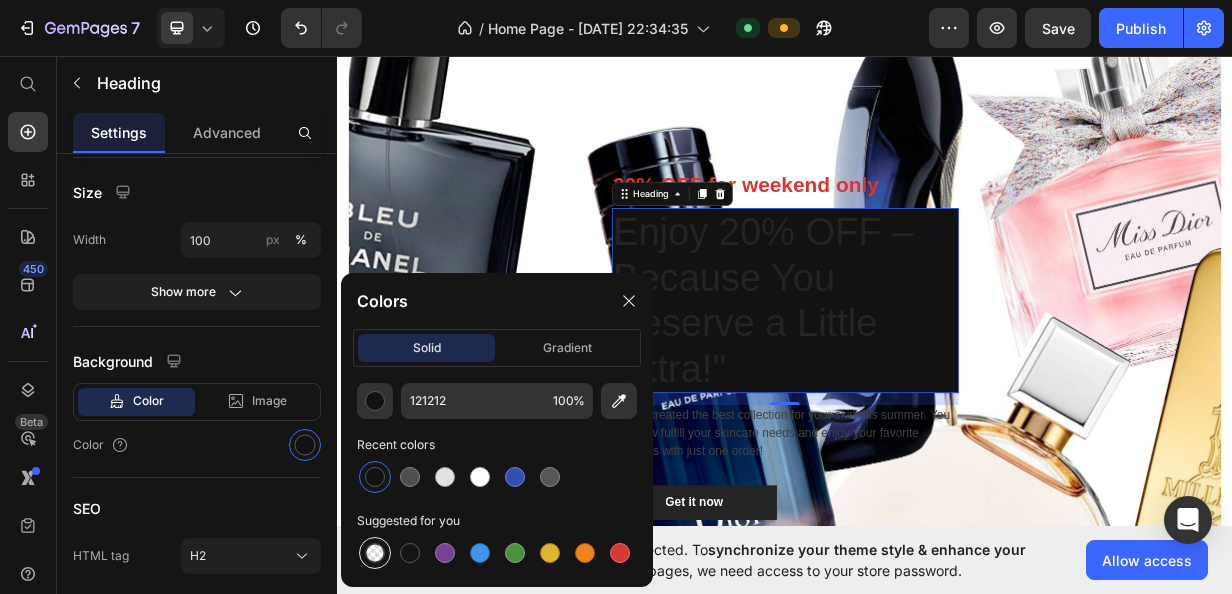 click at bounding box center [375, 553] 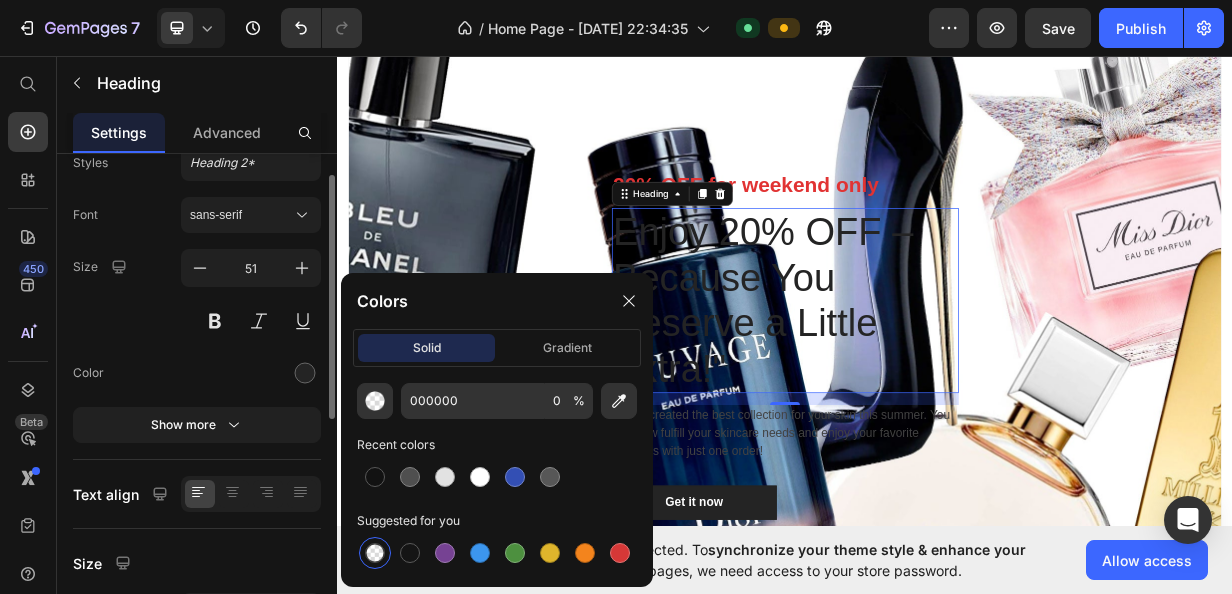 scroll, scrollTop: 0, scrollLeft: 0, axis: both 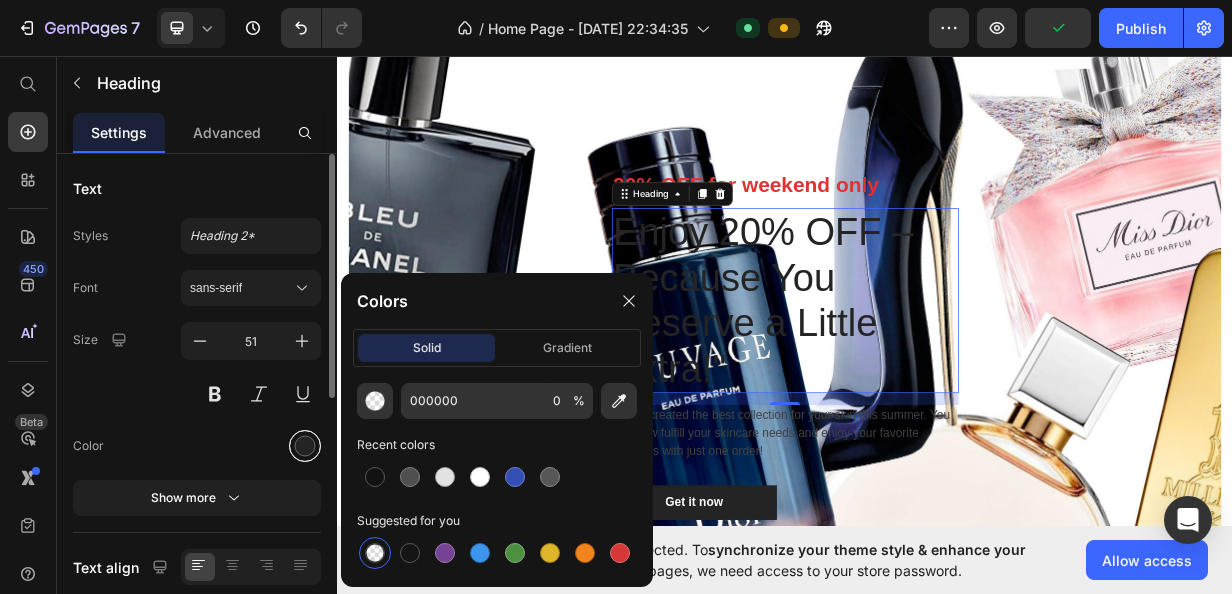 click at bounding box center (305, 446) 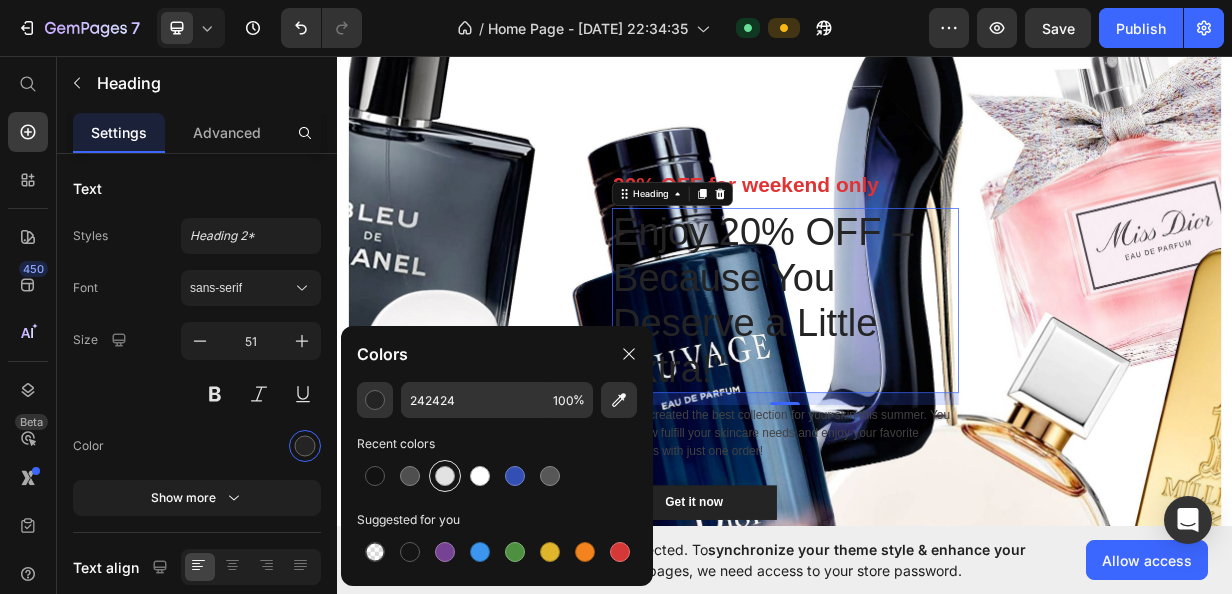 click at bounding box center (445, 476) 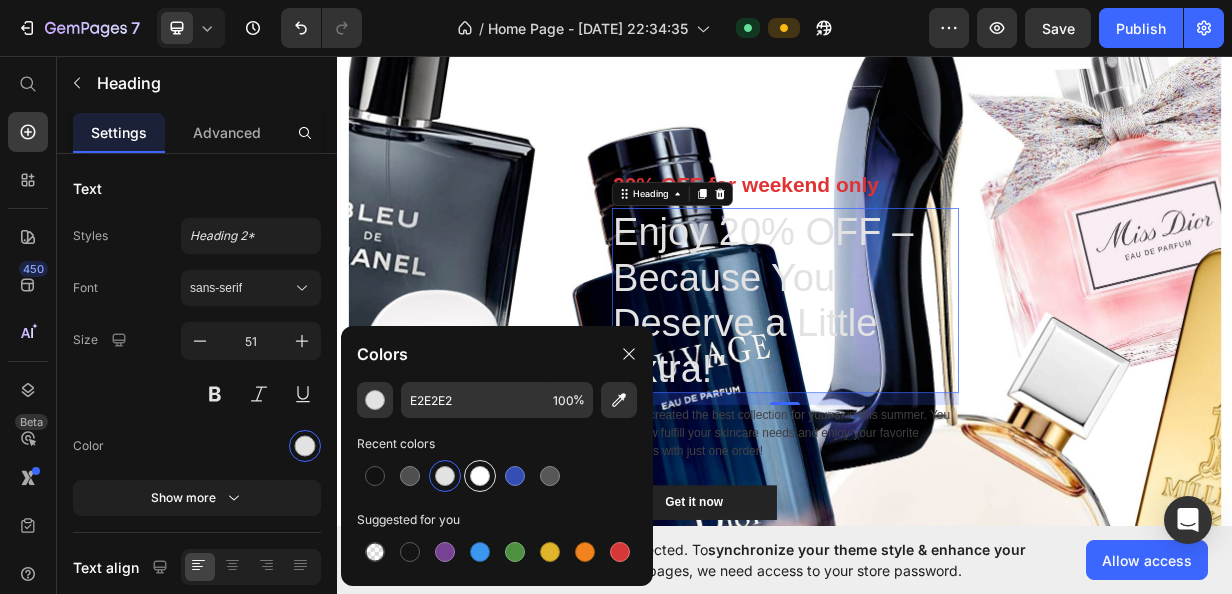 click at bounding box center [480, 476] 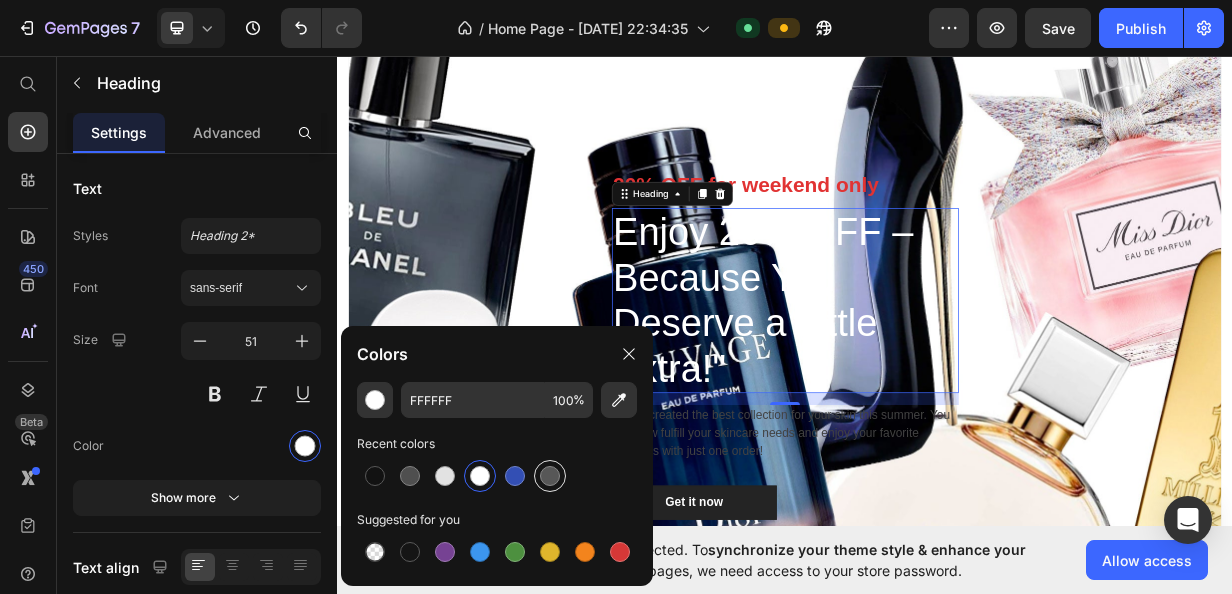 click at bounding box center (550, 476) 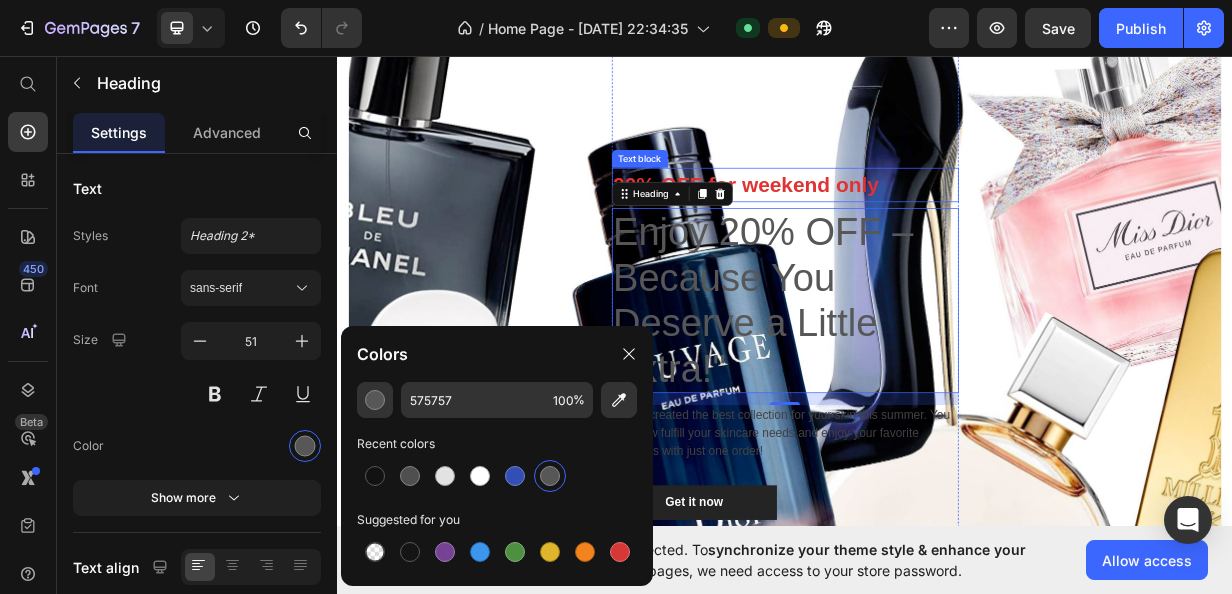 click on "20% OFF for weekend only" at bounding box center [937, 232] 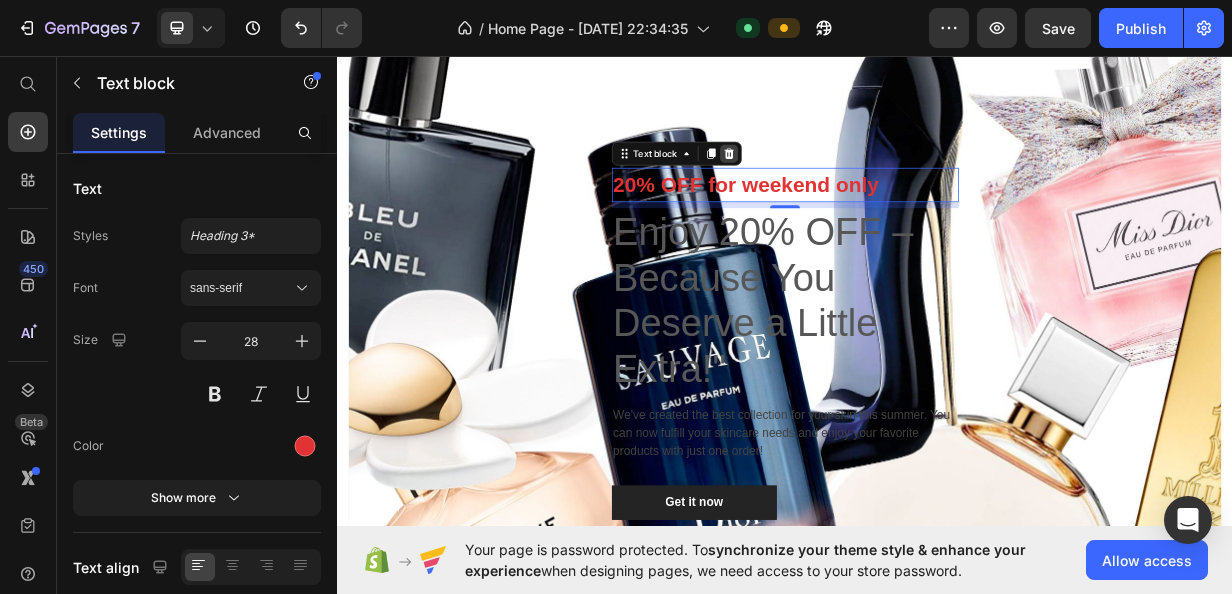 click 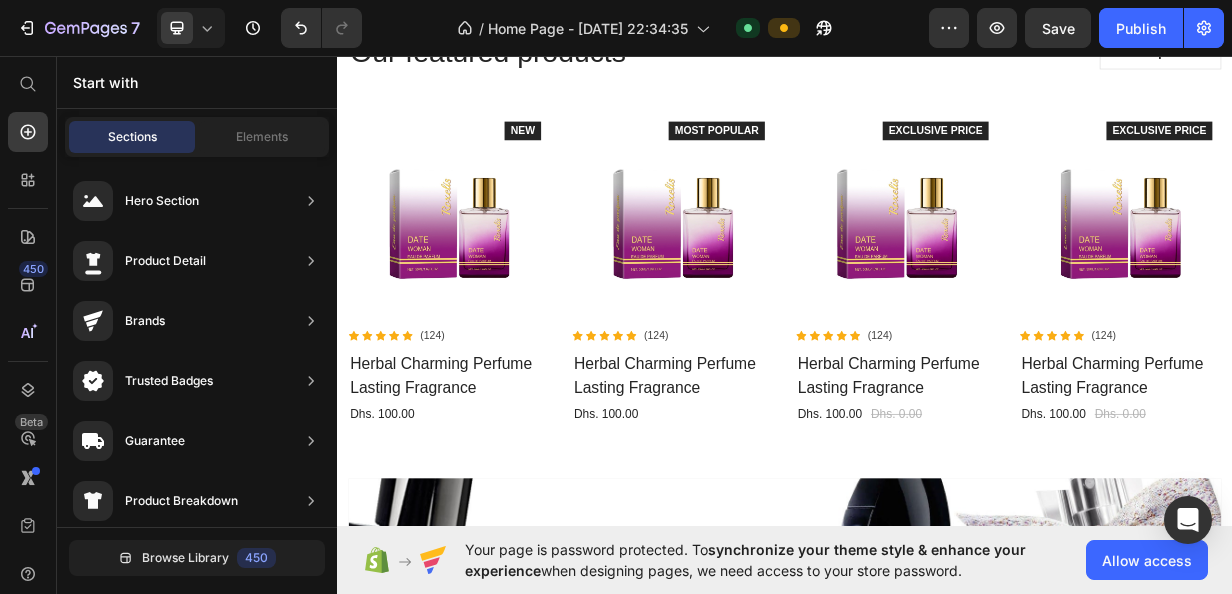 scroll, scrollTop: 1715, scrollLeft: 0, axis: vertical 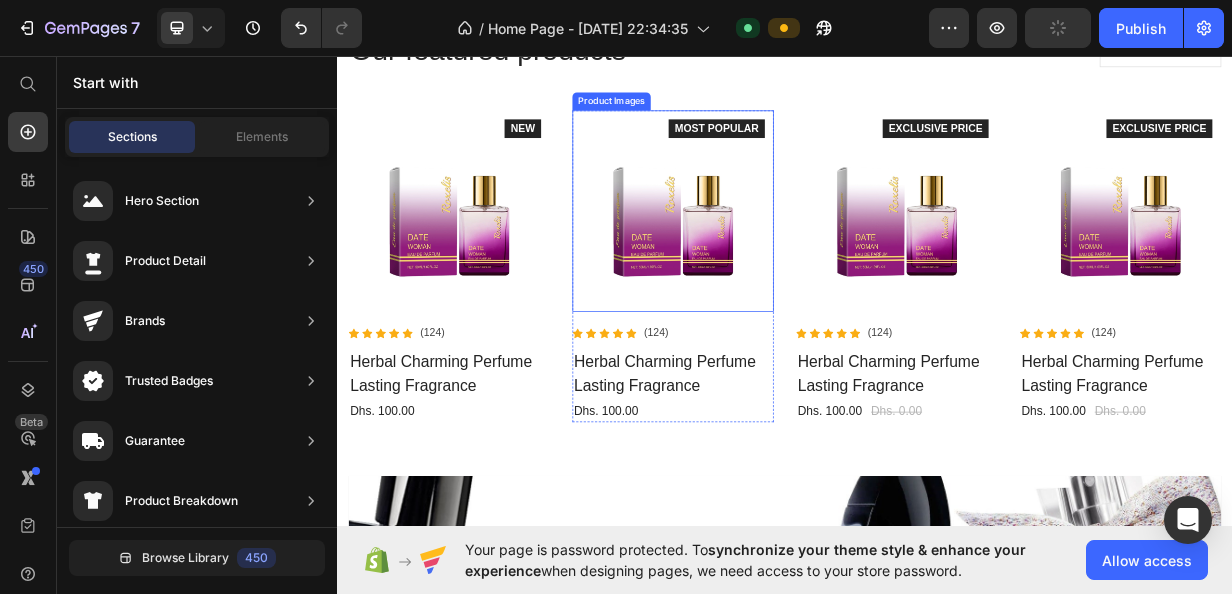 click at bounding box center [787, 267] 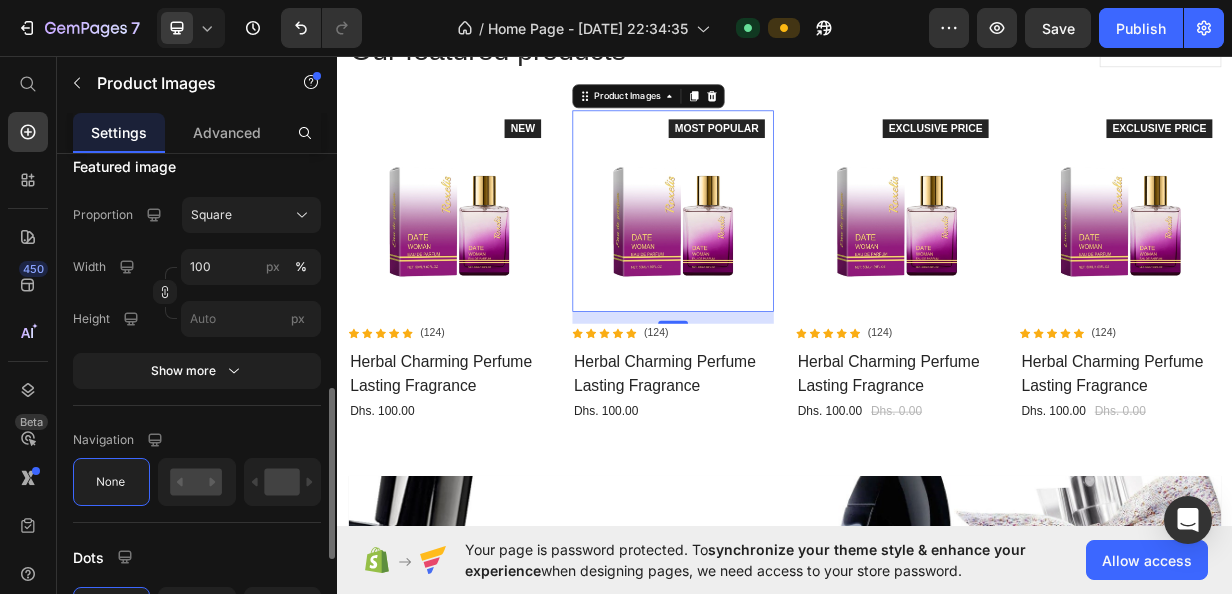 scroll, scrollTop: 682, scrollLeft: 0, axis: vertical 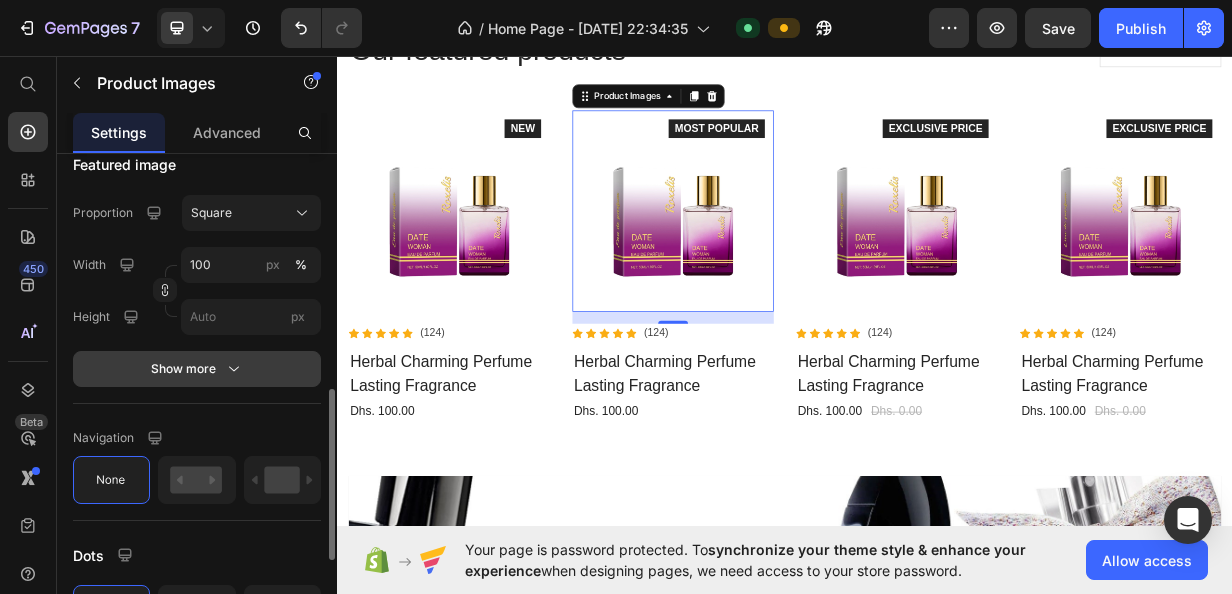 click 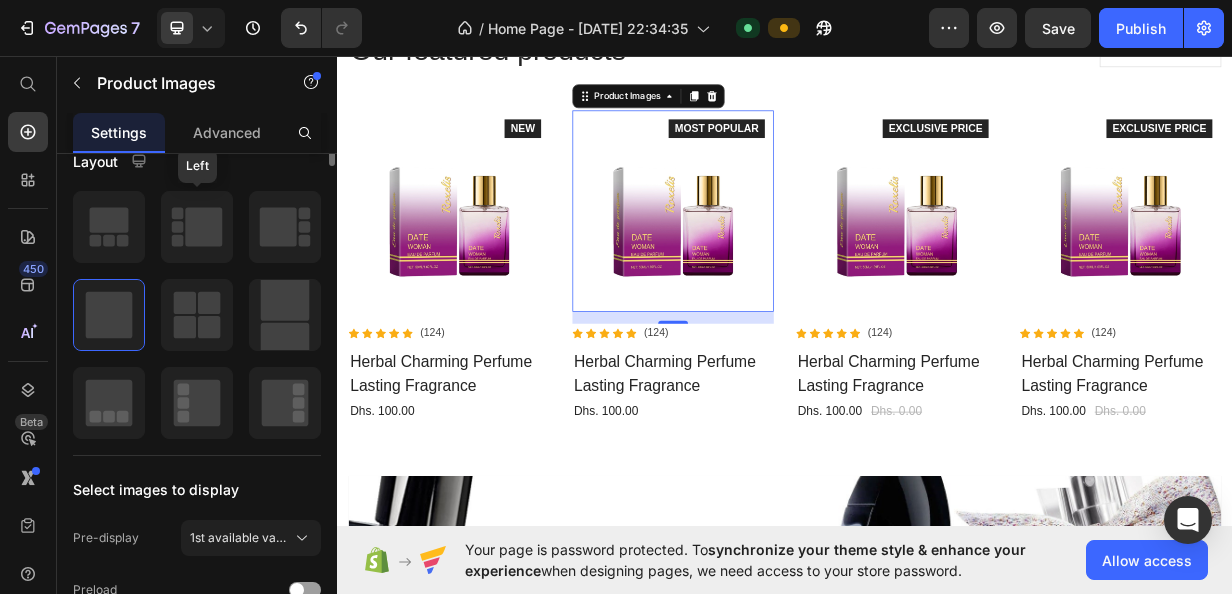 scroll, scrollTop: 0, scrollLeft: 0, axis: both 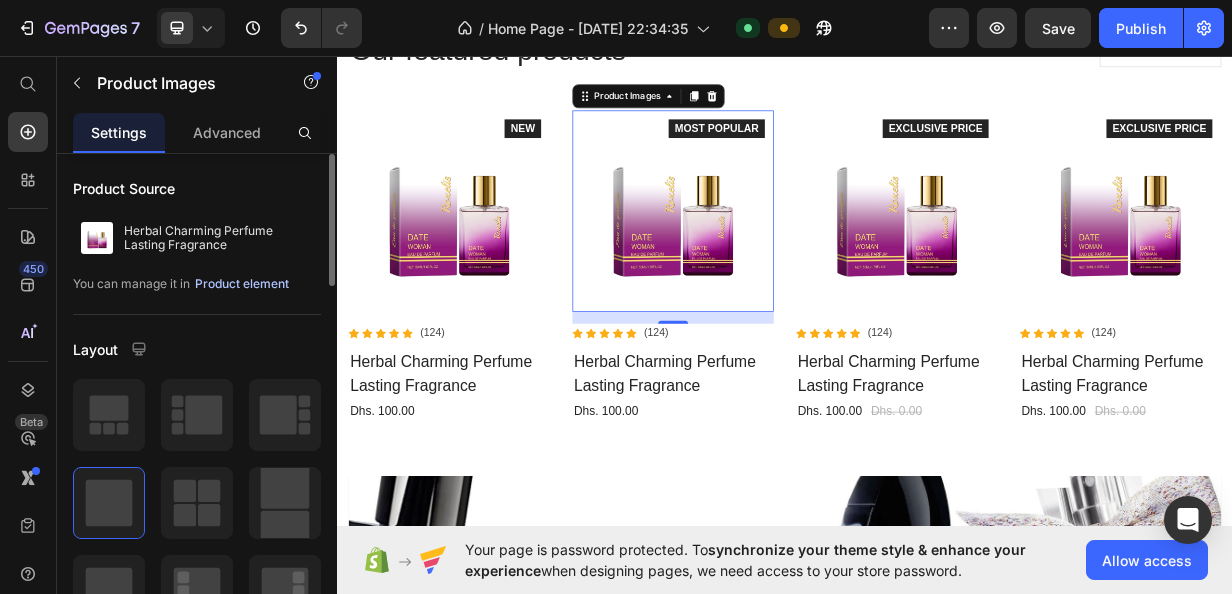 click on "Product element" at bounding box center [242, 284] 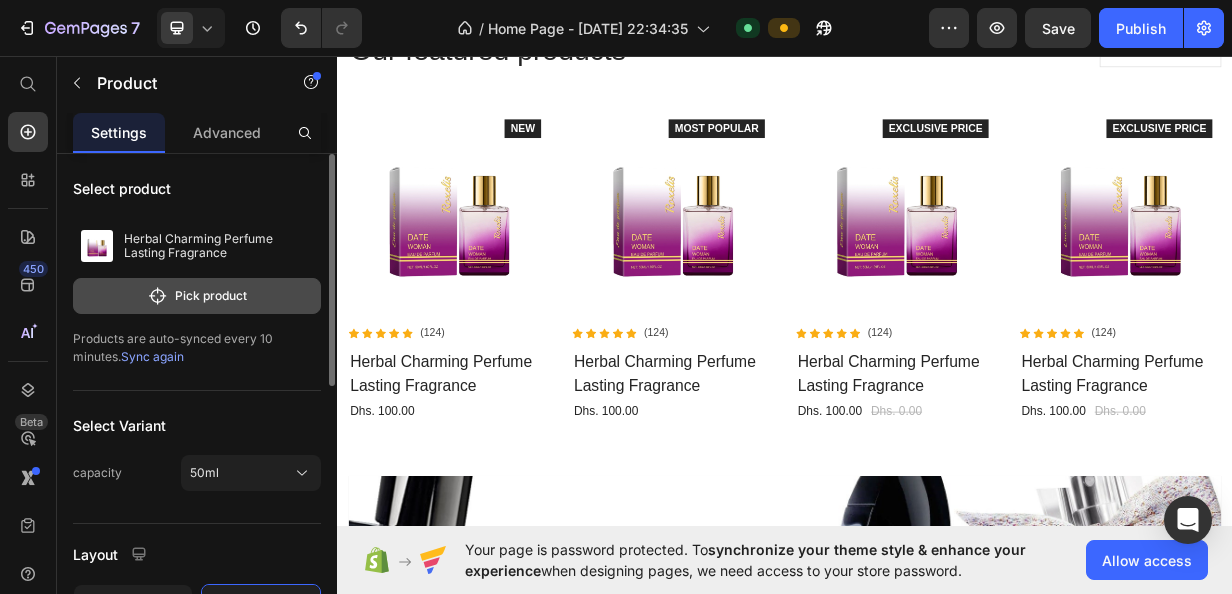 click on "Pick product" 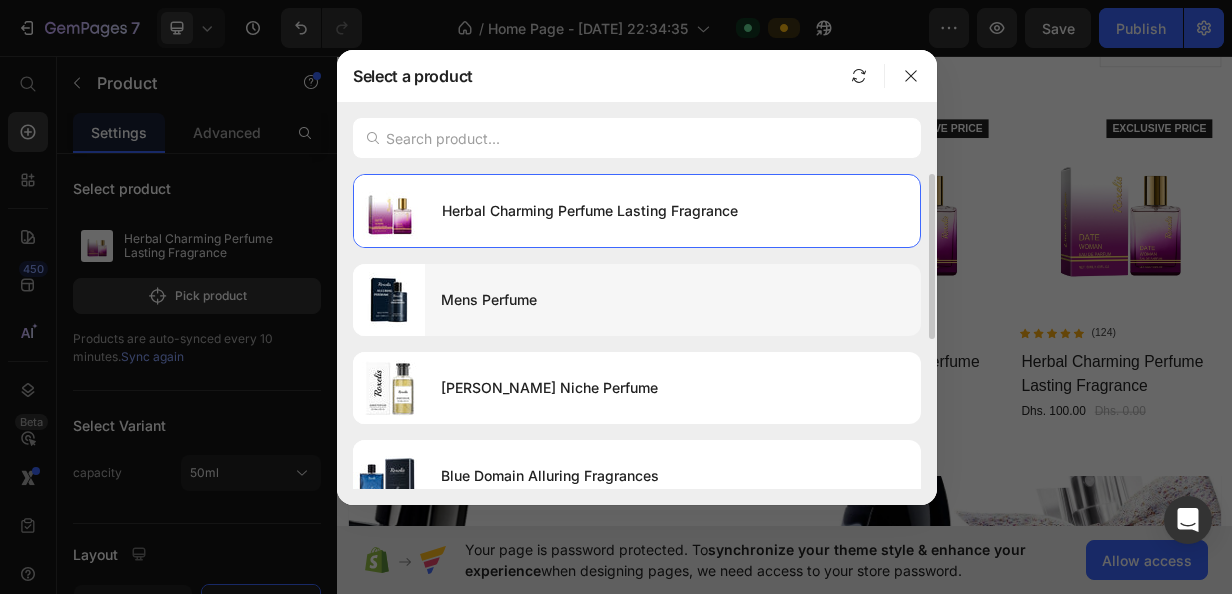 click at bounding box center (389, 300) 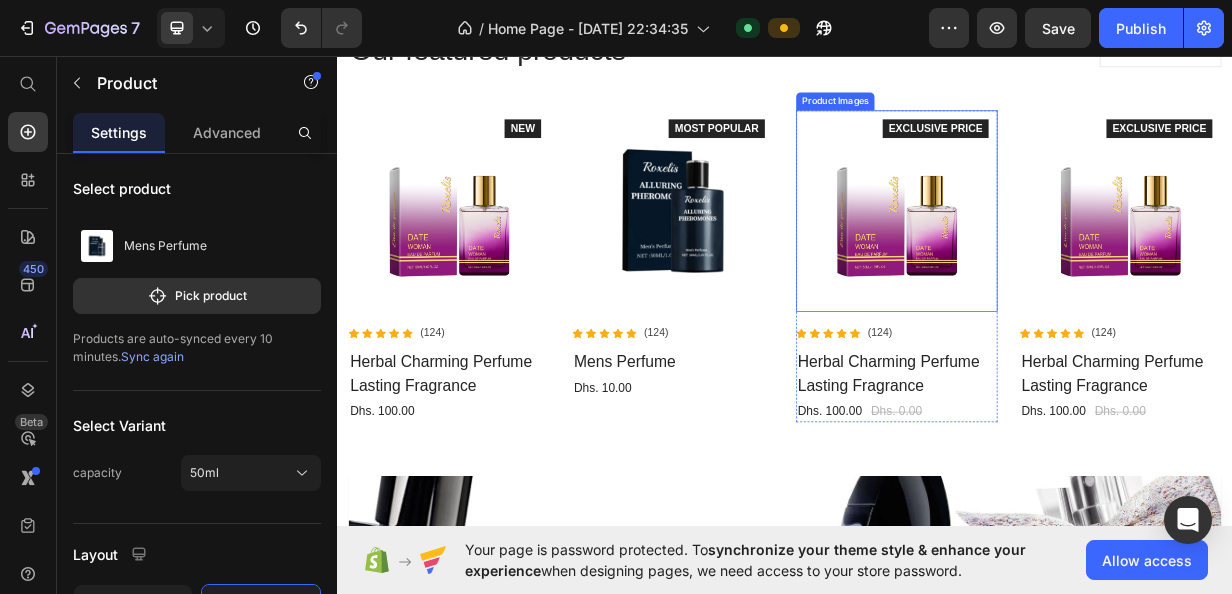 click at bounding box center [1087, 267] 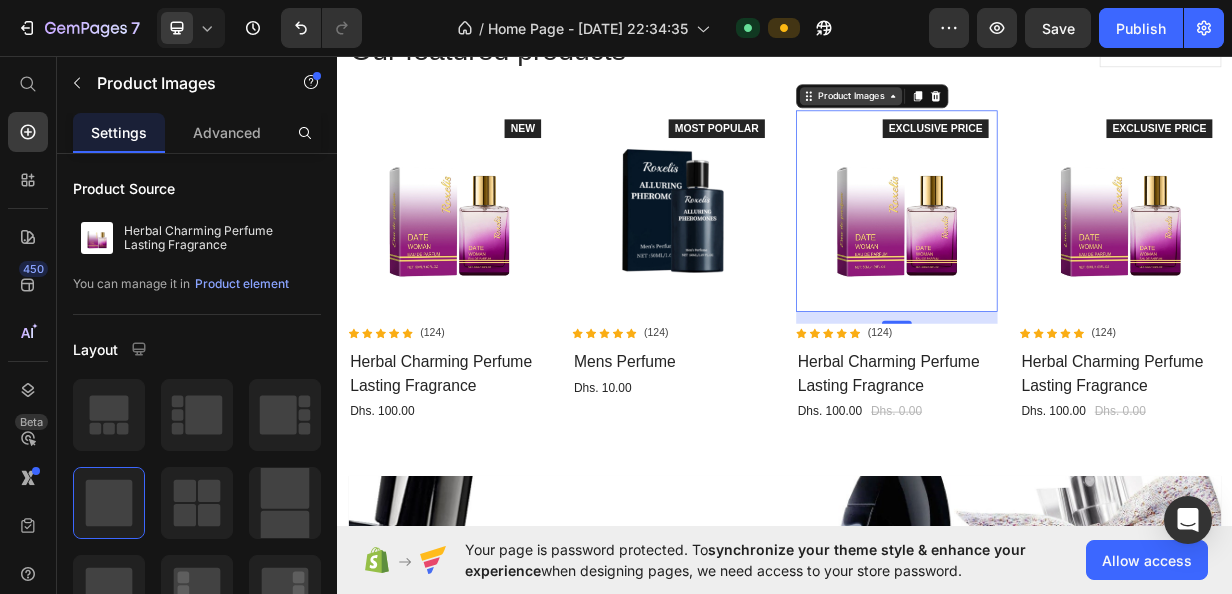 click on "Product Images" at bounding box center (1025, 113) 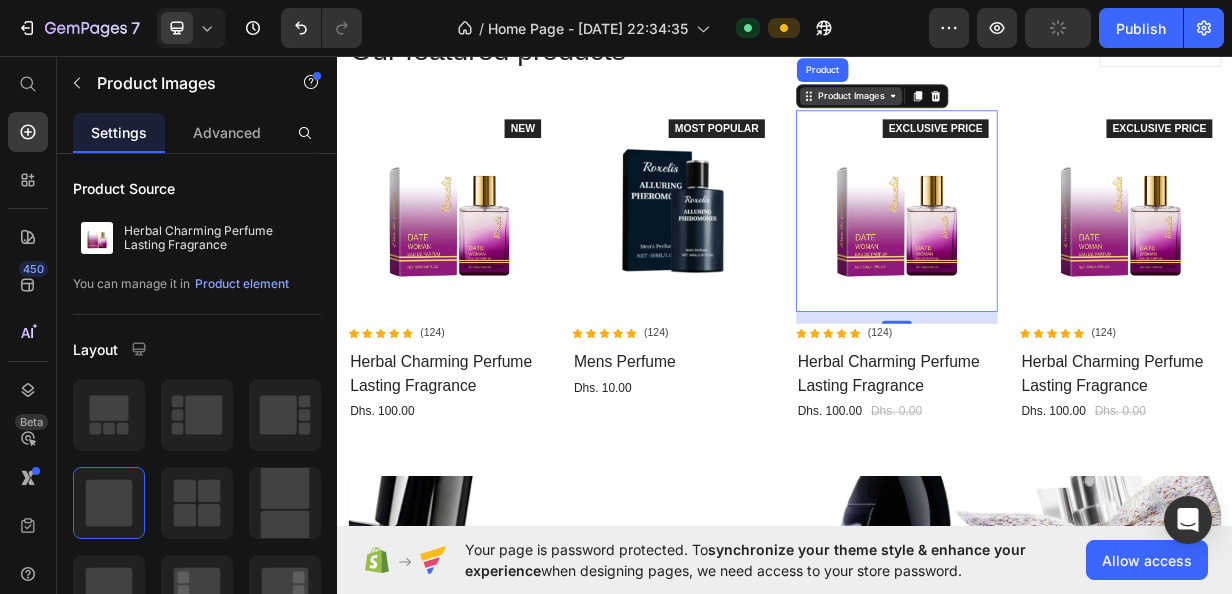 click on "Product Images" at bounding box center [1025, 113] 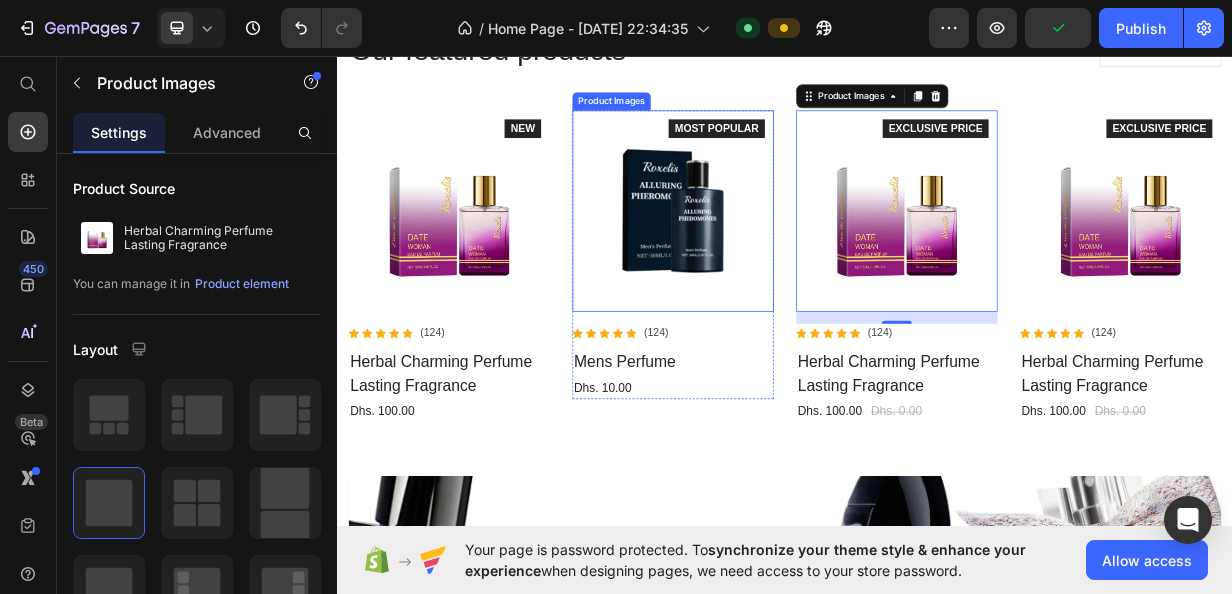 click at bounding box center (787, 267) 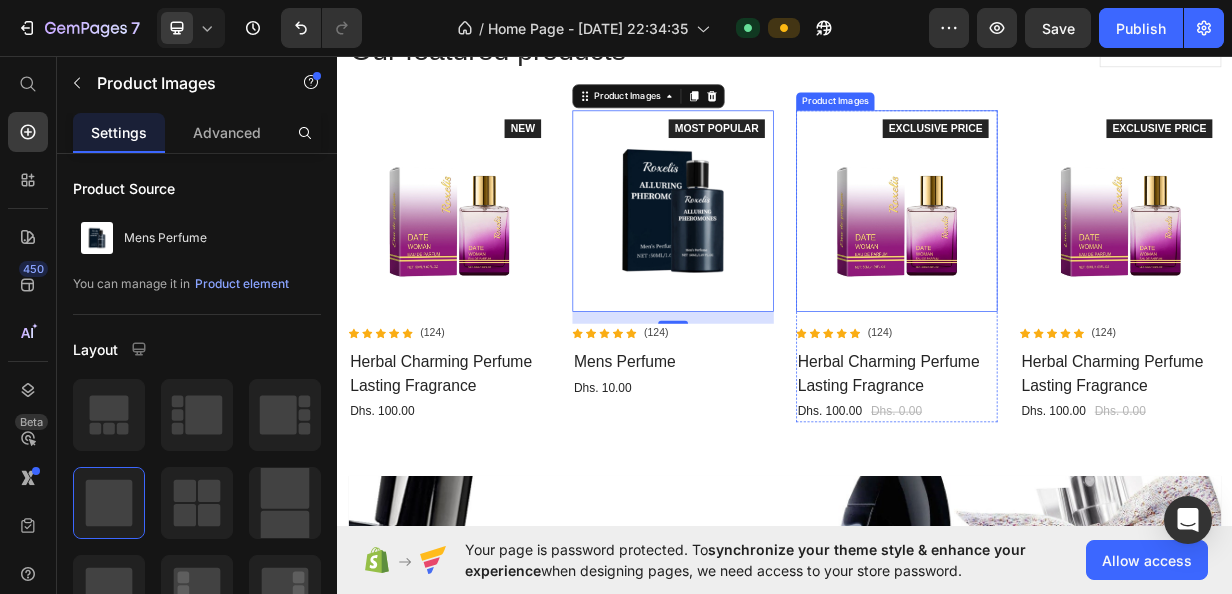 click at bounding box center (1087, 267) 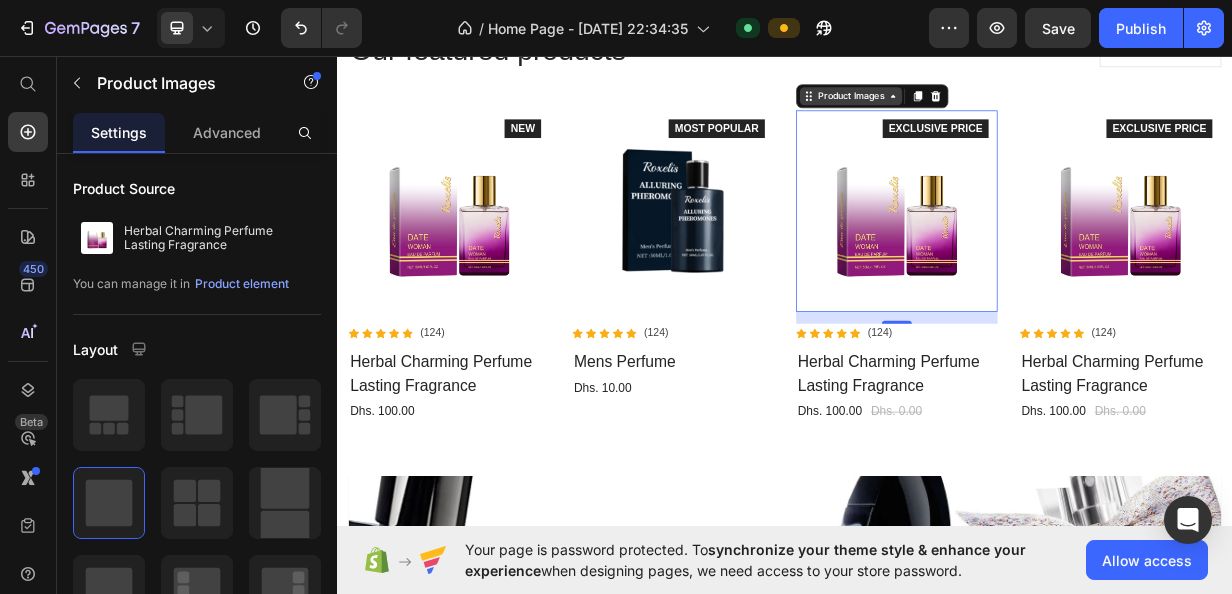 click on "Product Images" at bounding box center [1025, 113] 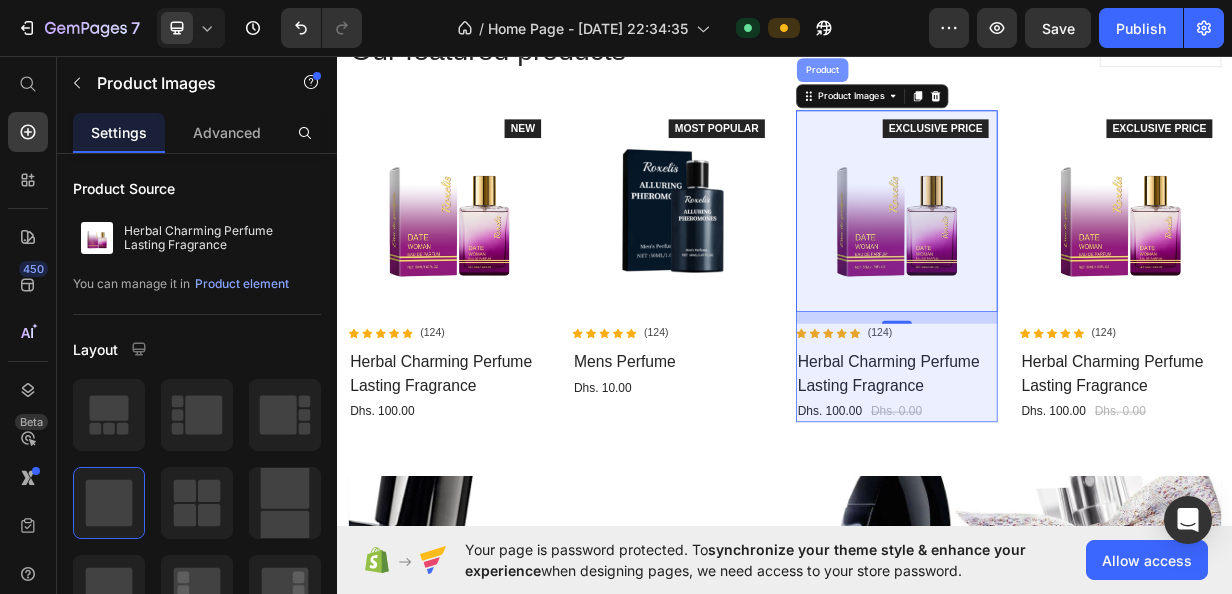 click on "Product" at bounding box center [987, 78] 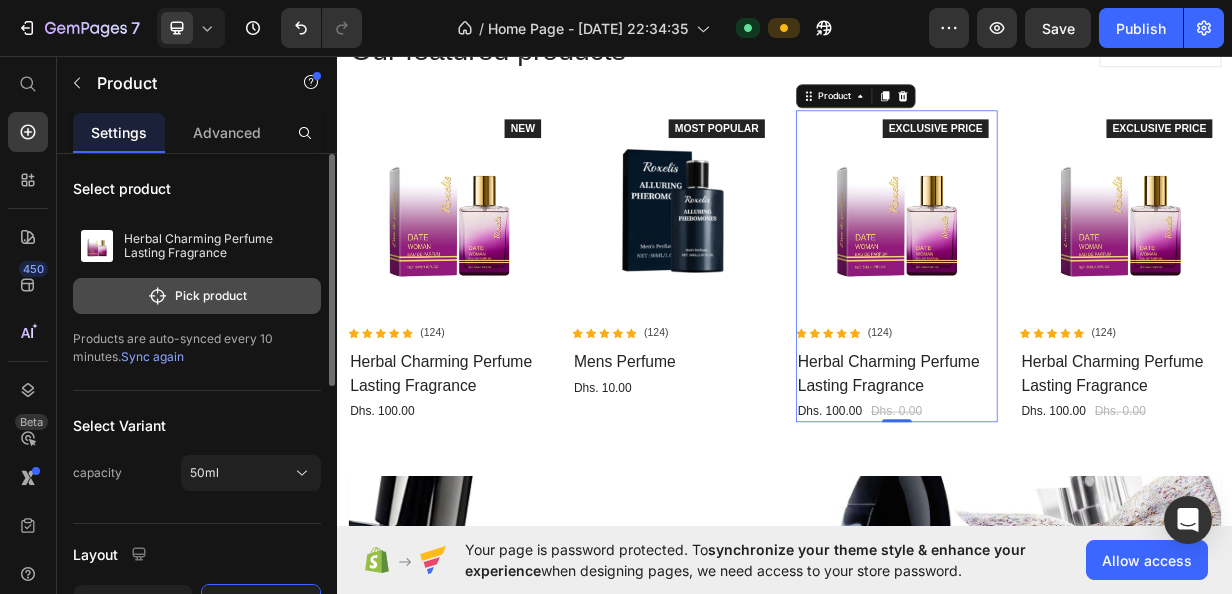 click on "Pick product" at bounding box center [197, 296] 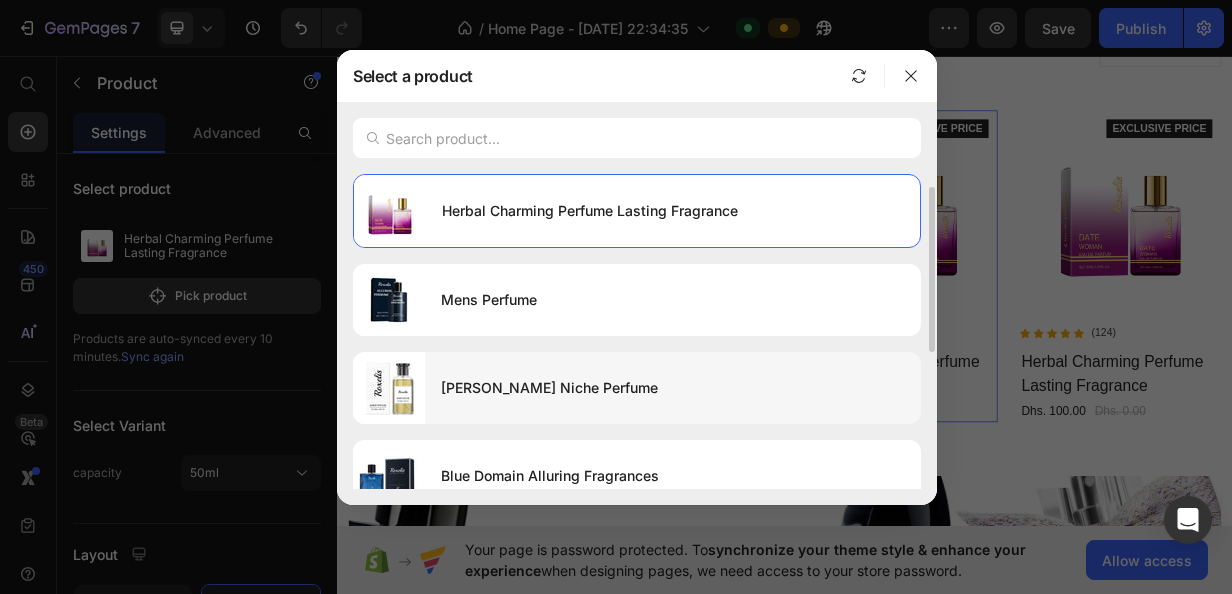 scroll, scrollTop: 72, scrollLeft: 0, axis: vertical 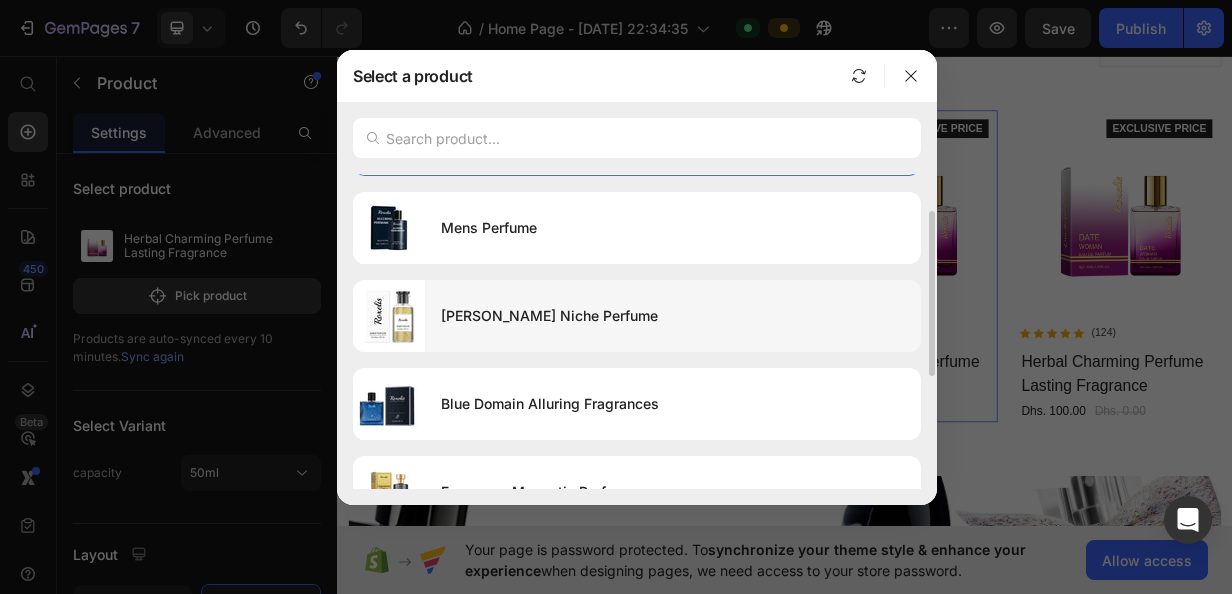 click at bounding box center (389, 404) 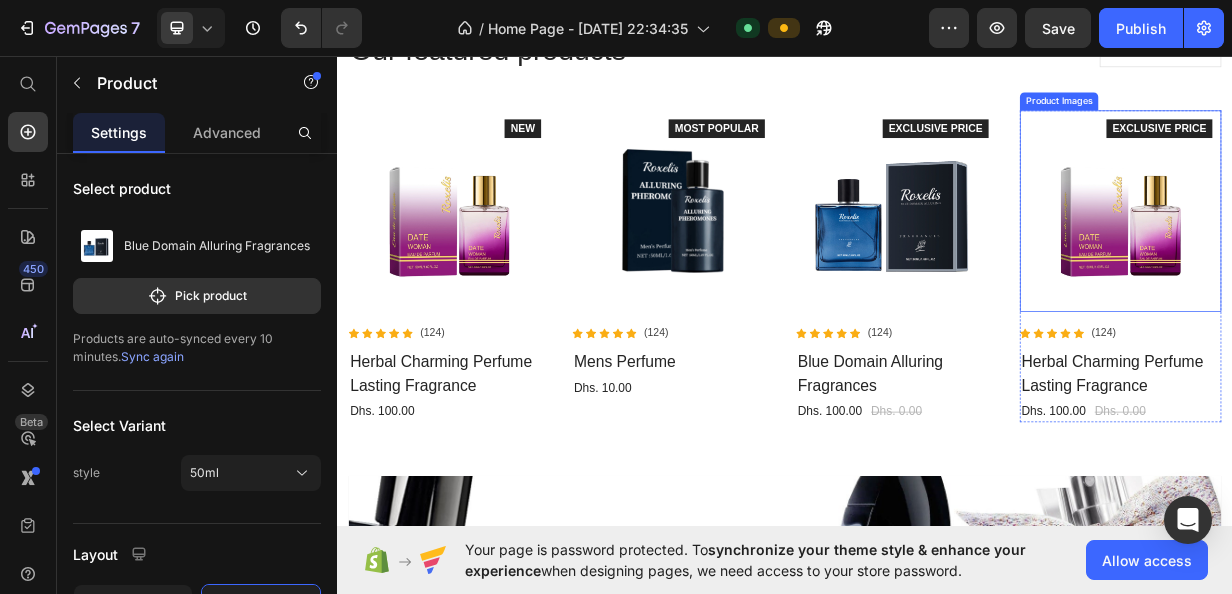 click at bounding box center [1387, 267] 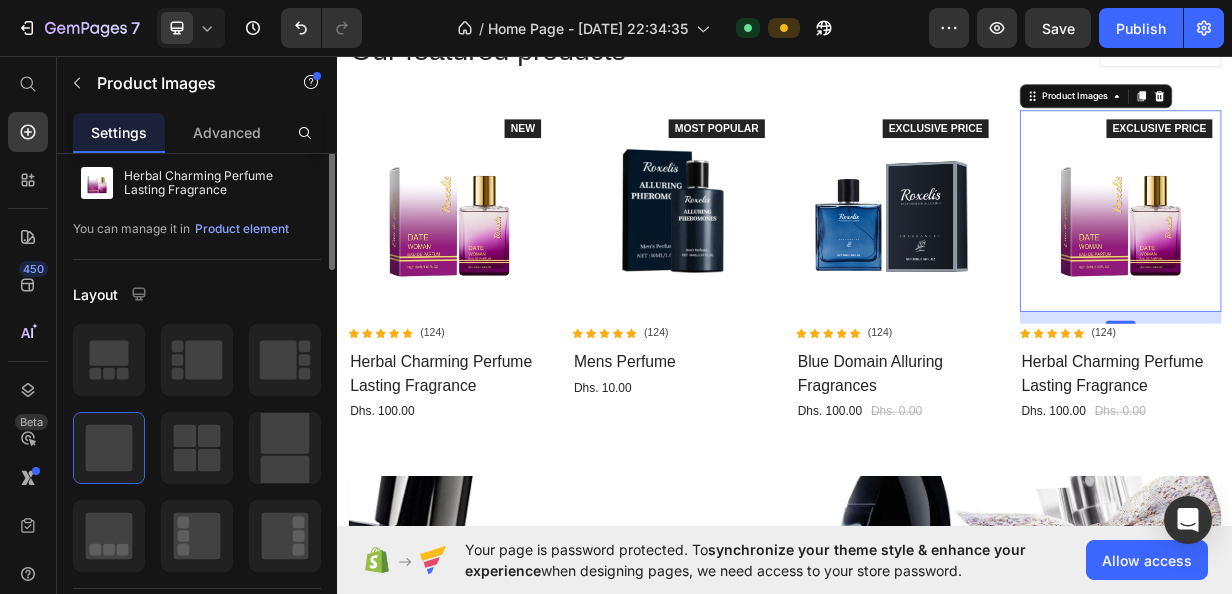 scroll, scrollTop: 0, scrollLeft: 0, axis: both 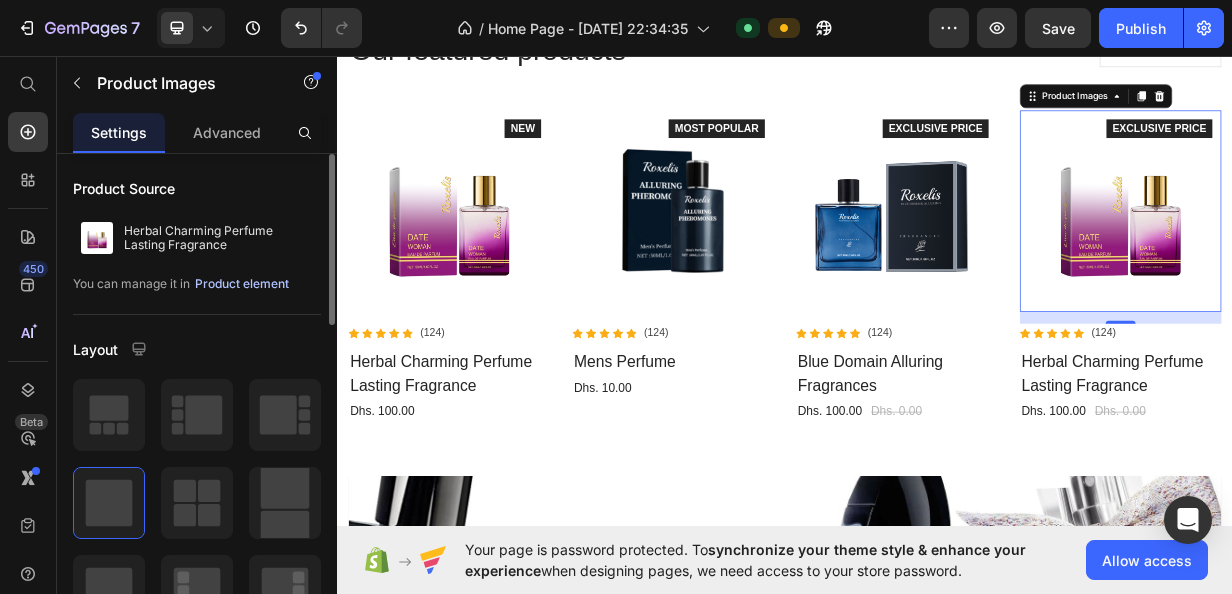 click on "Product element" at bounding box center [242, 284] 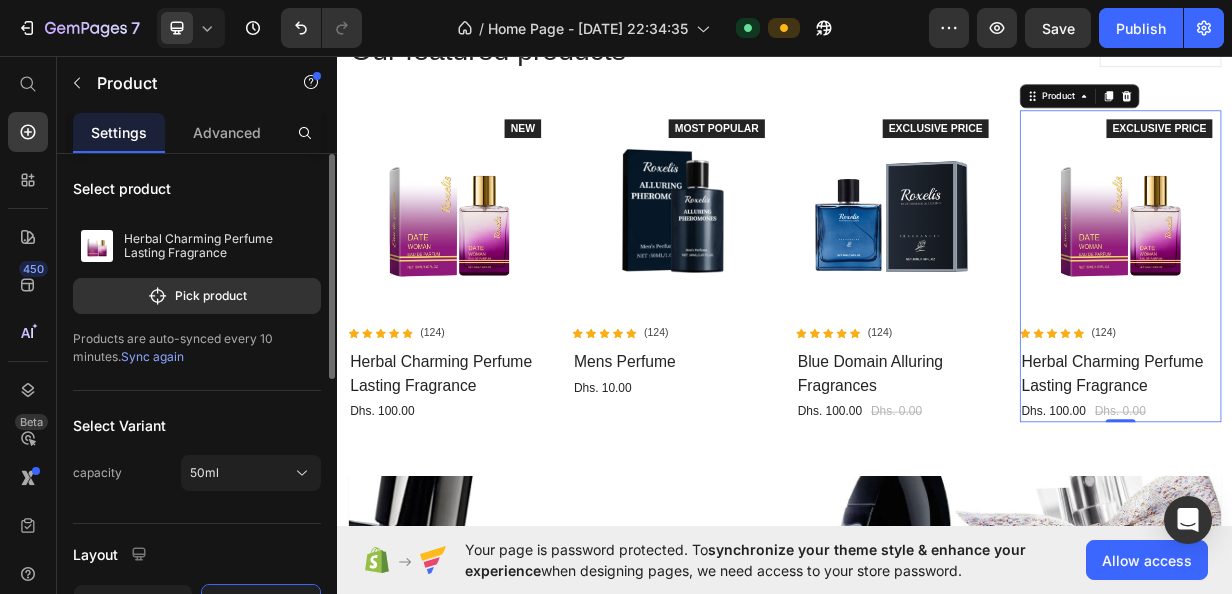 click on "Pick product" 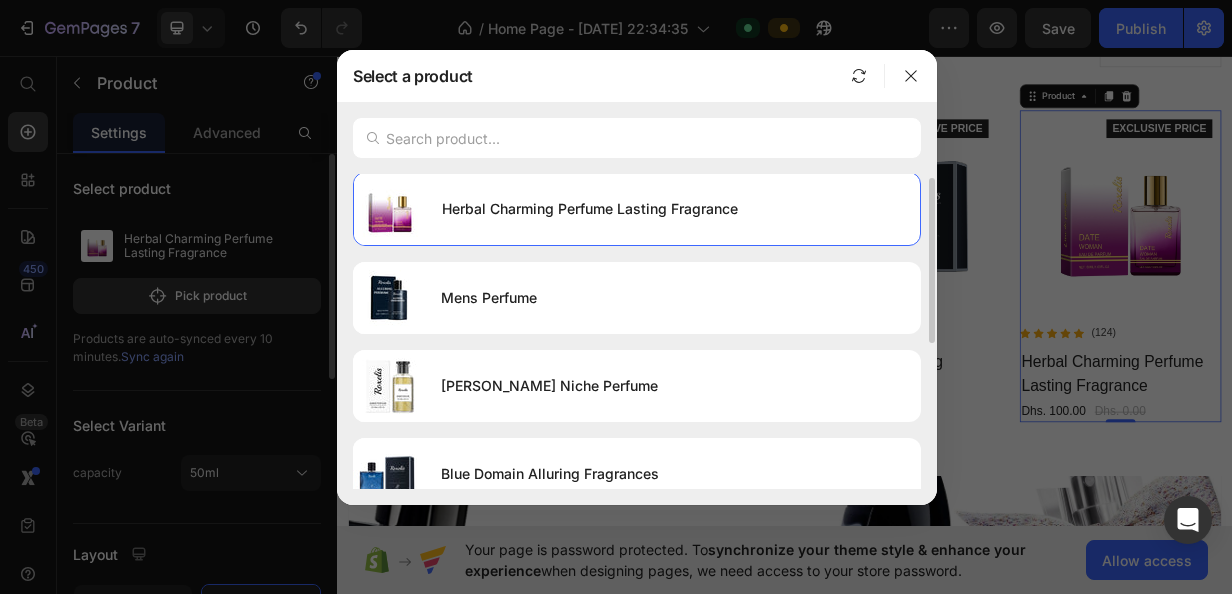 scroll, scrollTop: 1, scrollLeft: 0, axis: vertical 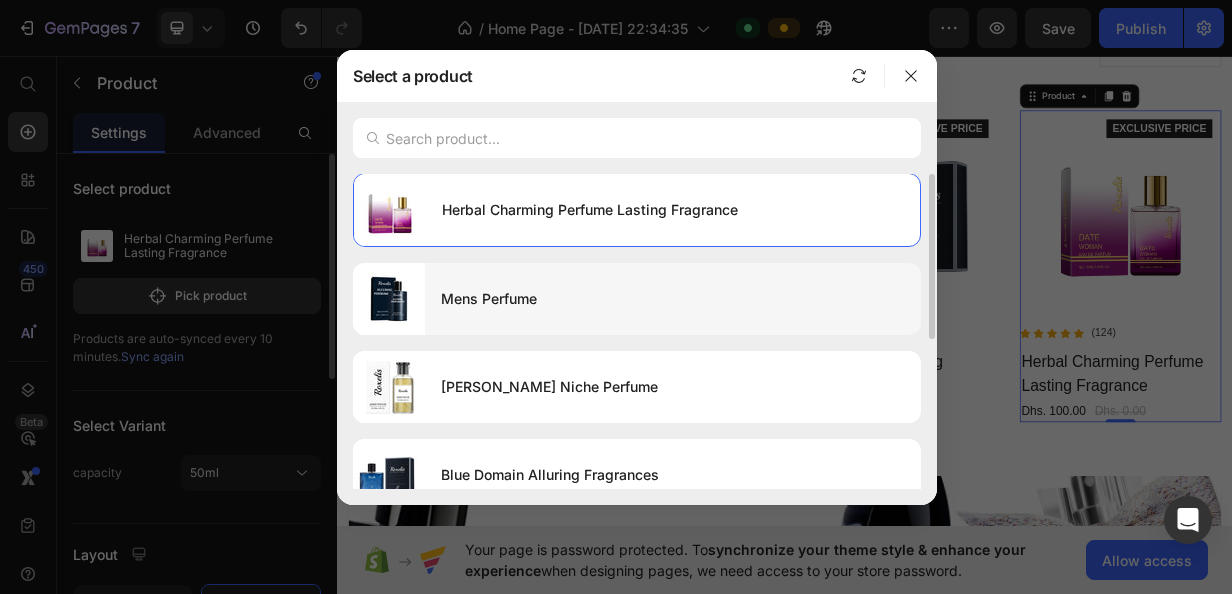 click at bounding box center (389, 299) 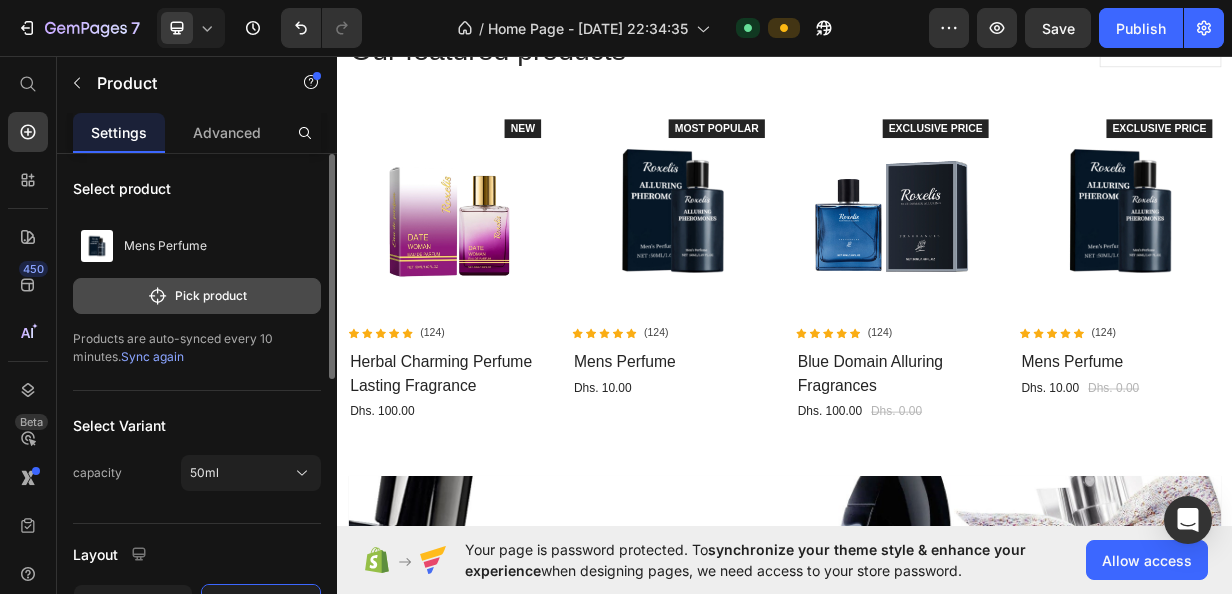 click on "Pick product" 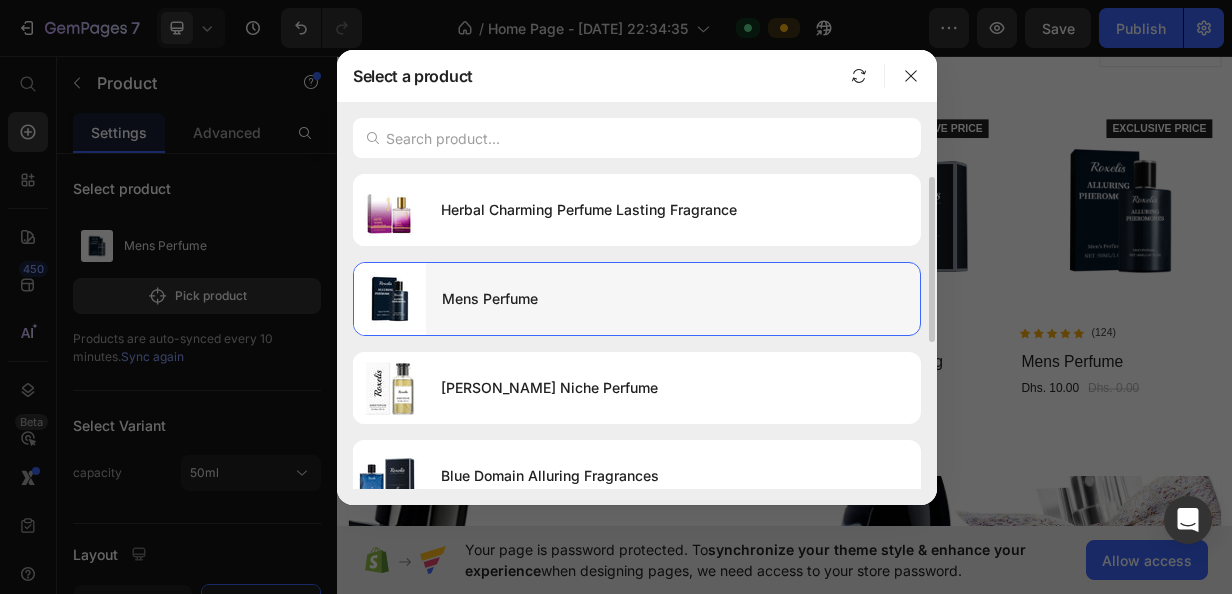 scroll, scrollTop: 172, scrollLeft: 0, axis: vertical 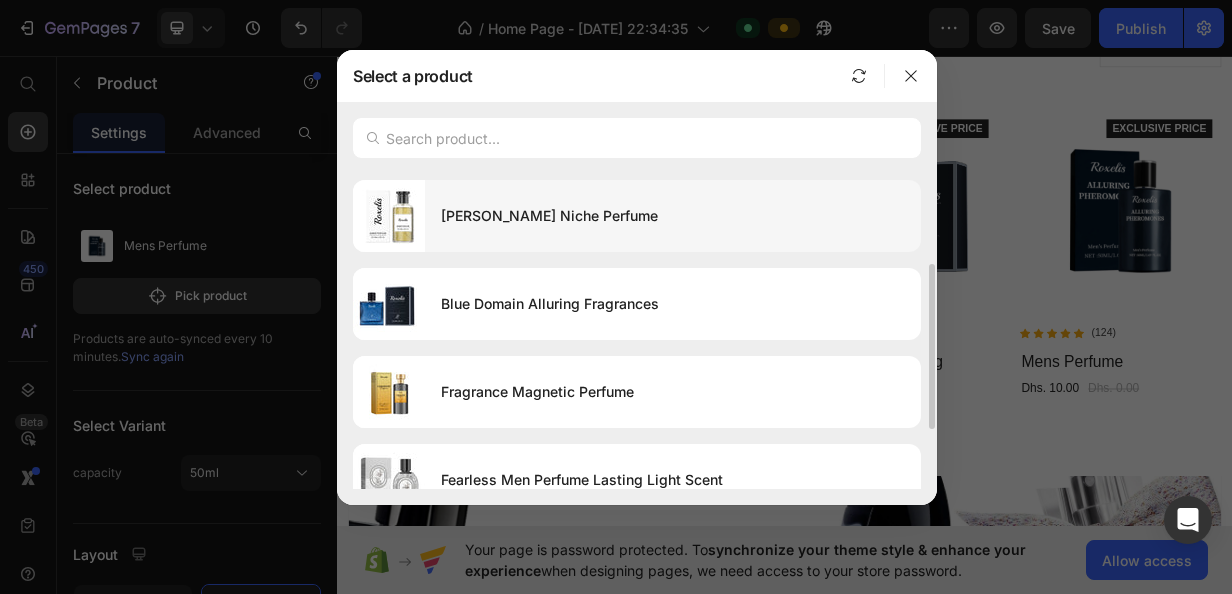 click at bounding box center (389, 216) 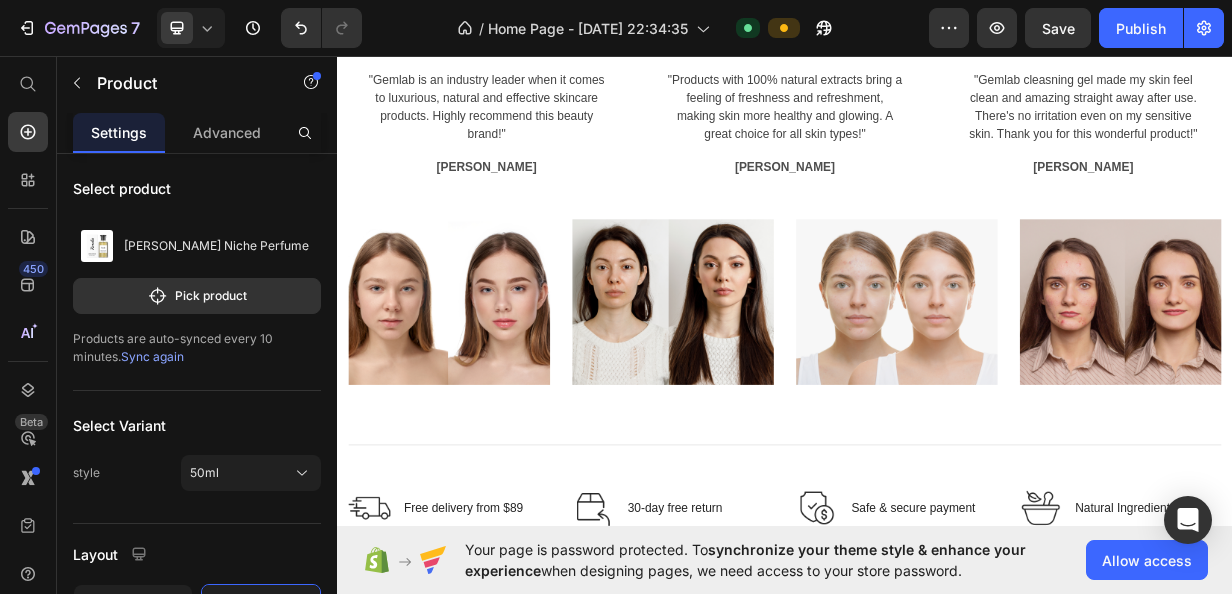 scroll, scrollTop: 3122, scrollLeft: 0, axis: vertical 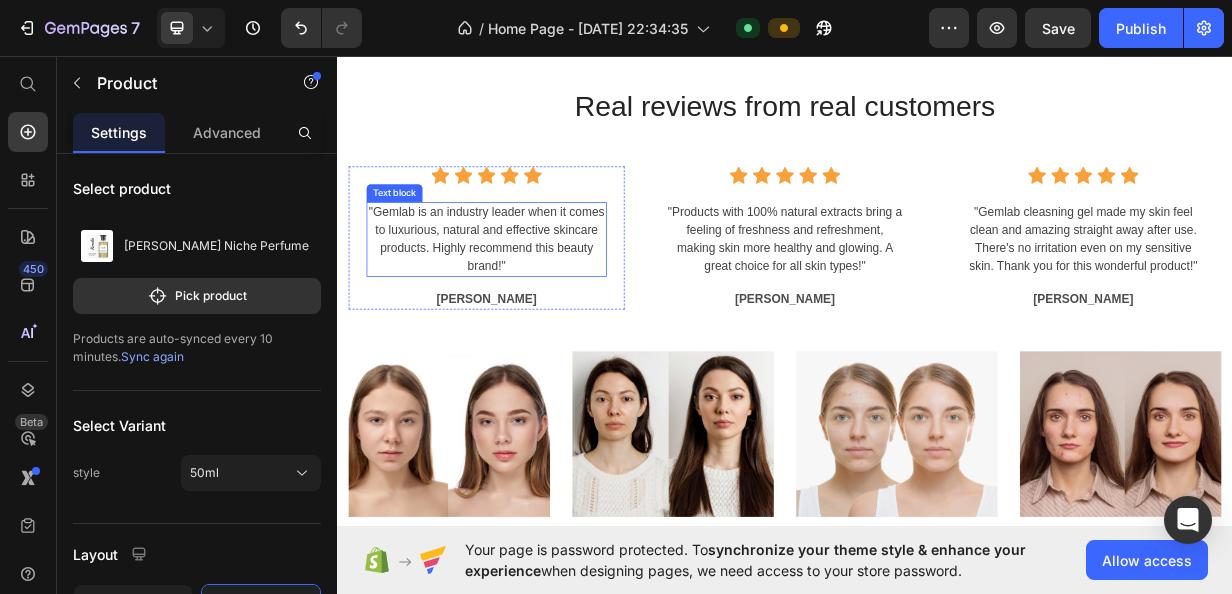 click on ""Gemlab is an industry leader when it comes to luxurious, natural and effective skincare products. Highly recommend this beauty brand!"" at bounding box center [537, 305] 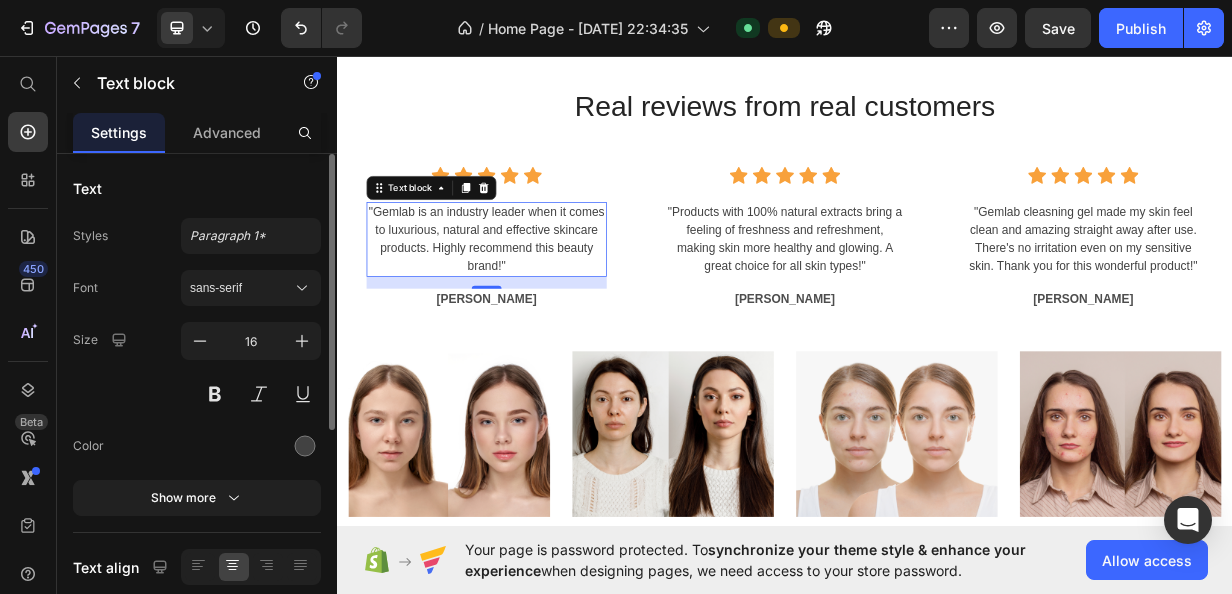 click on "Size 16" at bounding box center (197, 367) 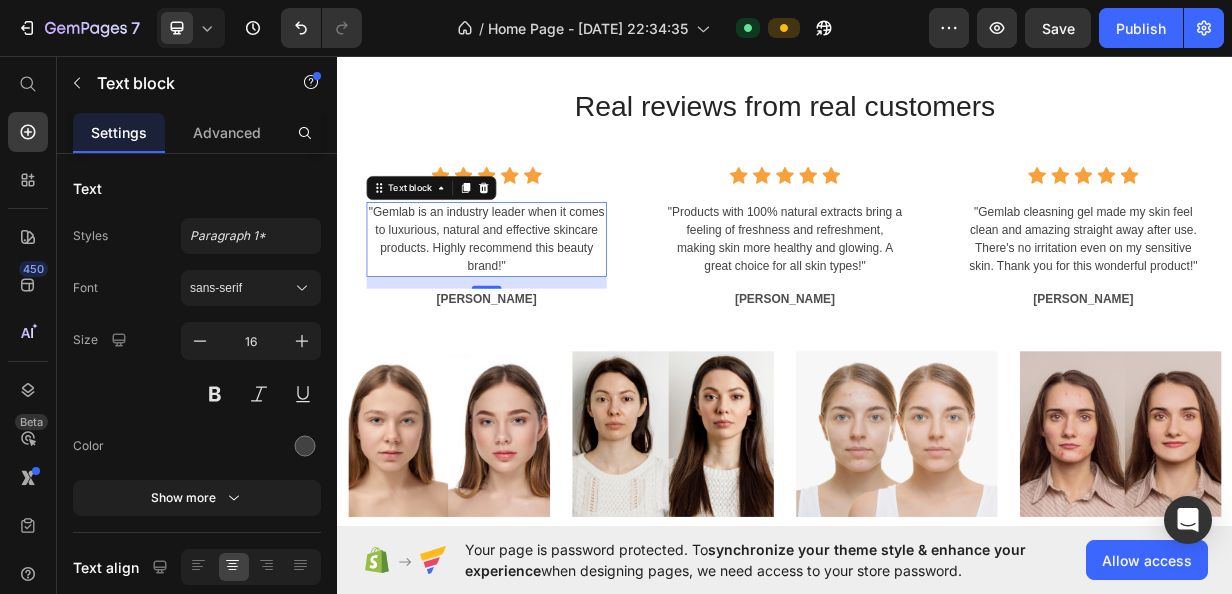 click on ""Gemlab is an industry leader when it comes to luxurious, natural and effective skincare products. Highly recommend this beauty brand!"" at bounding box center (537, 305) 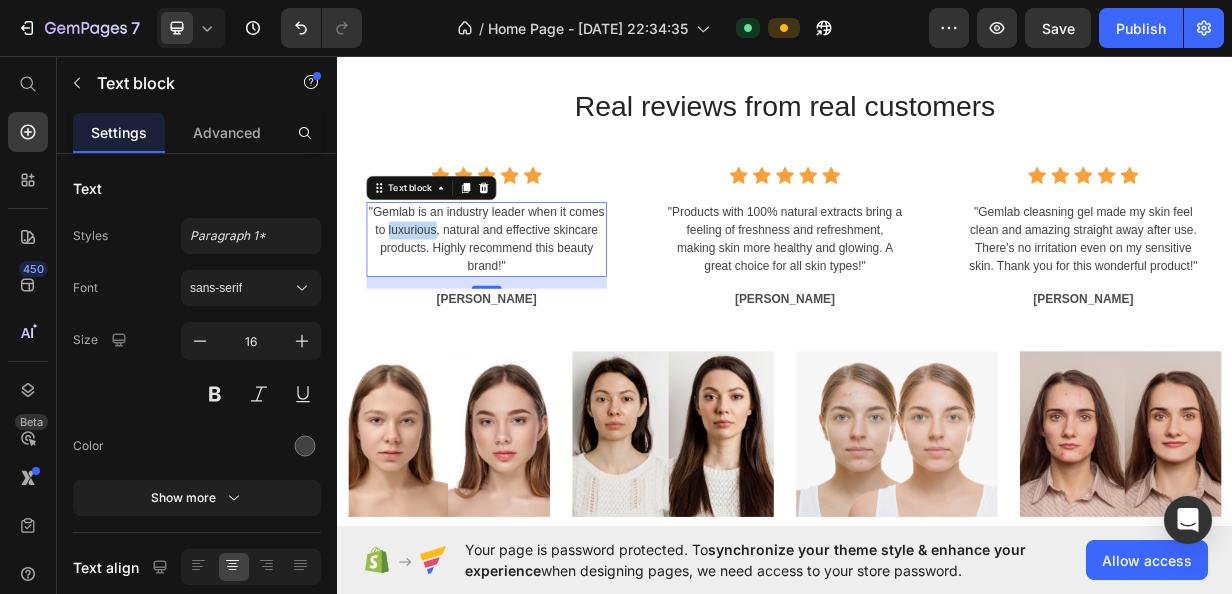 click on ""Gemlab is an industry leader when it comes to luxurious, natural and effective skincare products. Highly recommend this beauty brand!"" at bounding box center (537, 305) 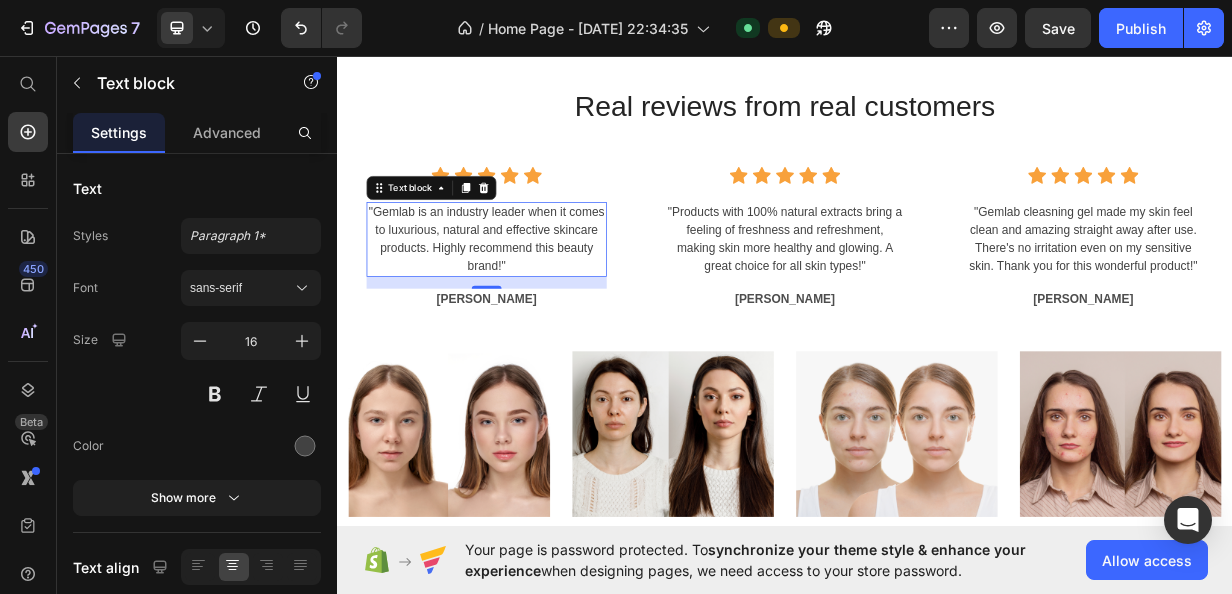 click on ""Gemlab is an industry leader when it comes to luxurious, natural and effective skincare products. Highly recommend this beauty brand!"" at bounding box center (537, 305) 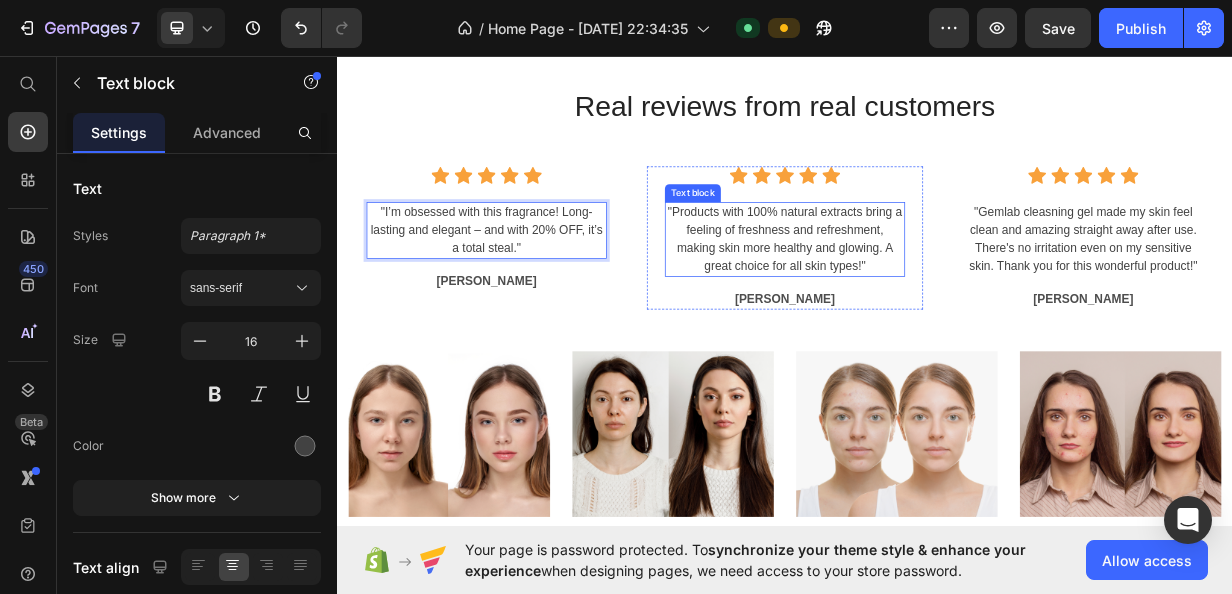 click on ""Products with 100% natural extracts bring a feeling of freshness and refreshment, making skin more healthy and glowing. A great choice for all skin types!"" at bounding box center (937, 305) 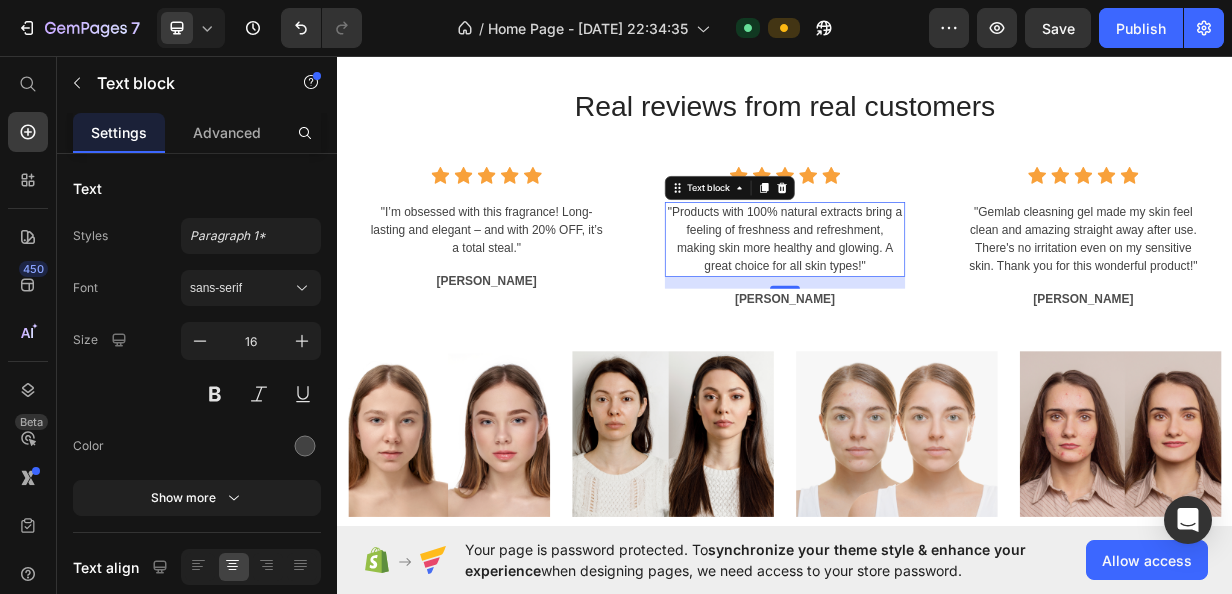 click on ""Products with 100% natural extracts bring a feeling of freshness and refreshment, making skin more healthy and glowing. A great choice for all skin types!"" at bounding box center (937, 305) 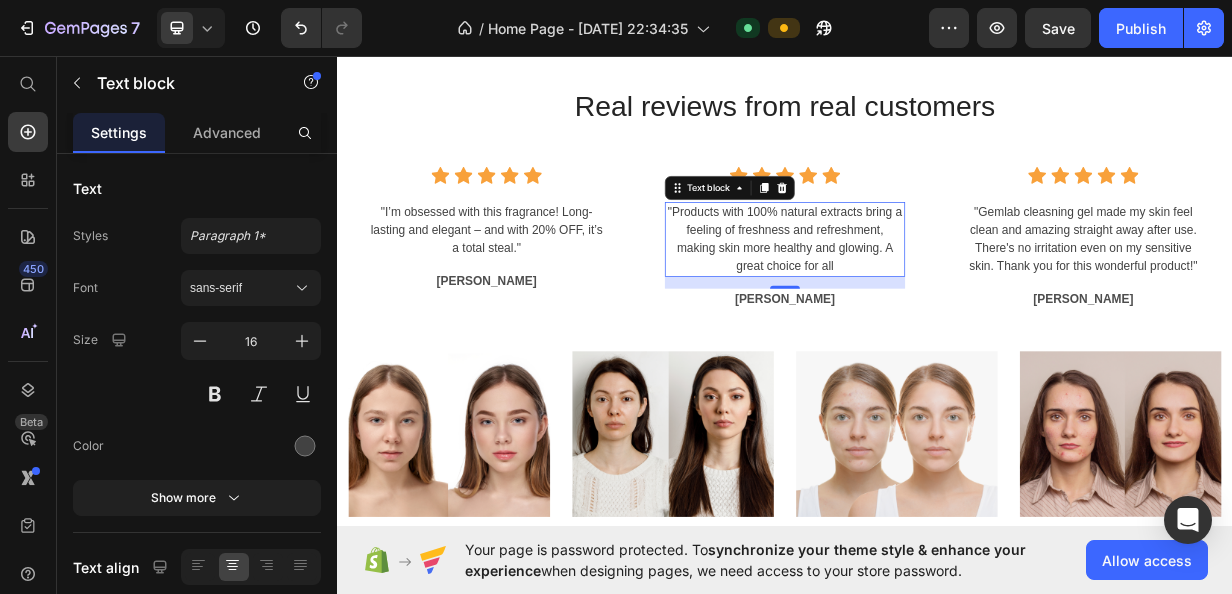 click on ""Products with 100% natural extracts bring a feeling of freshness and refreshment, making skin more healthy and glowing. A great choice for all" at bounding box center (937, 305) 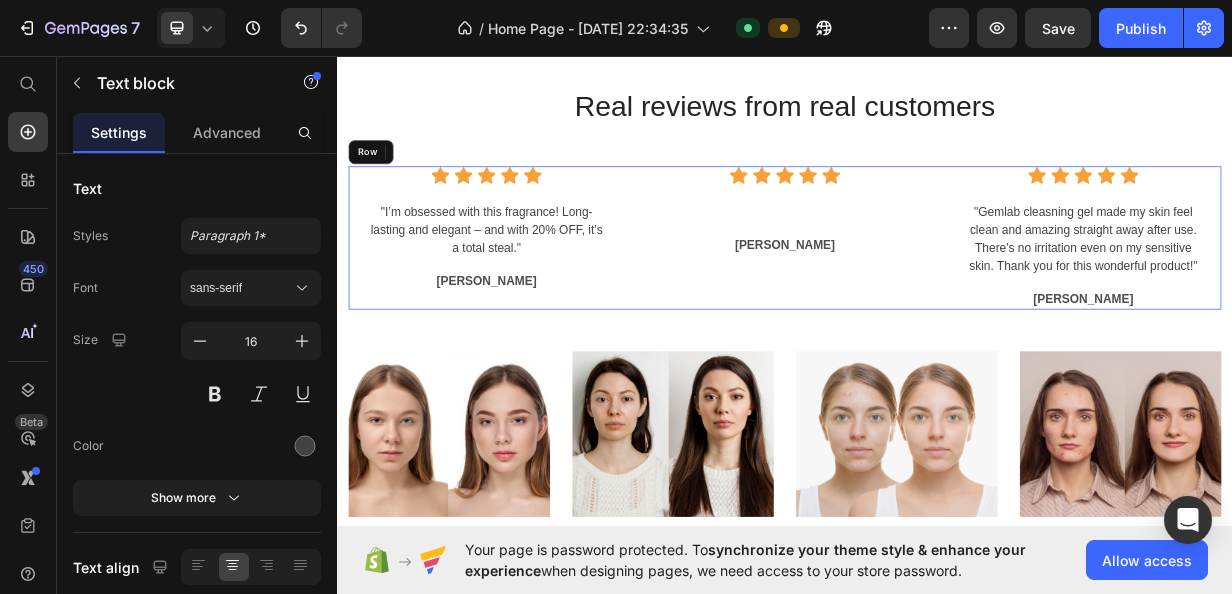 click on "Icon                Icon                Icon                Icon                Icon Icon List Hoz Text block   16 [PERSON_NAME] Text block Row" at bounding box center (937, 303) 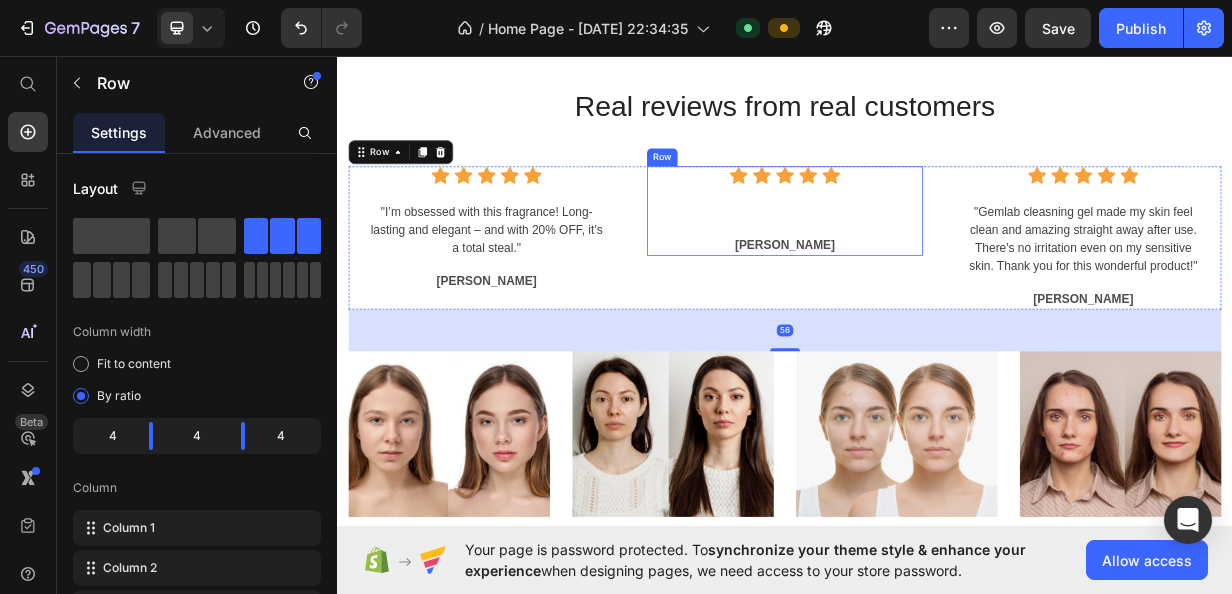 click on "Icon                Icon                Icon                Icon                Icon Icon List Hoz Text block [PERSON_NAME] Text block" at bounding box center [937, 267] 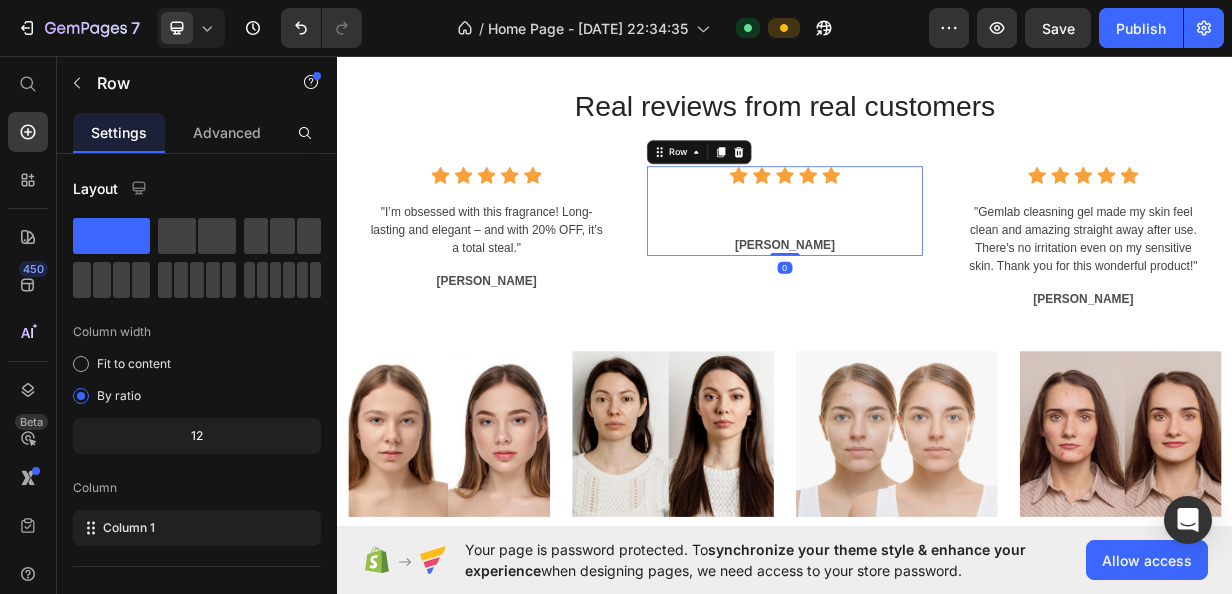 click on "Icon                Icon                Icon                Icon                Icon Icon List Hoz Text block [PERSON_NAME] Text block" at bounding box center (937, 267) 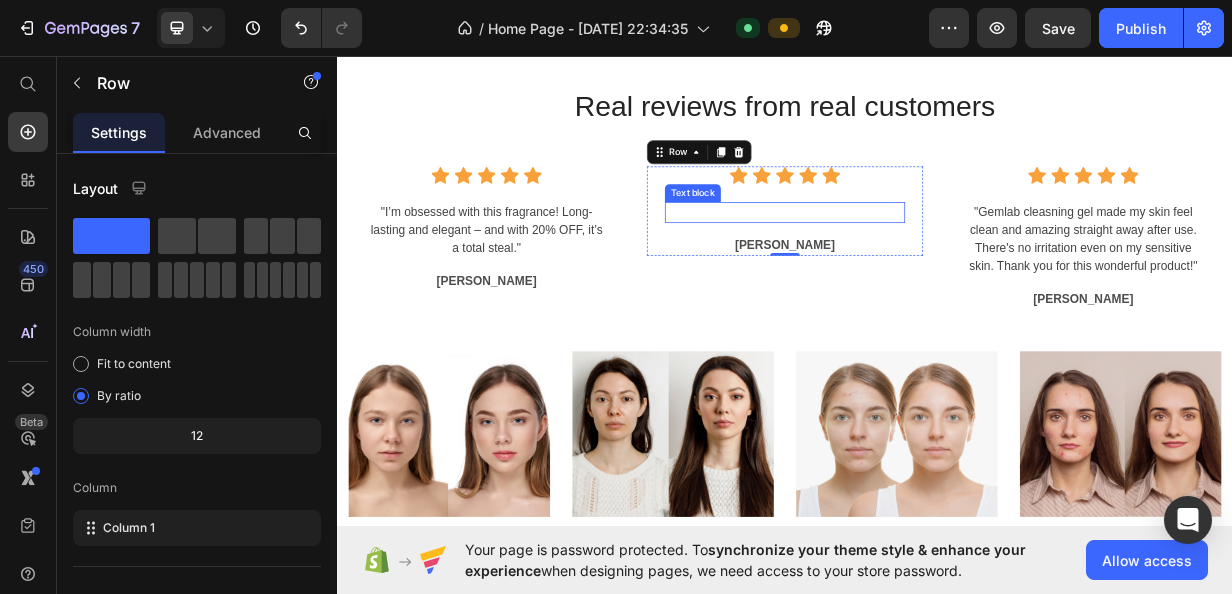 click at bounding box center (937, 269) 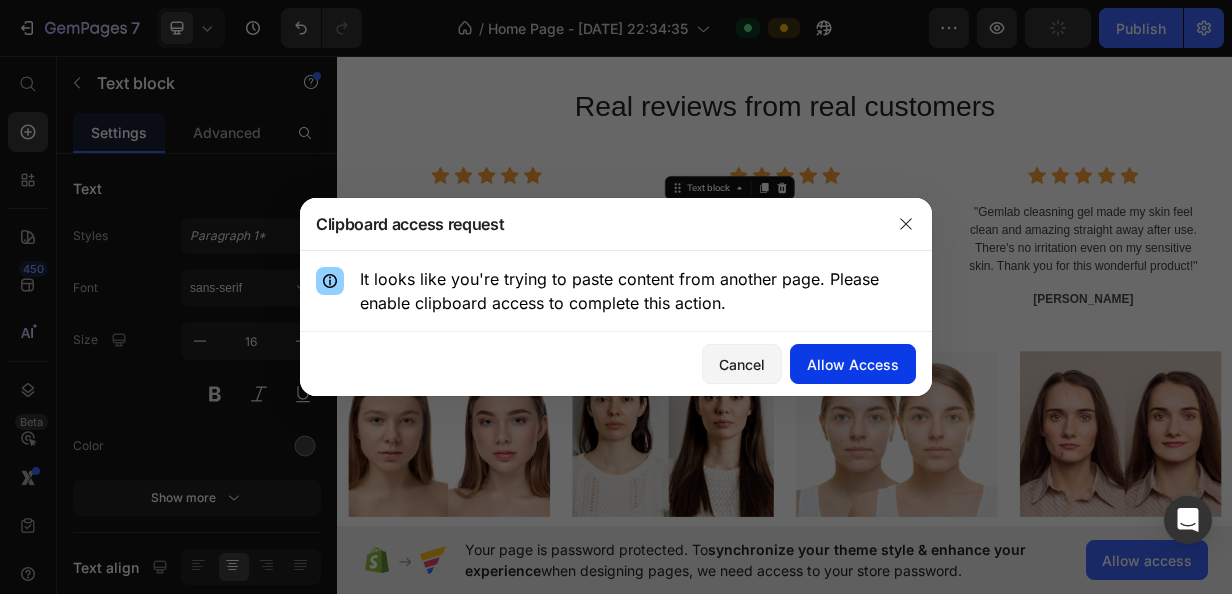 click on "Allow Access" at bounding box center (853, 364) 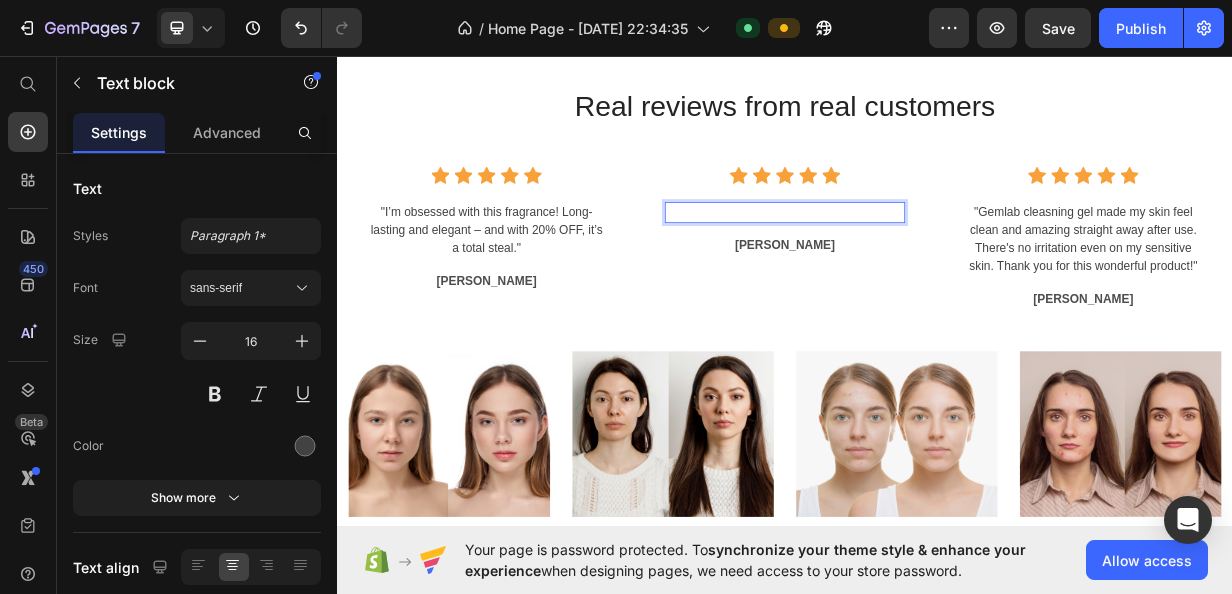 click at bounding box center [937, 269] 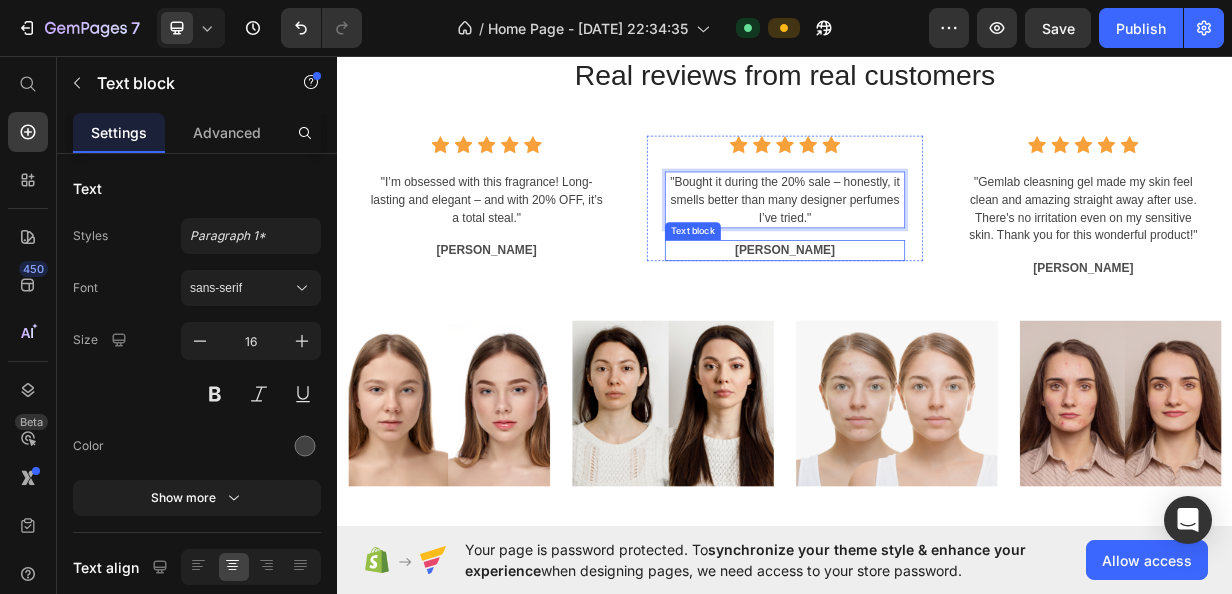scroll, scrollTop: 3159, scrollLeft: 0, axis: vertical 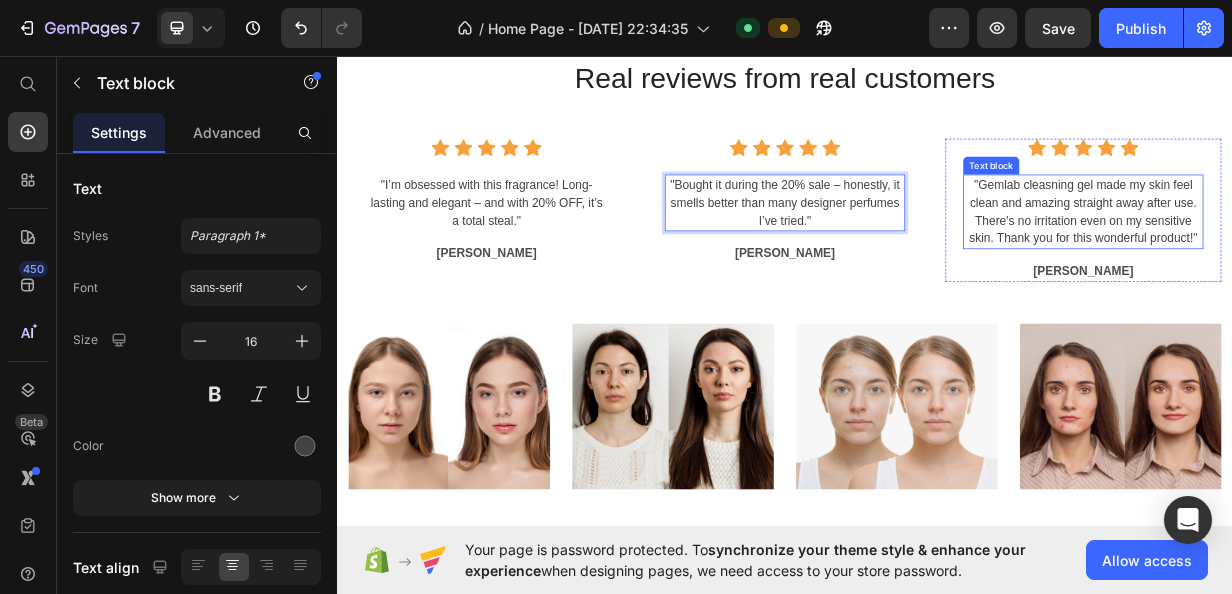 click on ""Gemlab cleasning gel made my skin feel clean and amazing straight away after use. There's no irritation even on my sensitive skin. Thank you for this wonderful product!"" at bounding box center [1337, 268] 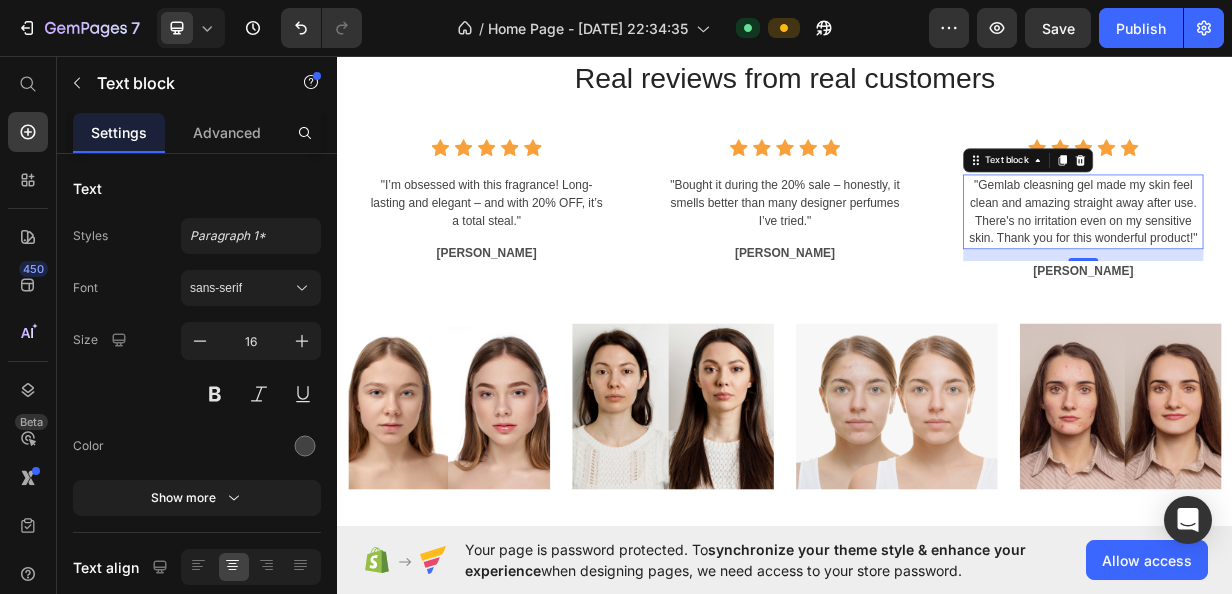 click on ""Gemlab cleasning gel made my skin feel clean and amazing straight away after use. There's no irritation even on my sensitive skin. Thank you for this wonderful product!"" at bounding box center [1337, 268] 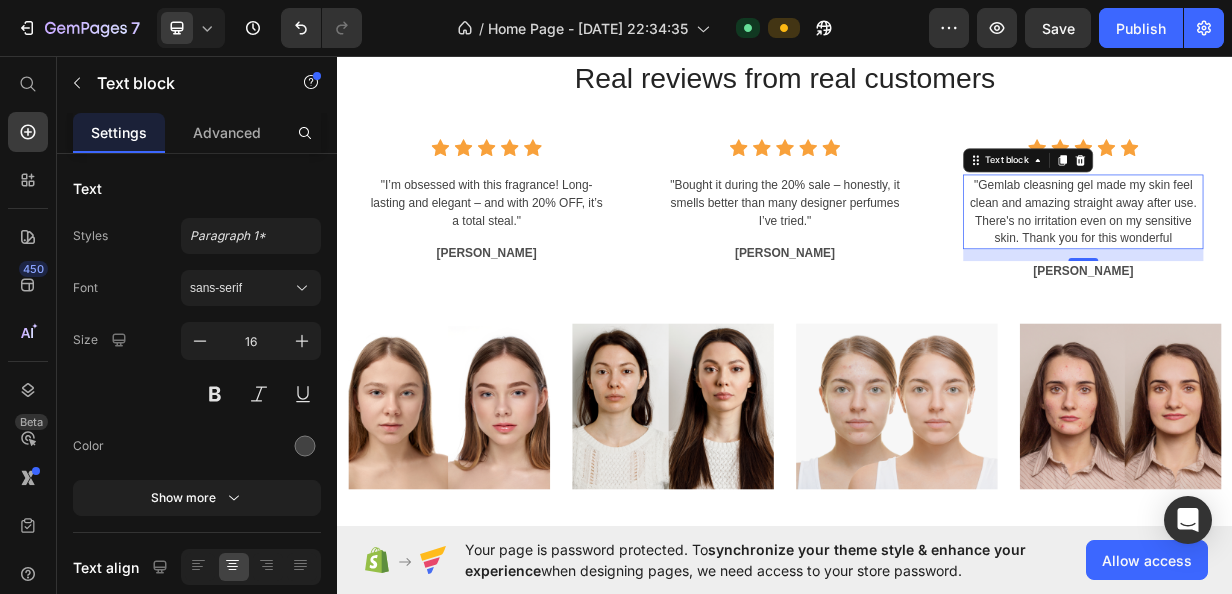 click on ""Gemlab cleasning gel made my skin feel clean and amazing straight away after use. There's no irritation even on my sensitive skin. Thank you for this wonderful" at bounding box center (1337, 268) 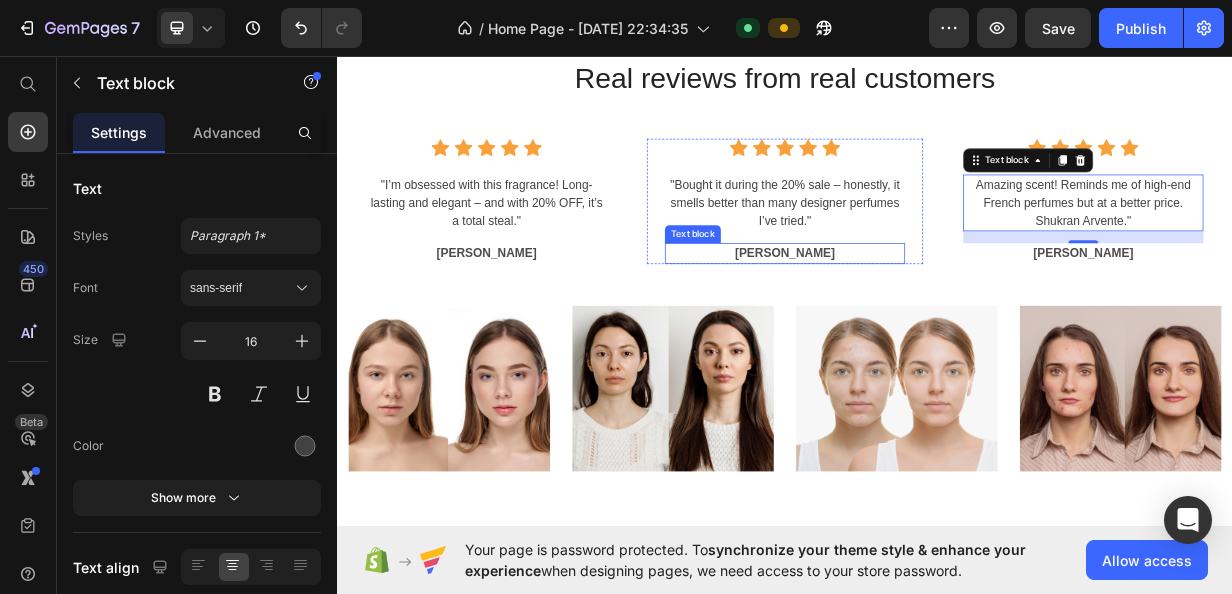 click on "[PERSON_NAME]" at bounding box center (937, 324) 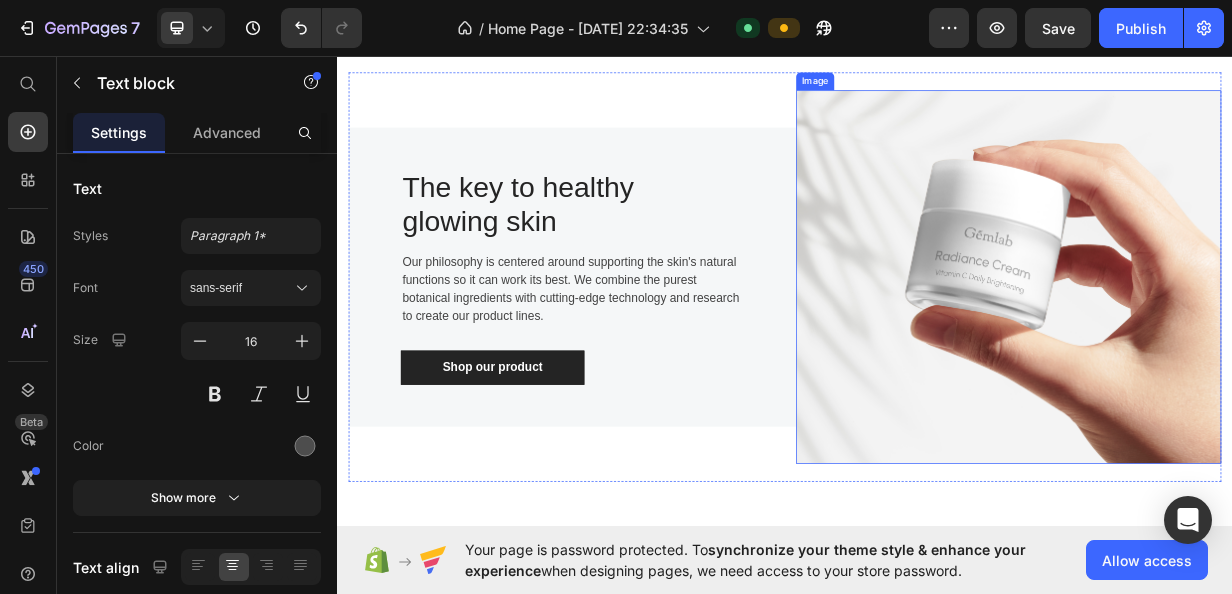 scroll, scrollTop: 1100, scrollLeft: 0, axis: vertical 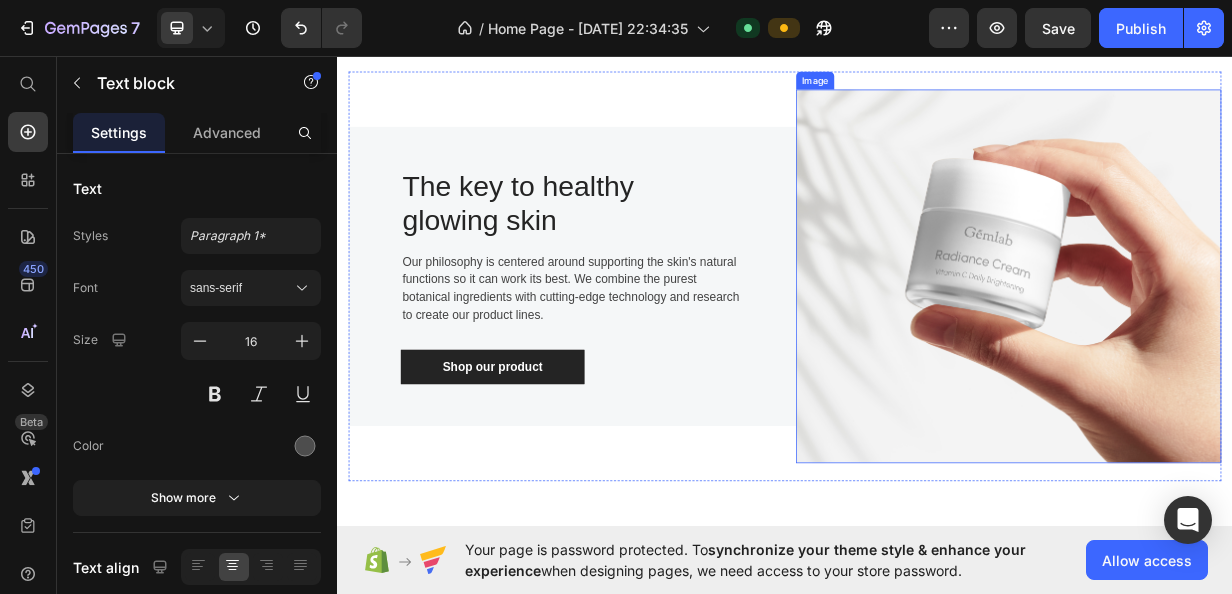 click at bounding box center (1237, 354) 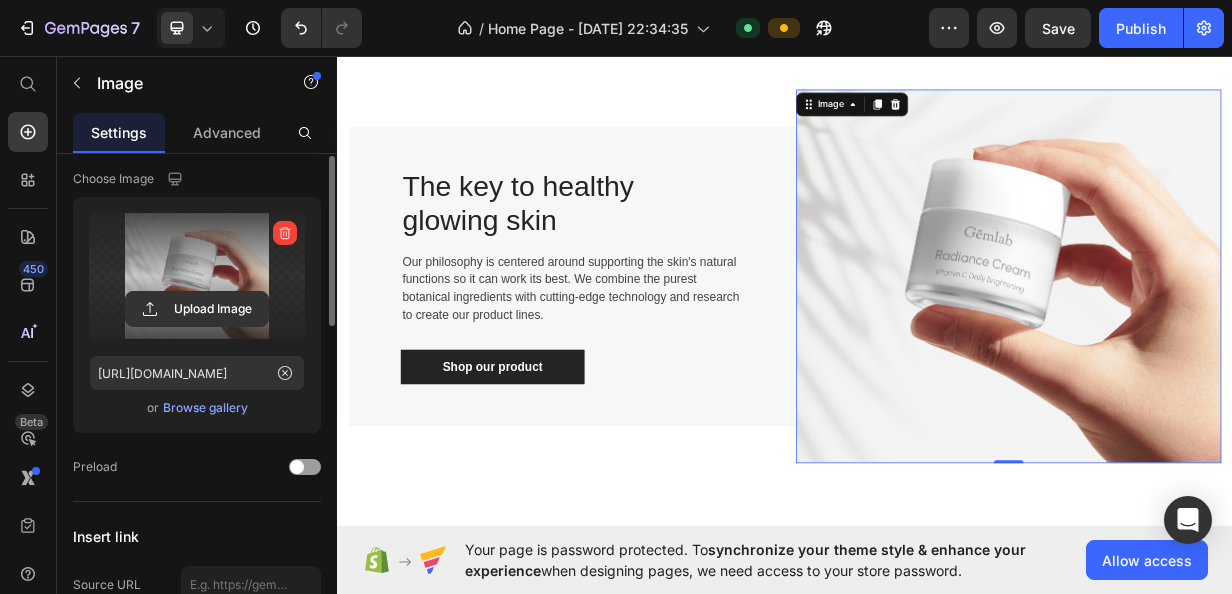 scroll, scrollTop: 37, scrollLeft: 0, axis: vertical 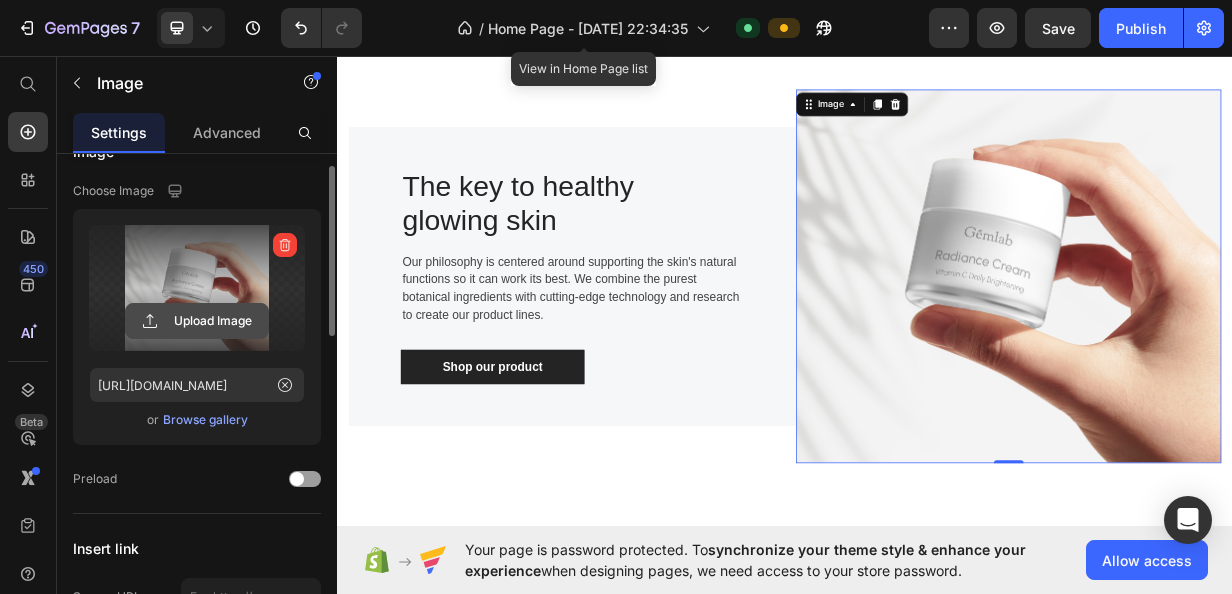 click 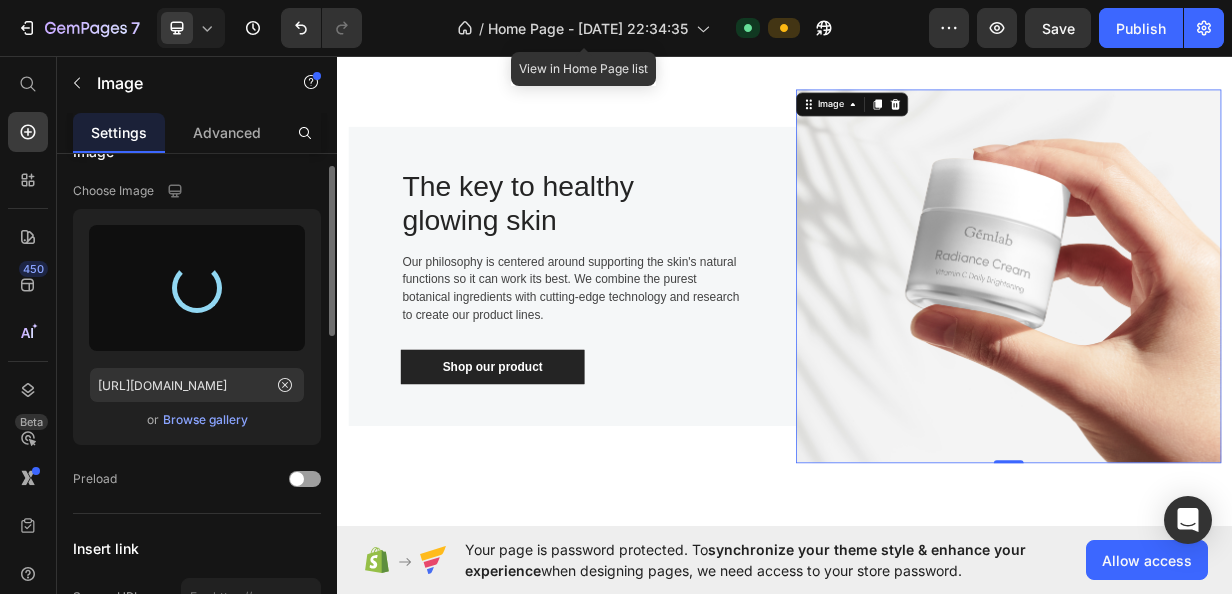 type on "[URL][DOMAIN_NAME]" 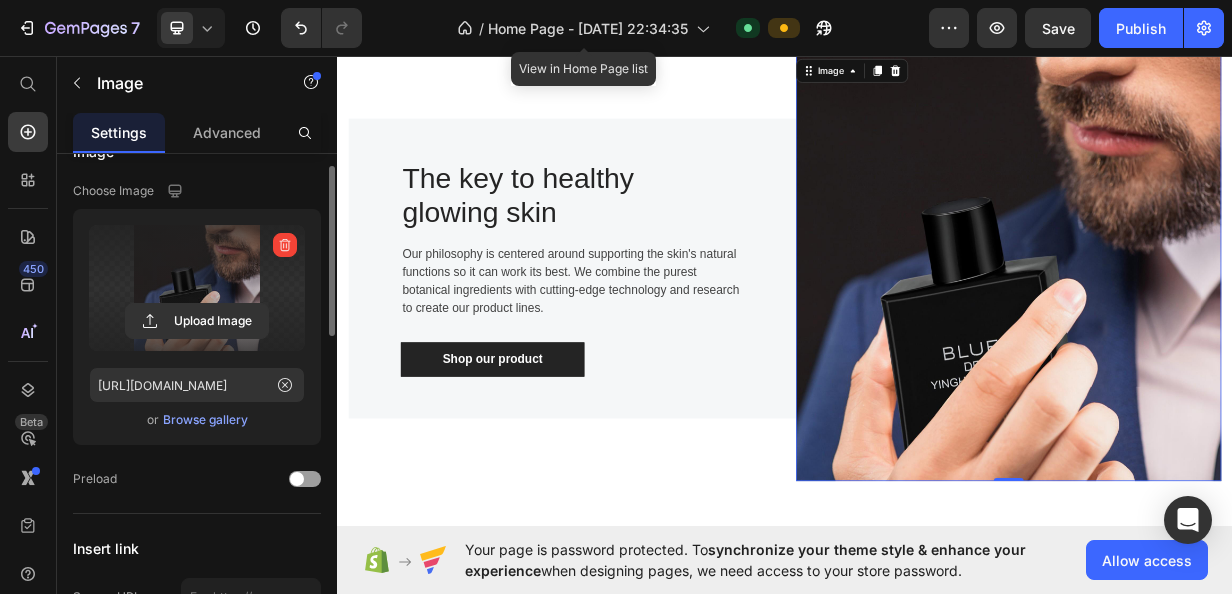 scroll, scrollTop: 1070, scrollLeft: 0, axis: vertical 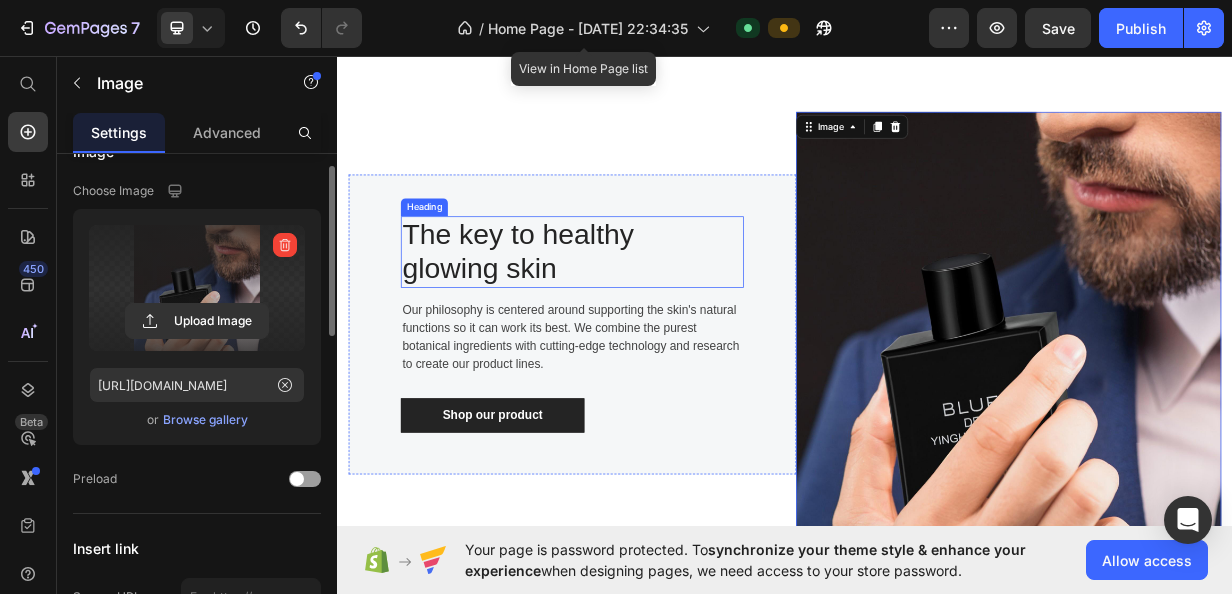 click on "The key to healthy glowing skin" at bounding box center (628, 321) 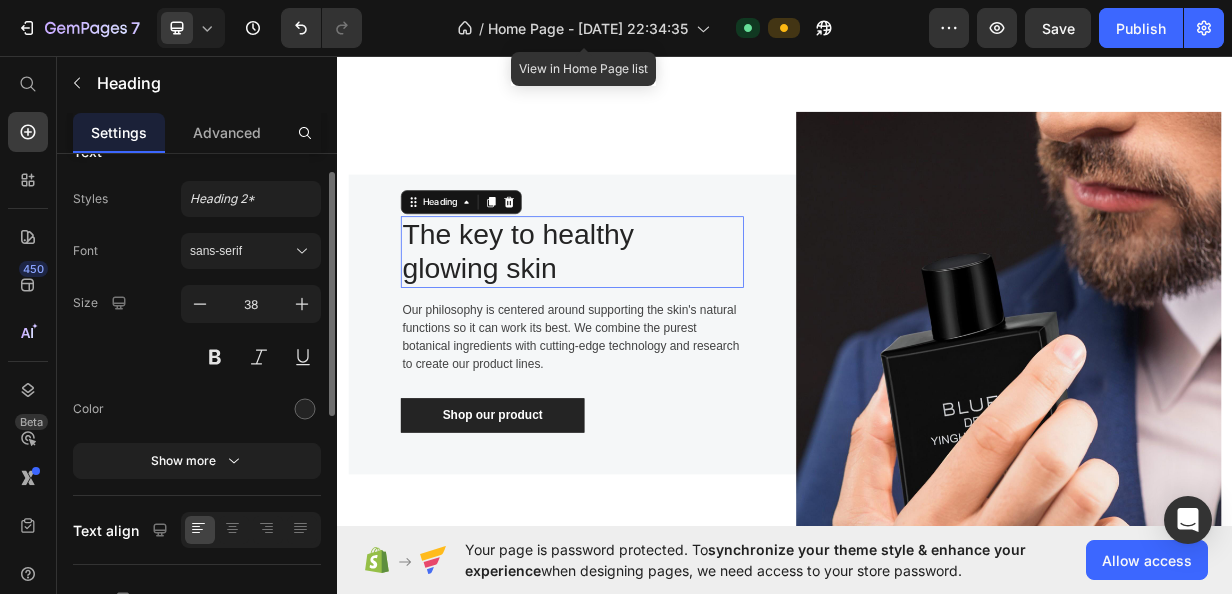 scroll, scrollTop: 0, scrollLeft: 0, axis: both 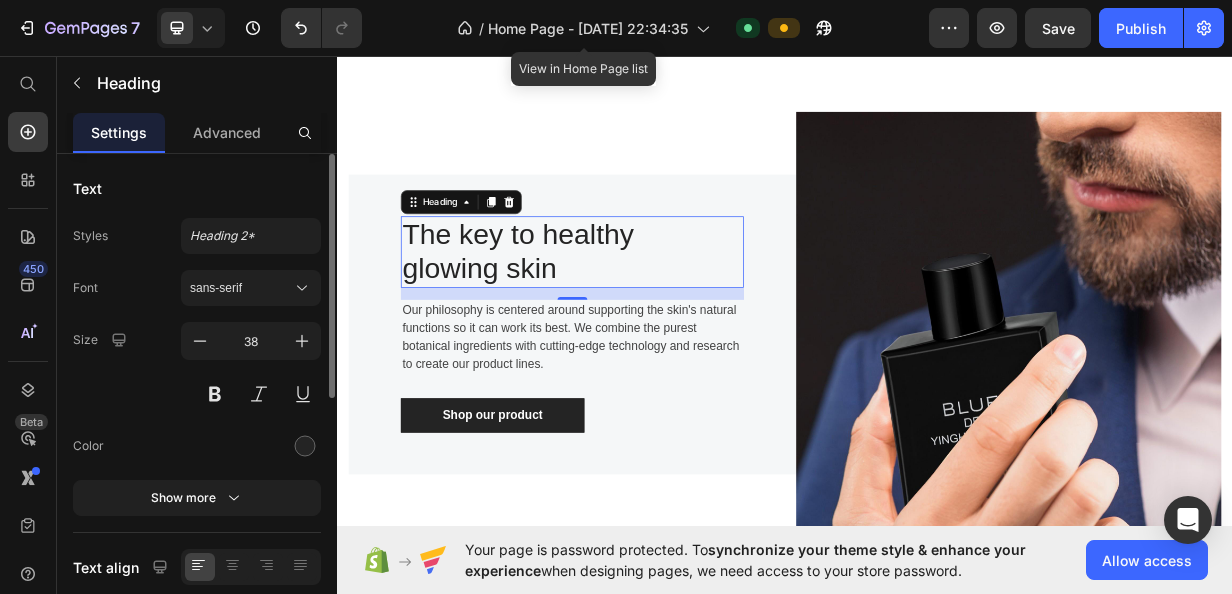 click on "Text Styles Heading 2* Font sans-serif Size 38 Color Show more" 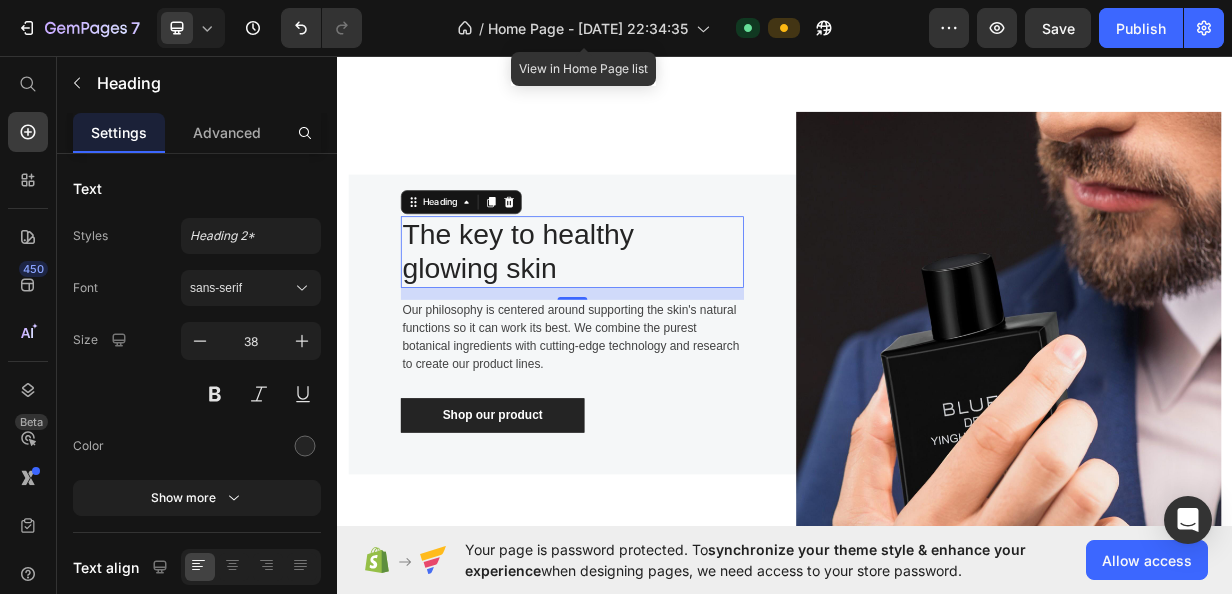 scroll, scrollTop: 1014, scrollLeft: 0, axis: vertical 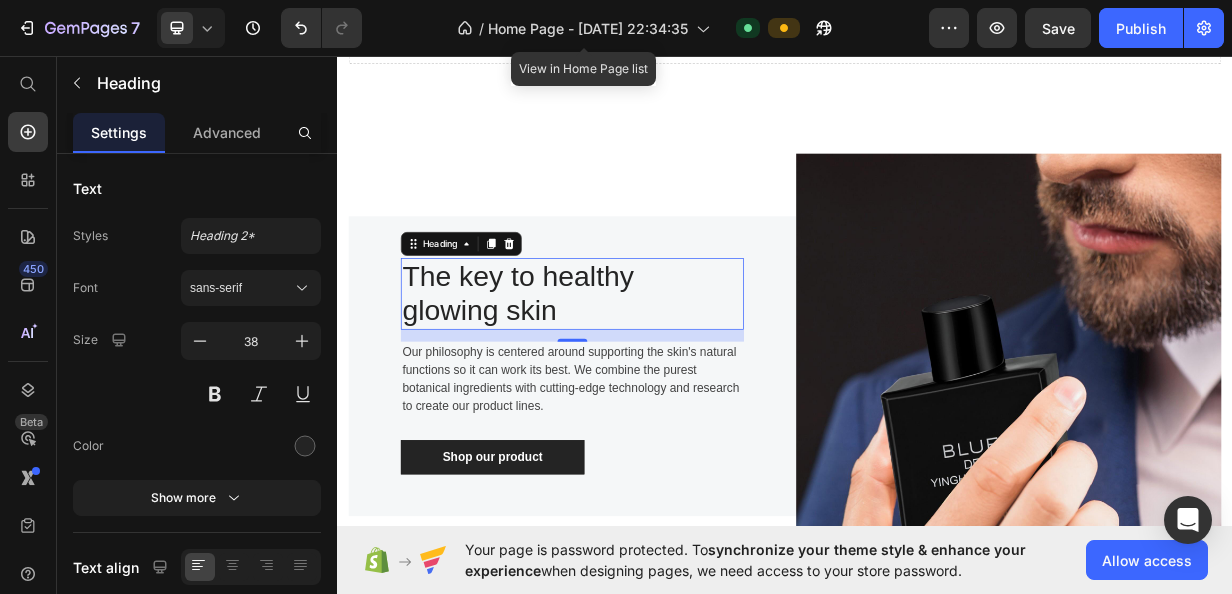 click on "The key to healthy glowing skin" at bounding box center (628, 377) 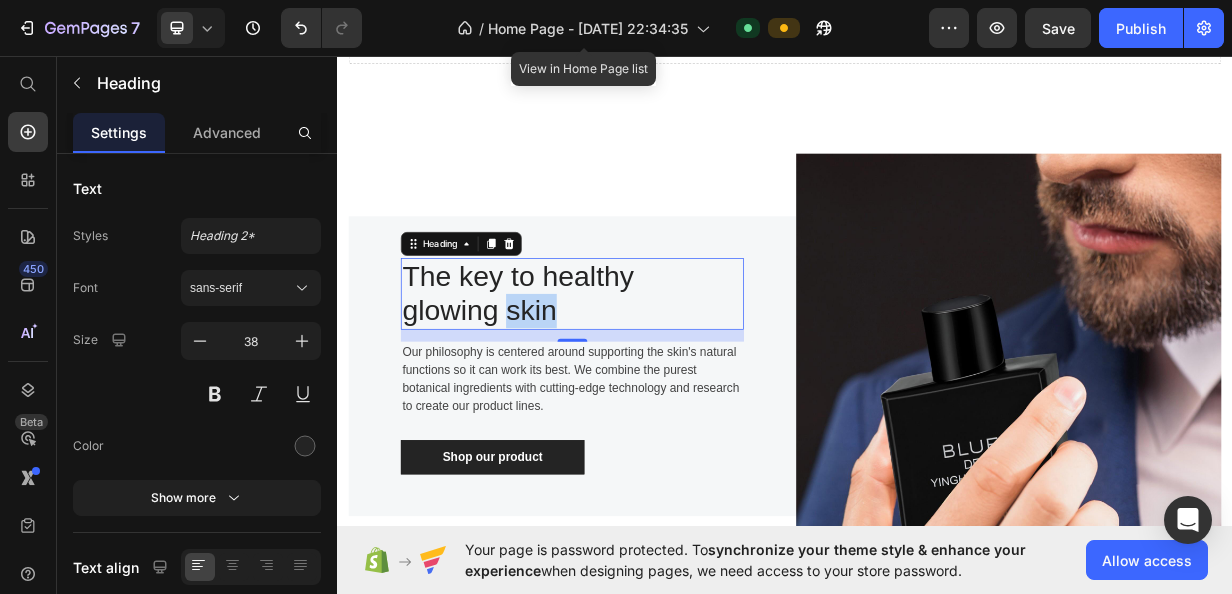 click on "The key to healthy glowing skin" at bounding box center [628, 377] 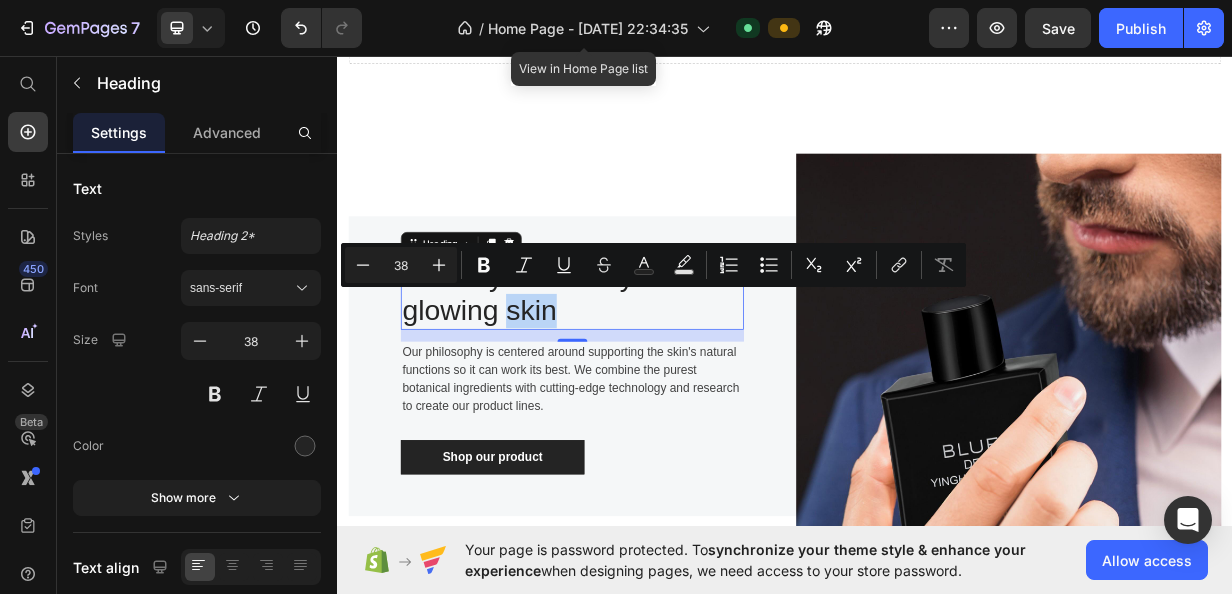 click on "The key to healthy glowing skin" at bounding box center [628, 377] 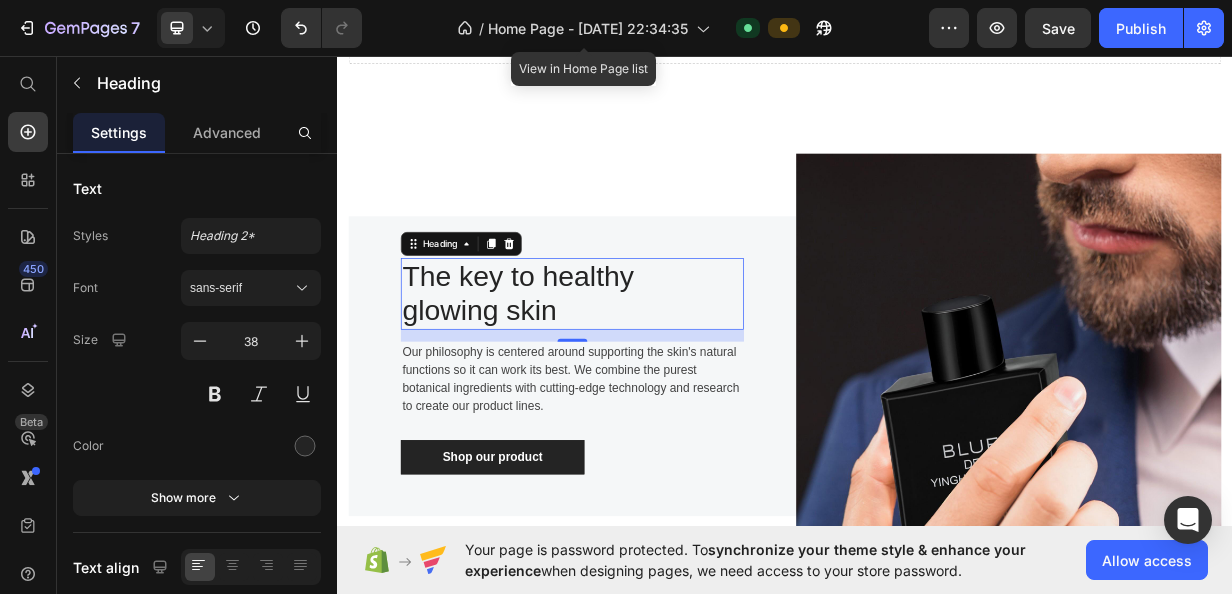 click on "The key to healthy glowing skin" at bounding box center (628, 377) 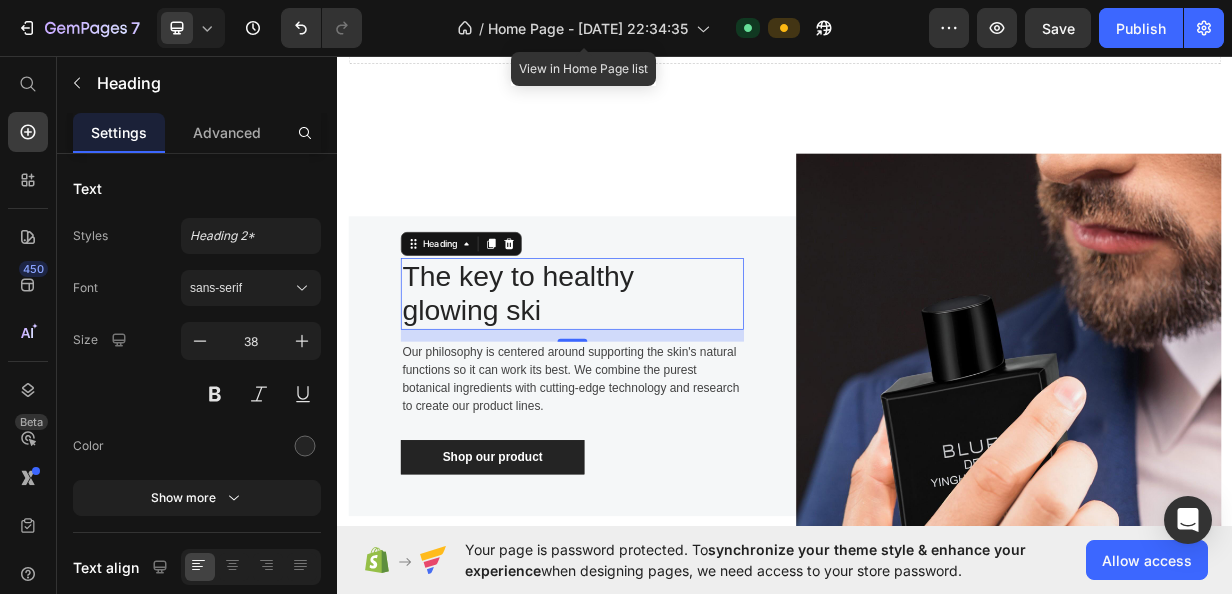 click on "The key to healthy glowing ski" at bounding box center (628, 377) 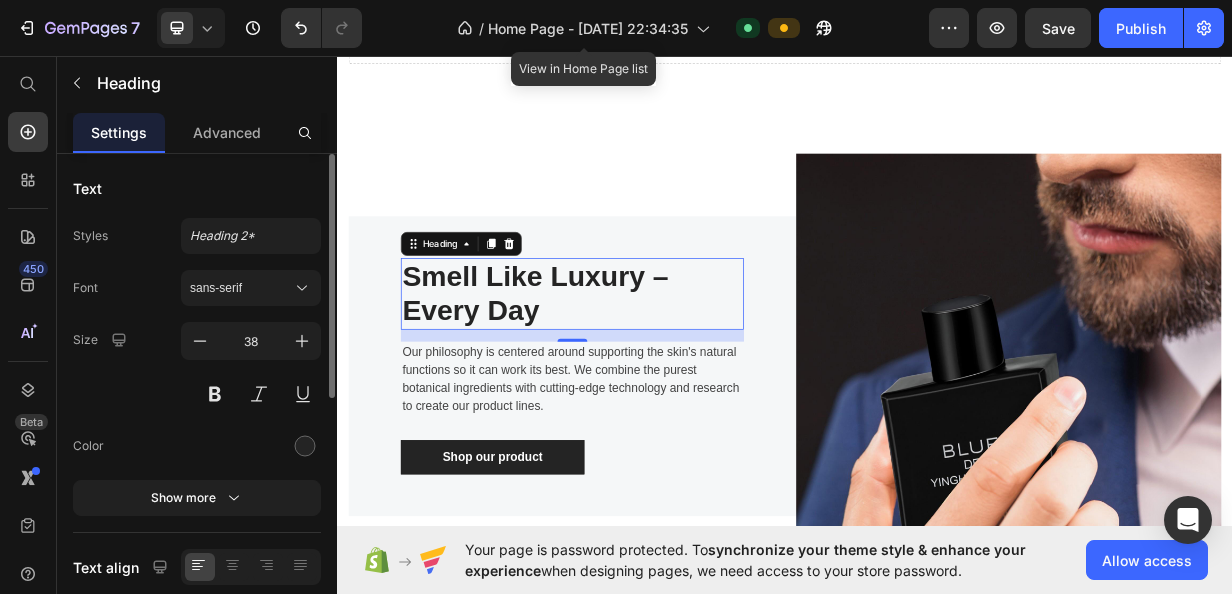 click on "Font sans-serif" at bounding box center (197, 288) 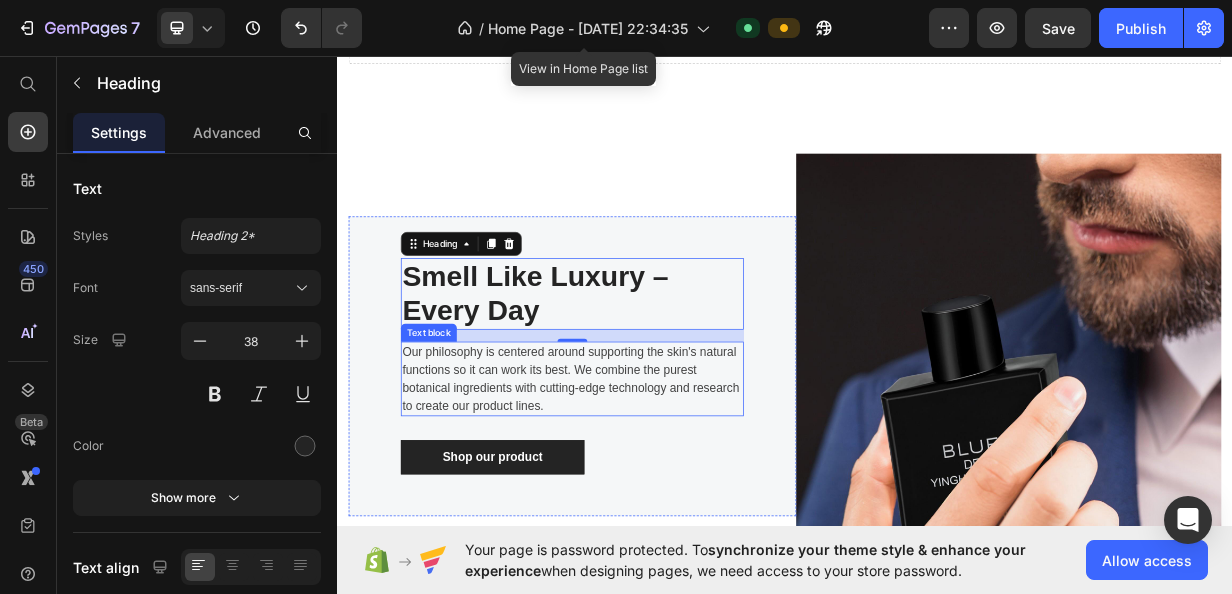 click on "Our philosophy is centered around supporting the skin's natural functions so it can work its best. We combine the purest botanical ingredients with cutting-edge technology and research to create our product lines." at bounding box center (652, 492) 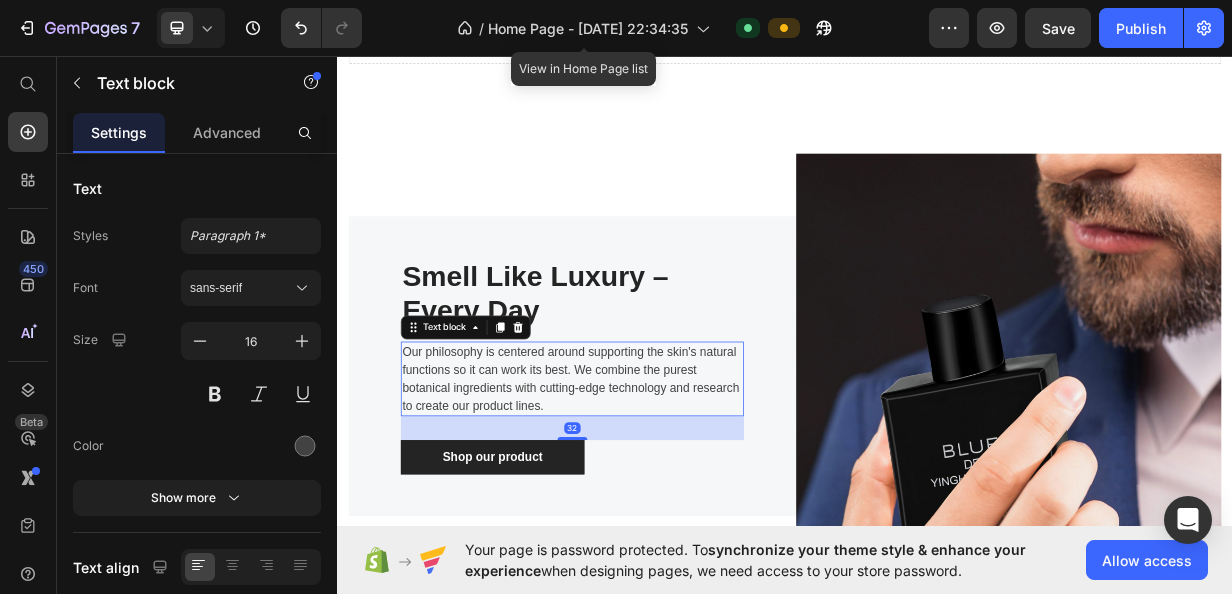 scroll, scrollTop: 948, scrollLeft: 0, axis: vertical 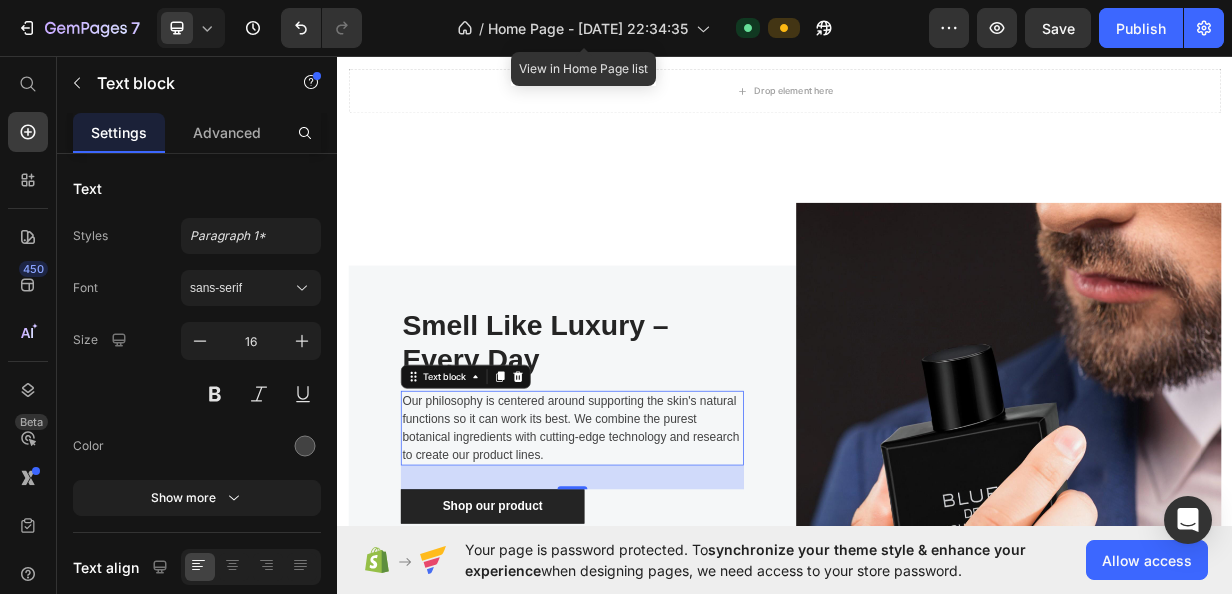 click on "Our philosophy is centered around supporting the skin's natural functions so it can work its best. We combine the purest botanical ingredients with cutting-edge technology and research to create our product lines." at bounding box center [652, 558] 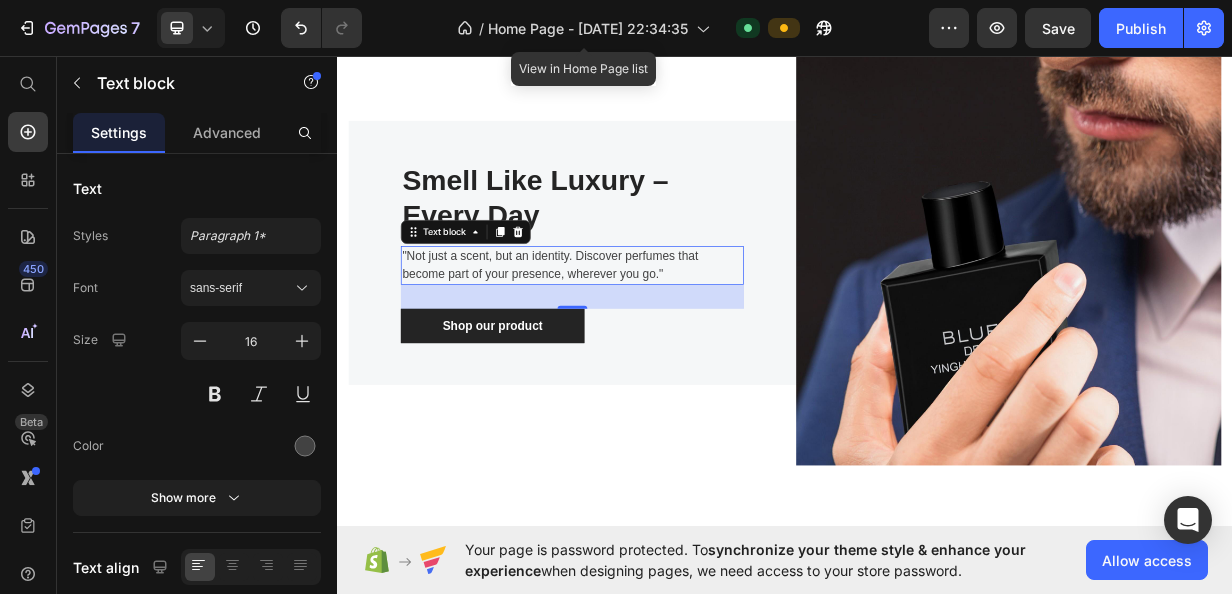 scroll, scrollTop: 1184, scrollLeft: 0, axis: vertical 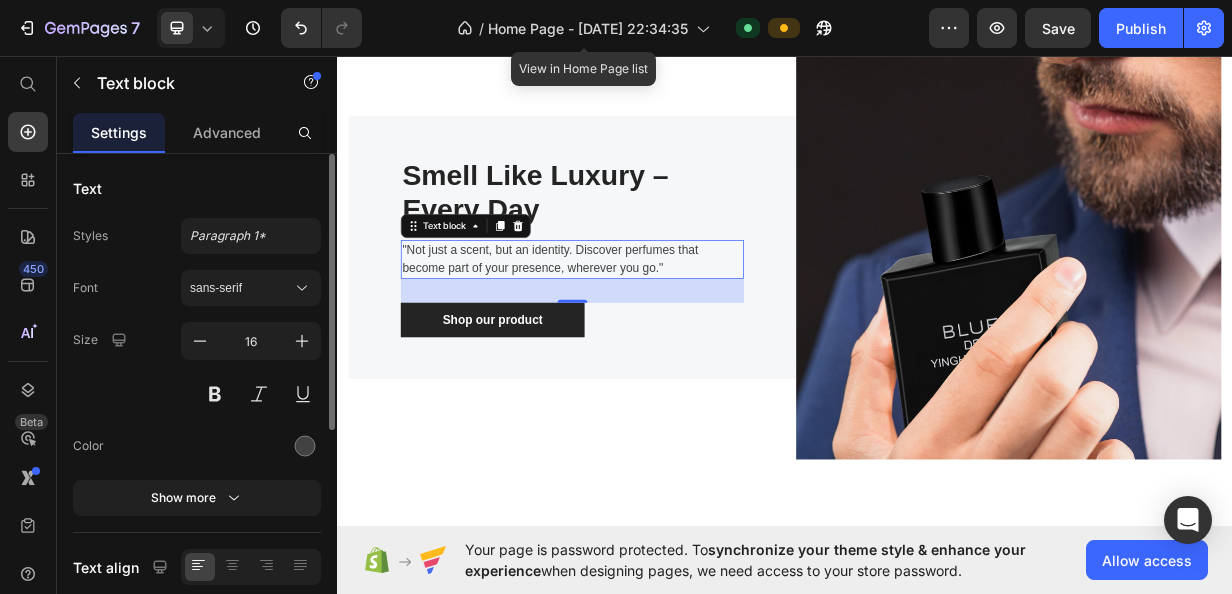 click on "Styles Paragraph 1*" at bounding box center [197, 236] 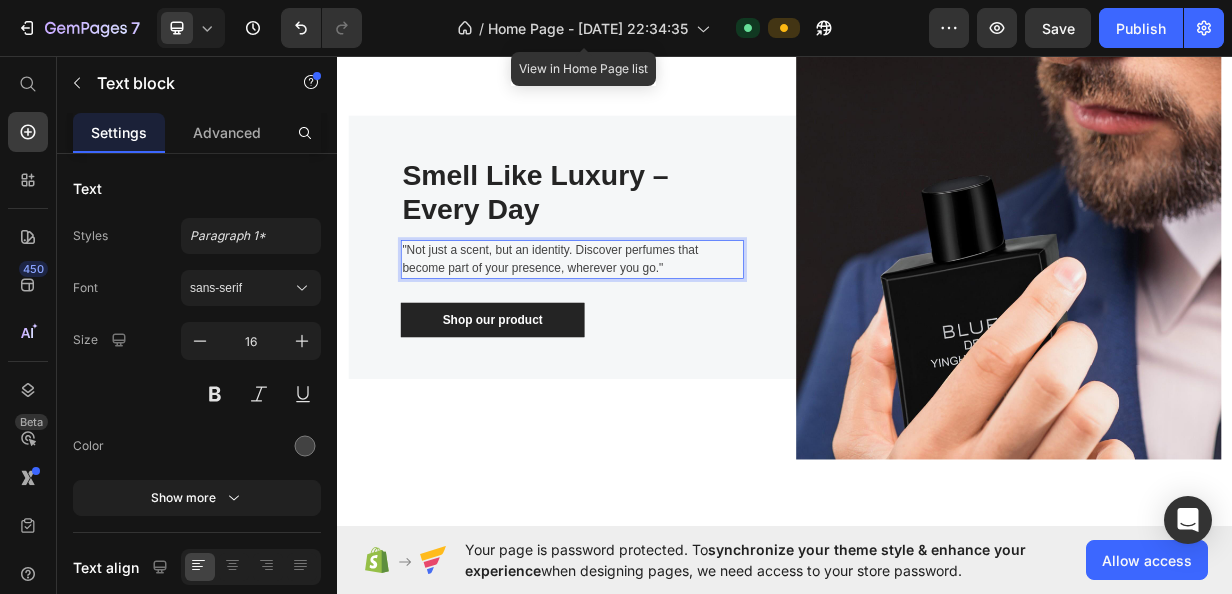 click on ""Not just a scent, but an identity. Discover perfumes that become part of your presence, wherever you go."" at bounding box center (652, 332) 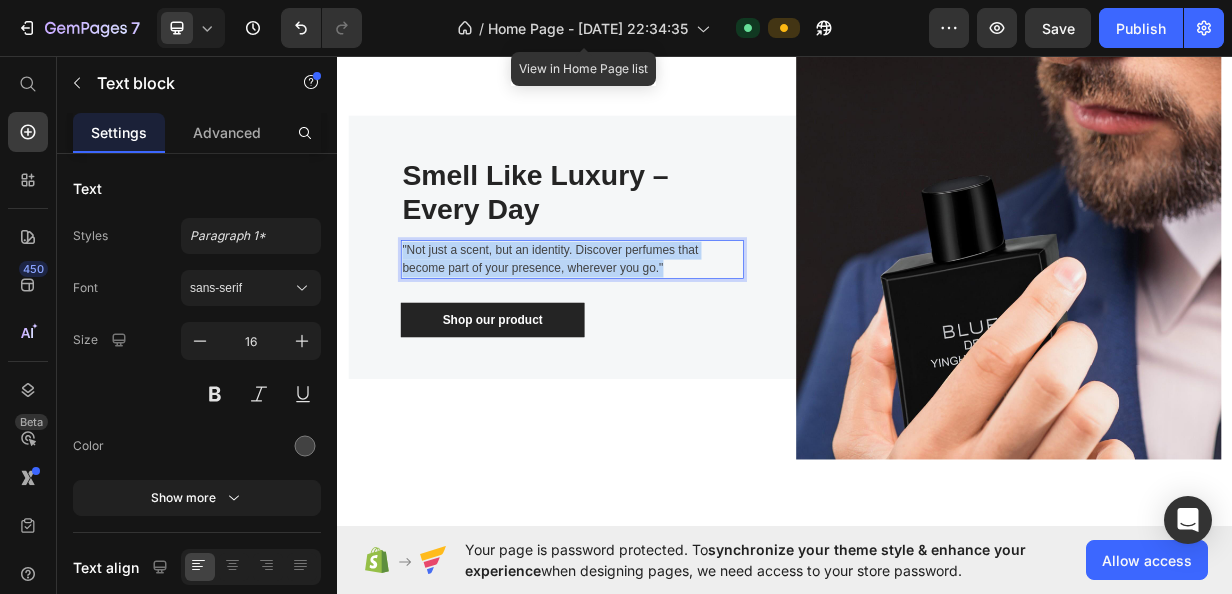 click on ""Not just a scent, but an identity. Discover perfumes that become part of your presence, wherever you go."" at bounding box center (652, 332) 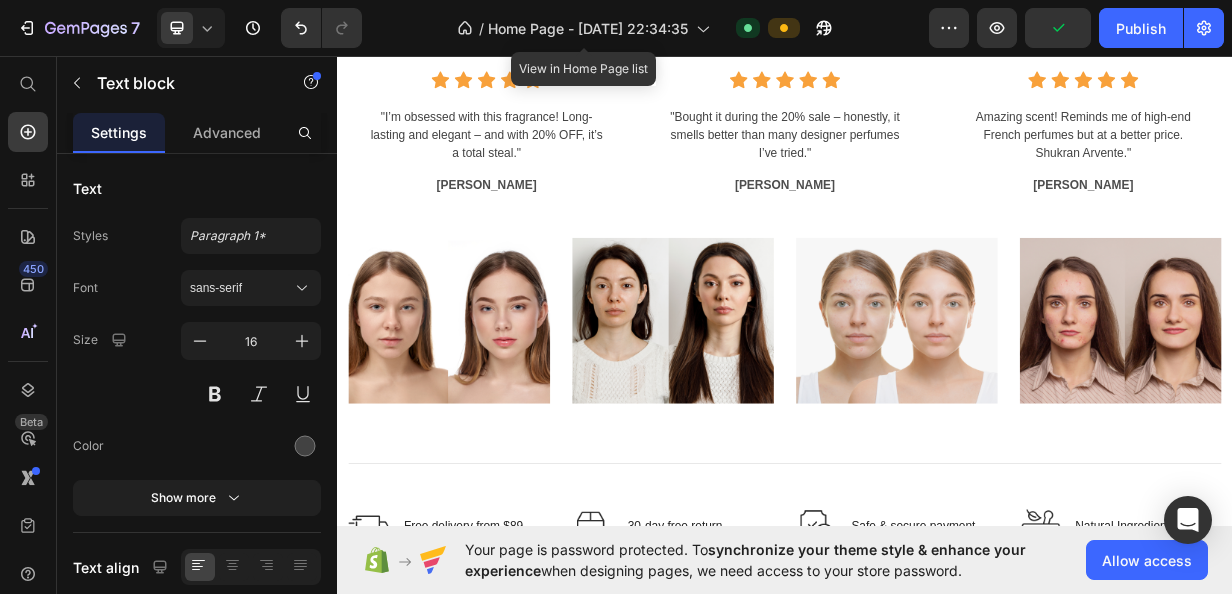 scroll, scrollTop: 3312, scrollLeft: 0, axis: vertical 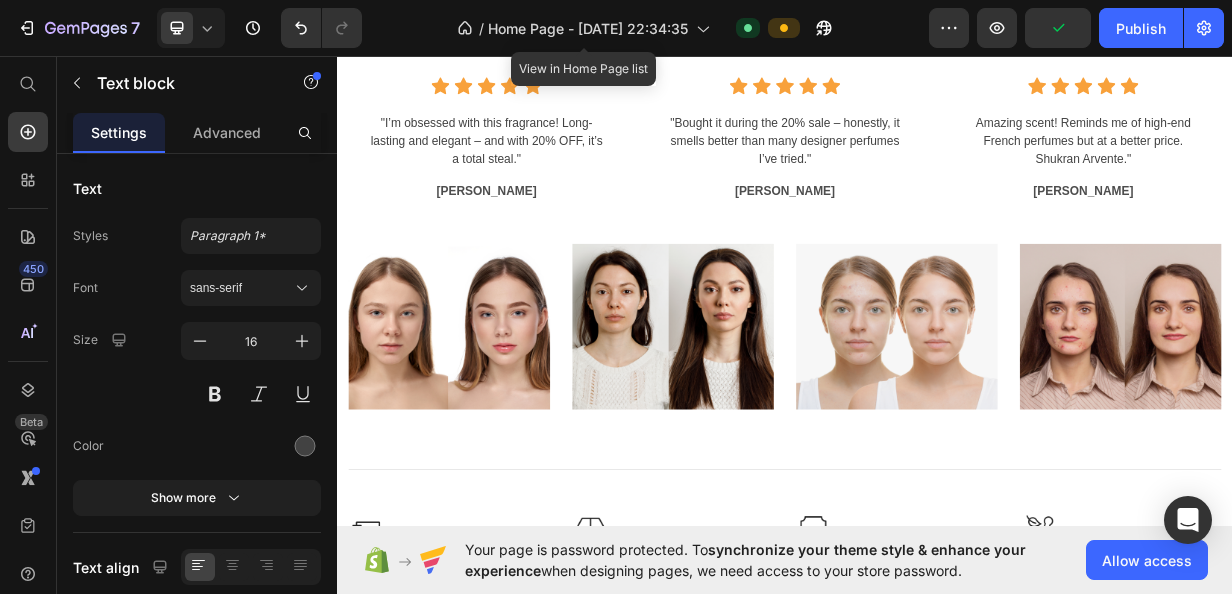 click at bounding box center [787, 422] 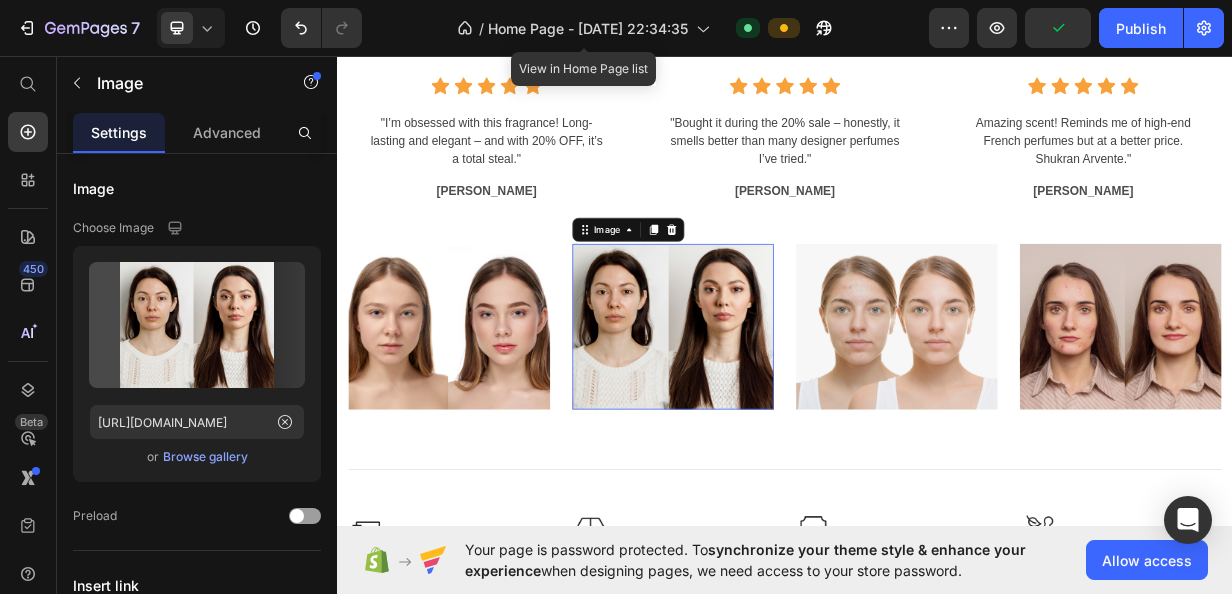 scroll, scrollTop: 0, scrollLeft: 0, axis: both 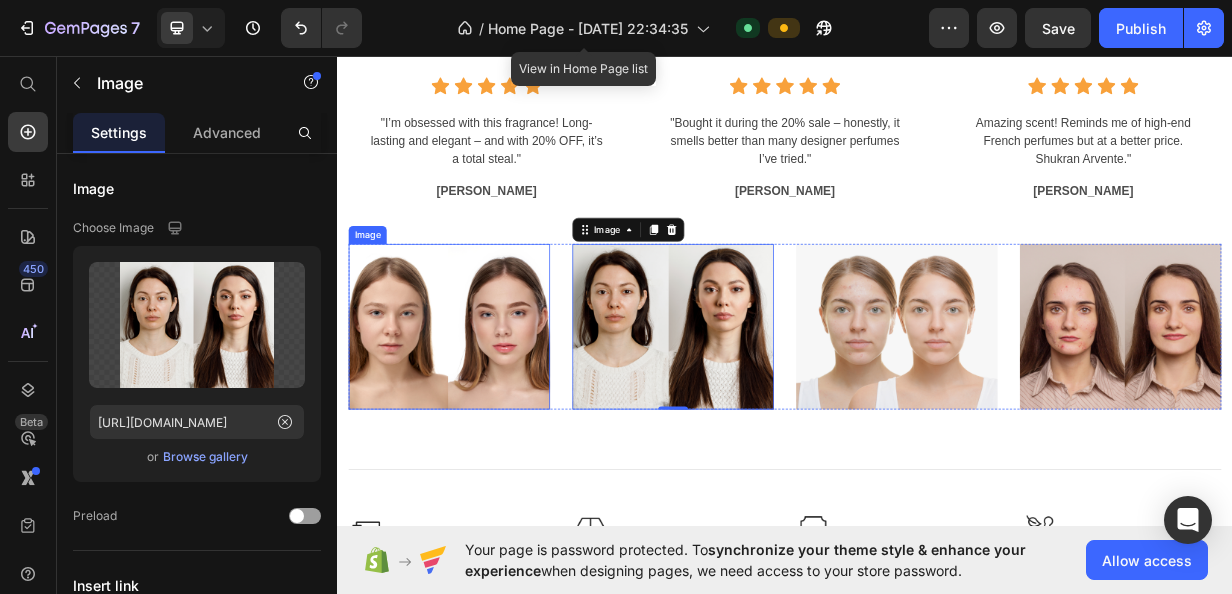 click at bounding box center (487, 422) 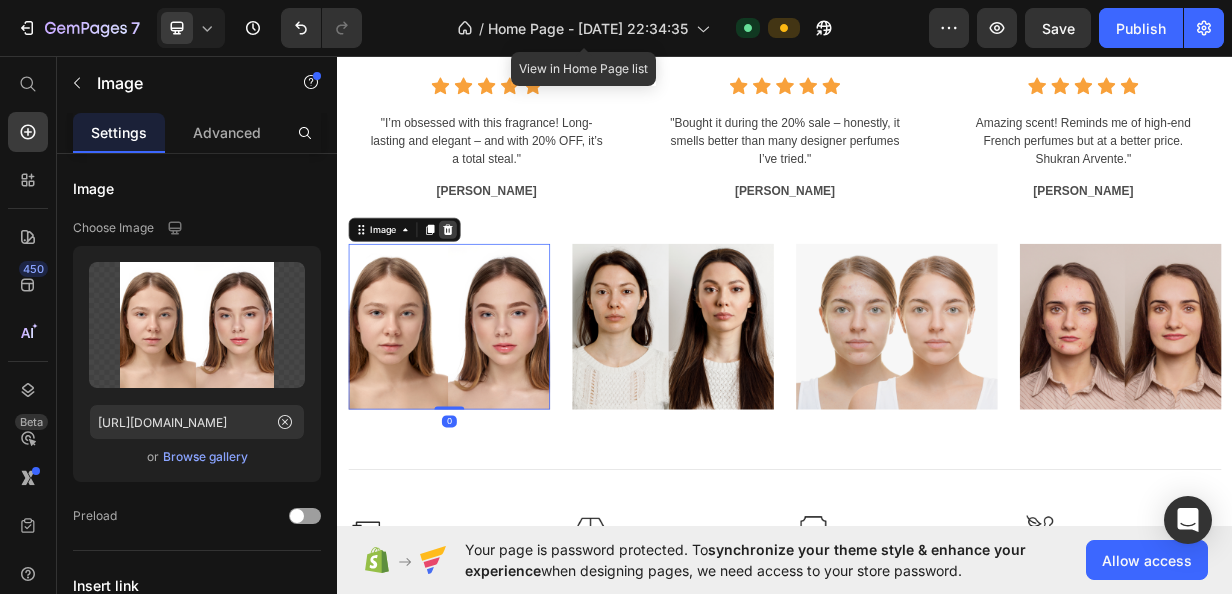 click at bounding box center (485, 292) 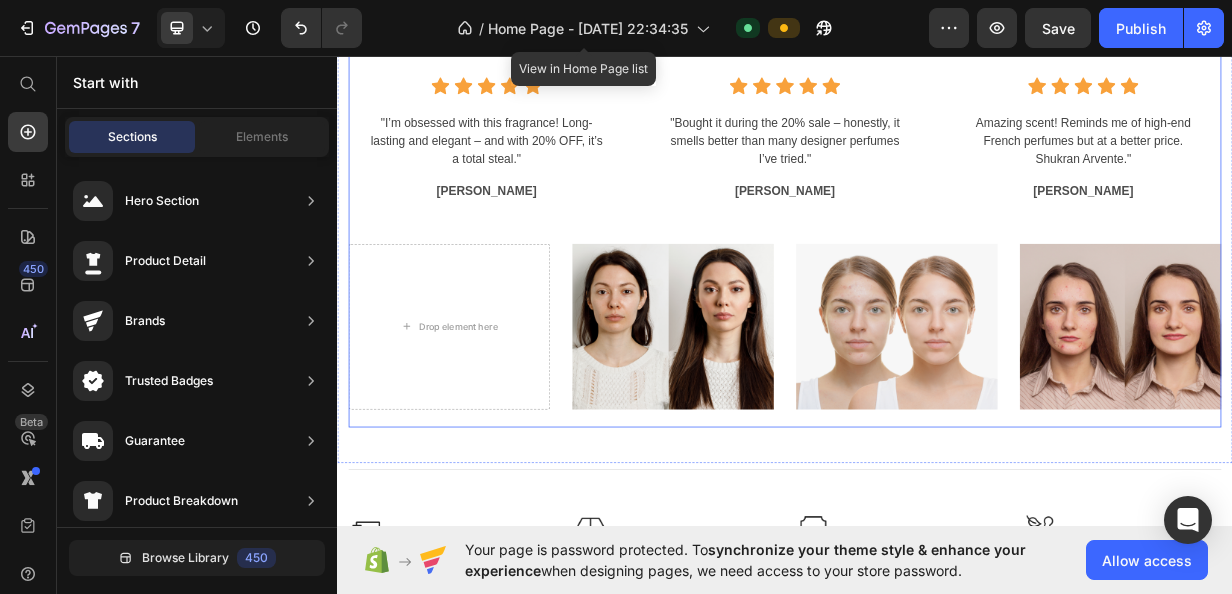 click on "Real reviews from real customers Heading                Icon                Icon                Icon                Icon                Icon Icon List Hoz "I’m obsessed with this fragrance! Long-lasting and elegant – and with 20% OFF, it’s a total steal." Text block [PERSON_NAME] Text block Row                Icon                Icon                Icon                Icon                Icon Icon List Hoz "Bought it during the 20% sale – honestly, it smells better than many designer perfumes I’ve tried." Text block [PERSON_NAME] Text block Row                Icon                Icon                Icon                Icon                Icon Icon List Hoz Amazing scent! Reminds me of high-end French perfumes but at a better price. Shukran Arvente." Text block [PERSON_NAME] Text block Row Row
Drop element here Image Image Image Row" at bounding box center (937, 257) 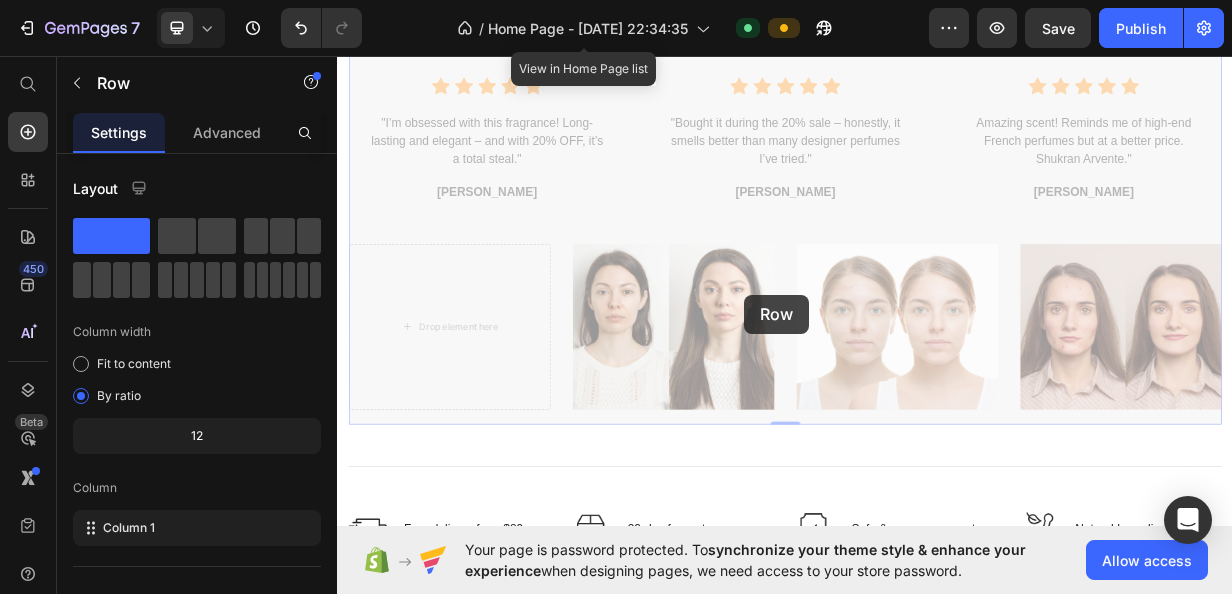 scroll, scrollTop: 3532, scrollLeft: 0, axis: vertical 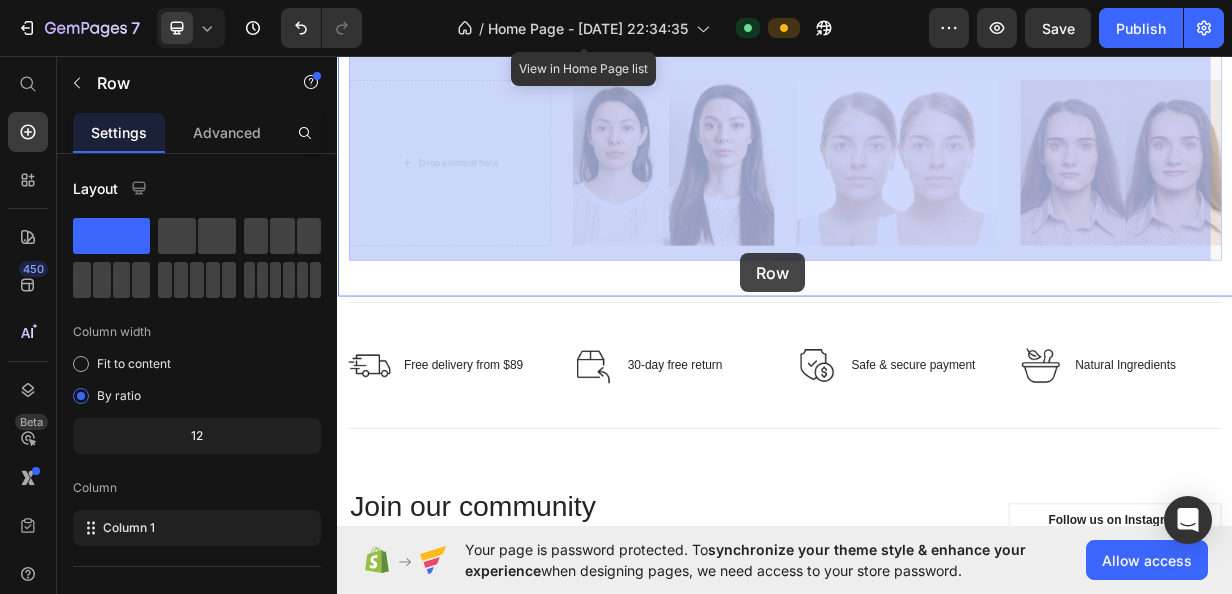drag, startPoint x: 922, startPoint y: 543, endPoint x: 887, endPoint y: 455, distance: 94.7048 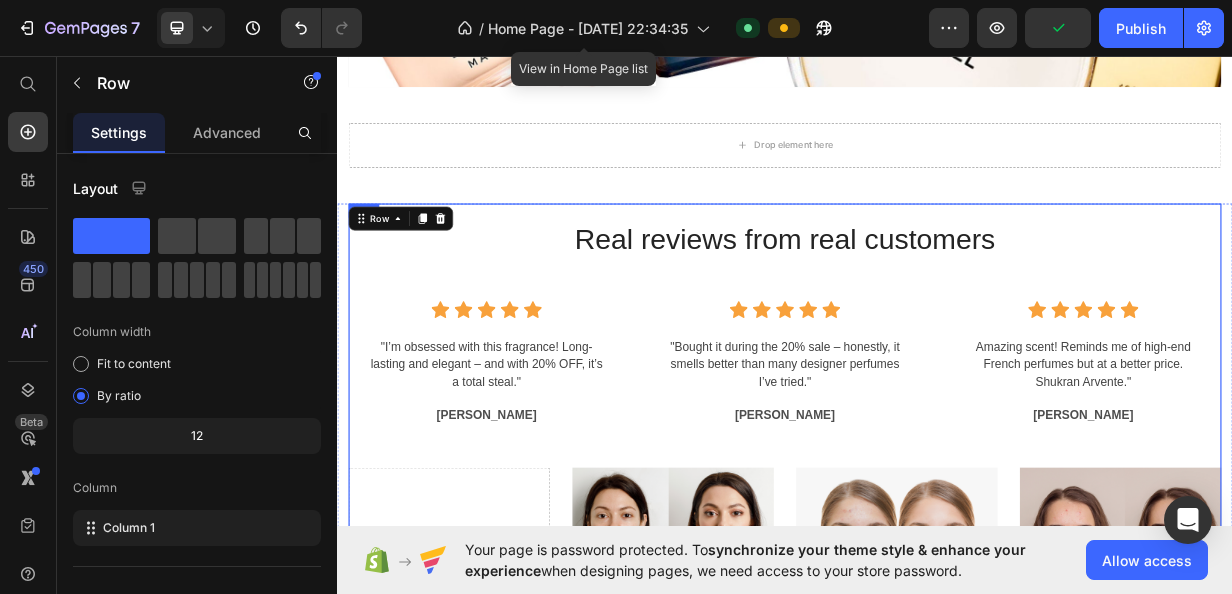 scroll, scrollTop: 3104, scrollLeft: 0, axis: vertical 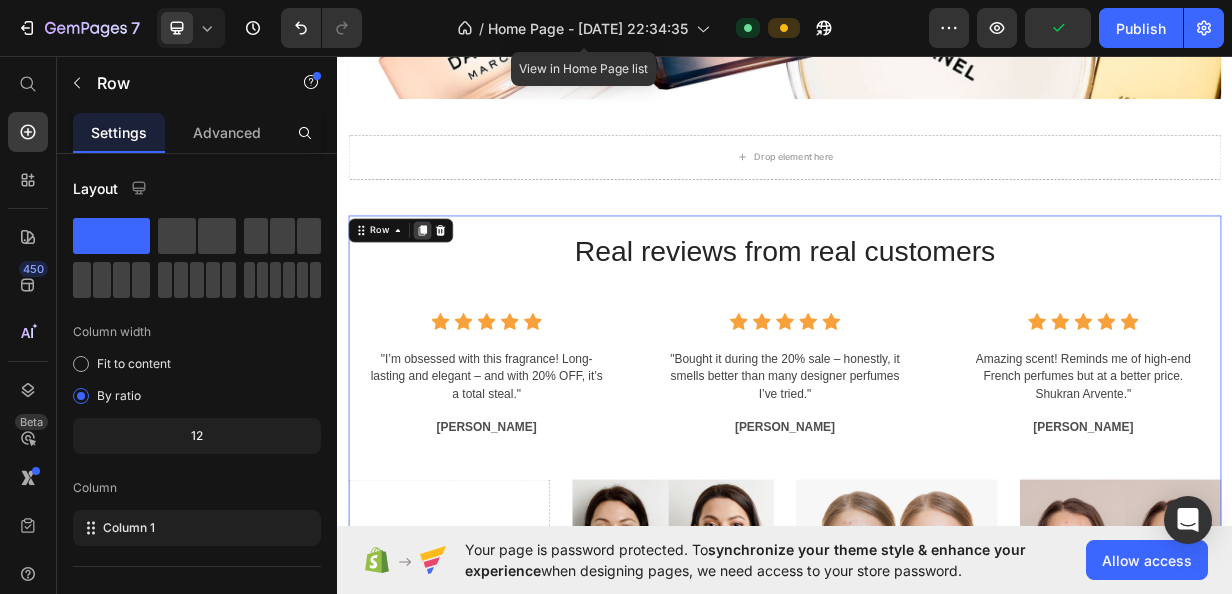 click at bounding box center (451, 293) 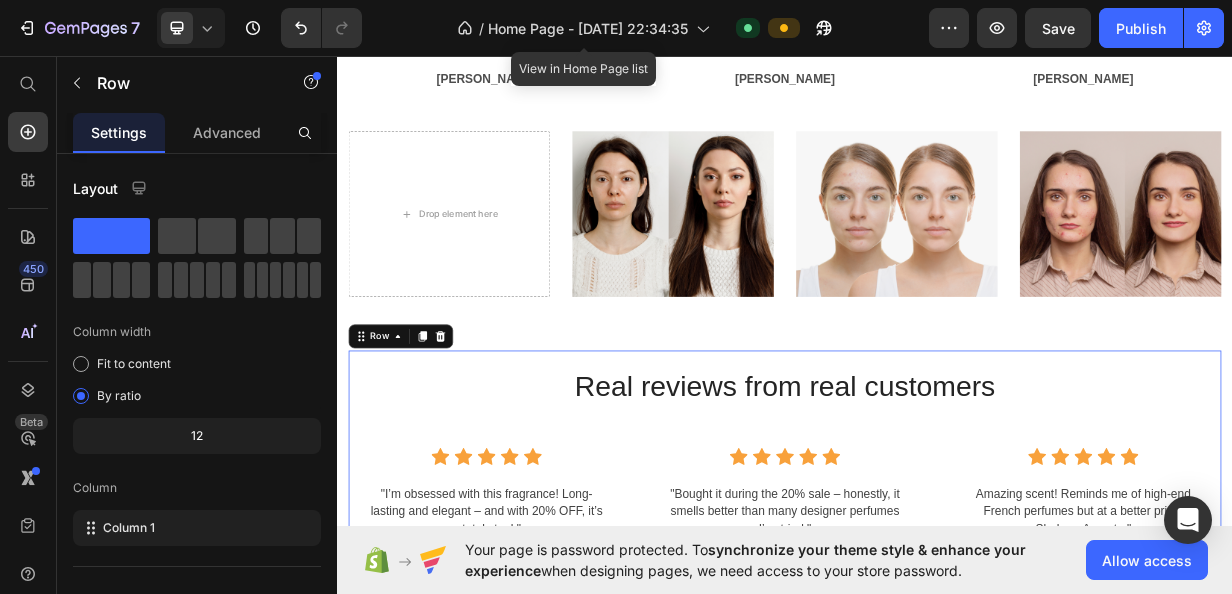 scroll, scrollTop: 3904, scrollLeft: 0, axis: vertical 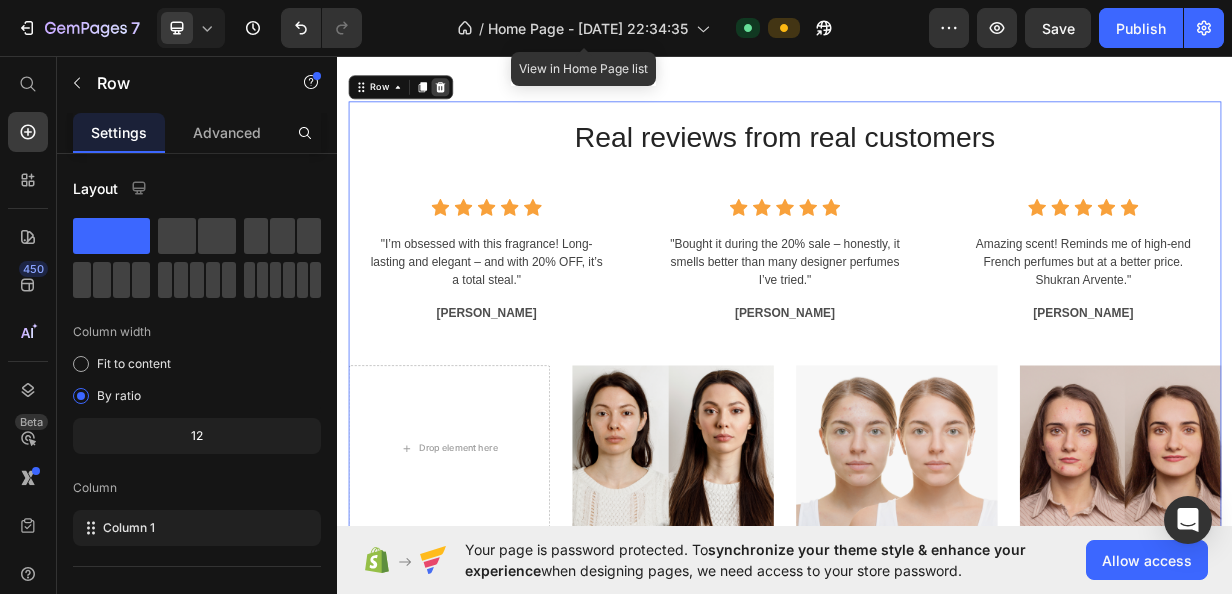 click 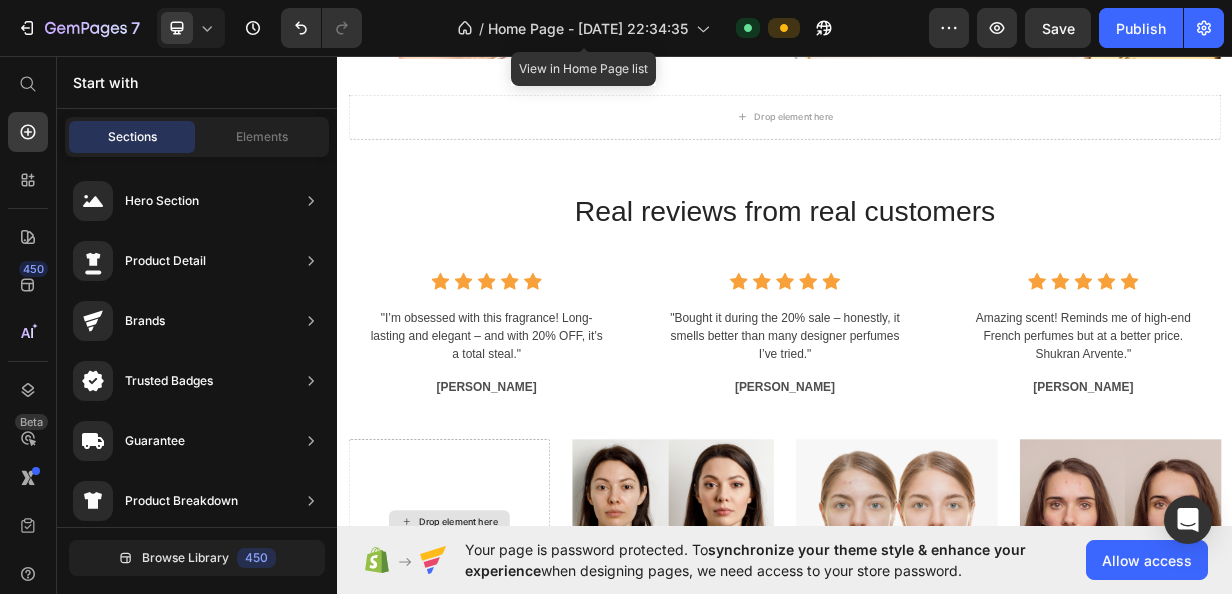 scroll, scrollTop: 3140, scrollLeft: 0, axis: vertical 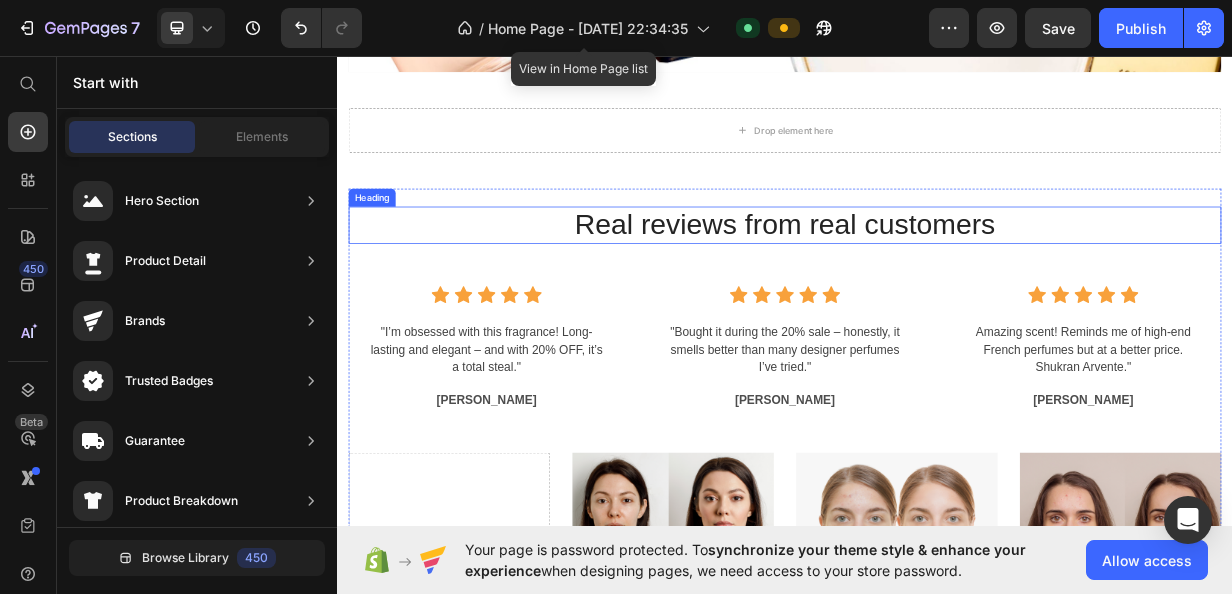 click on "Real reviews from real customers" at bounding box center (937, 286) 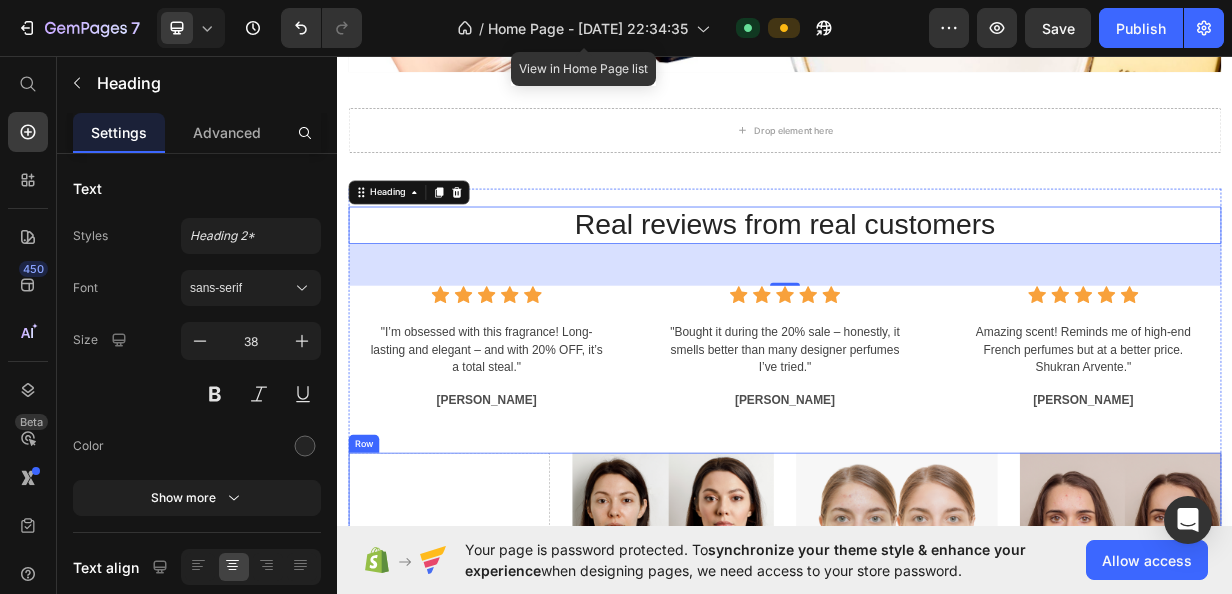 click on "Row" at bounding box center [372, 579] 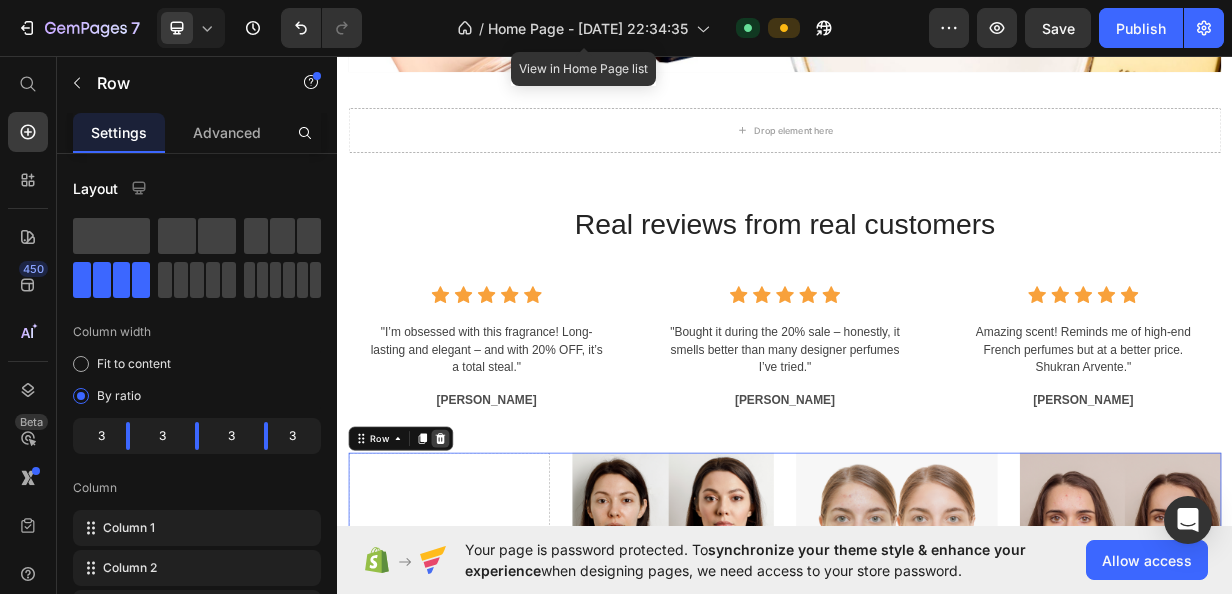 click 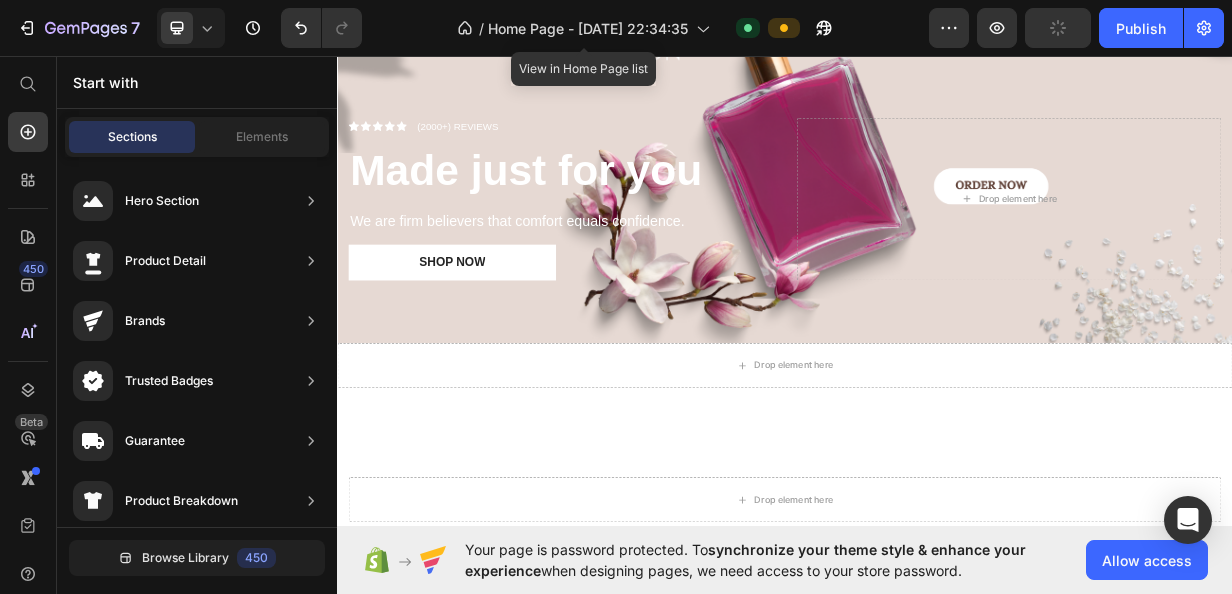 scroll, scrollTop: 0, scrollLeft: 0, axis: both 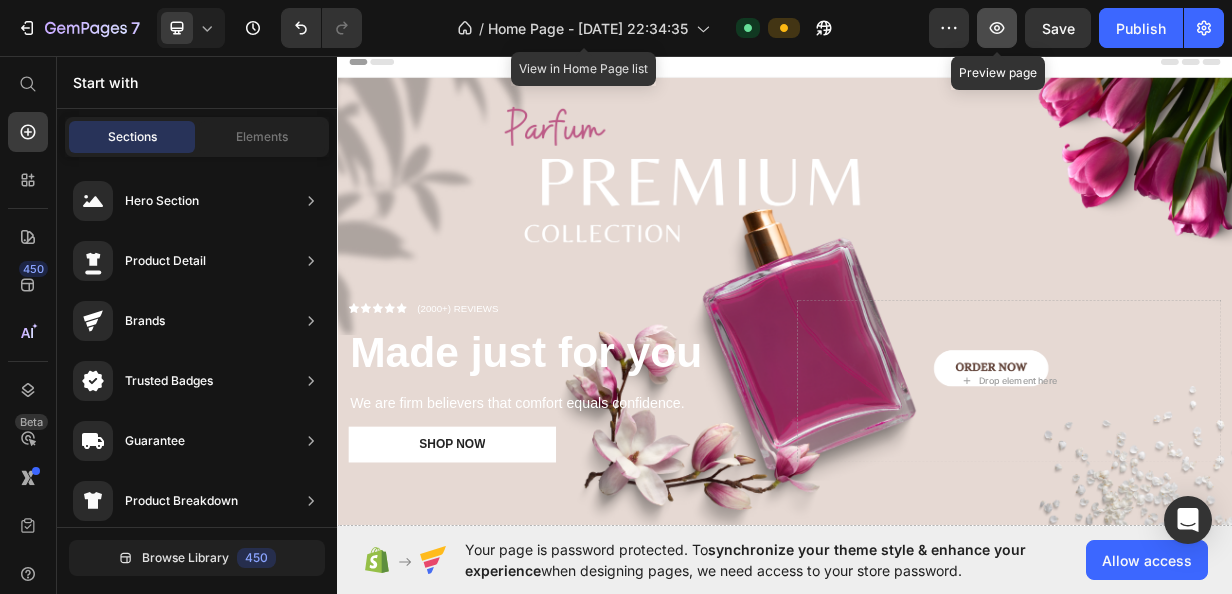click 